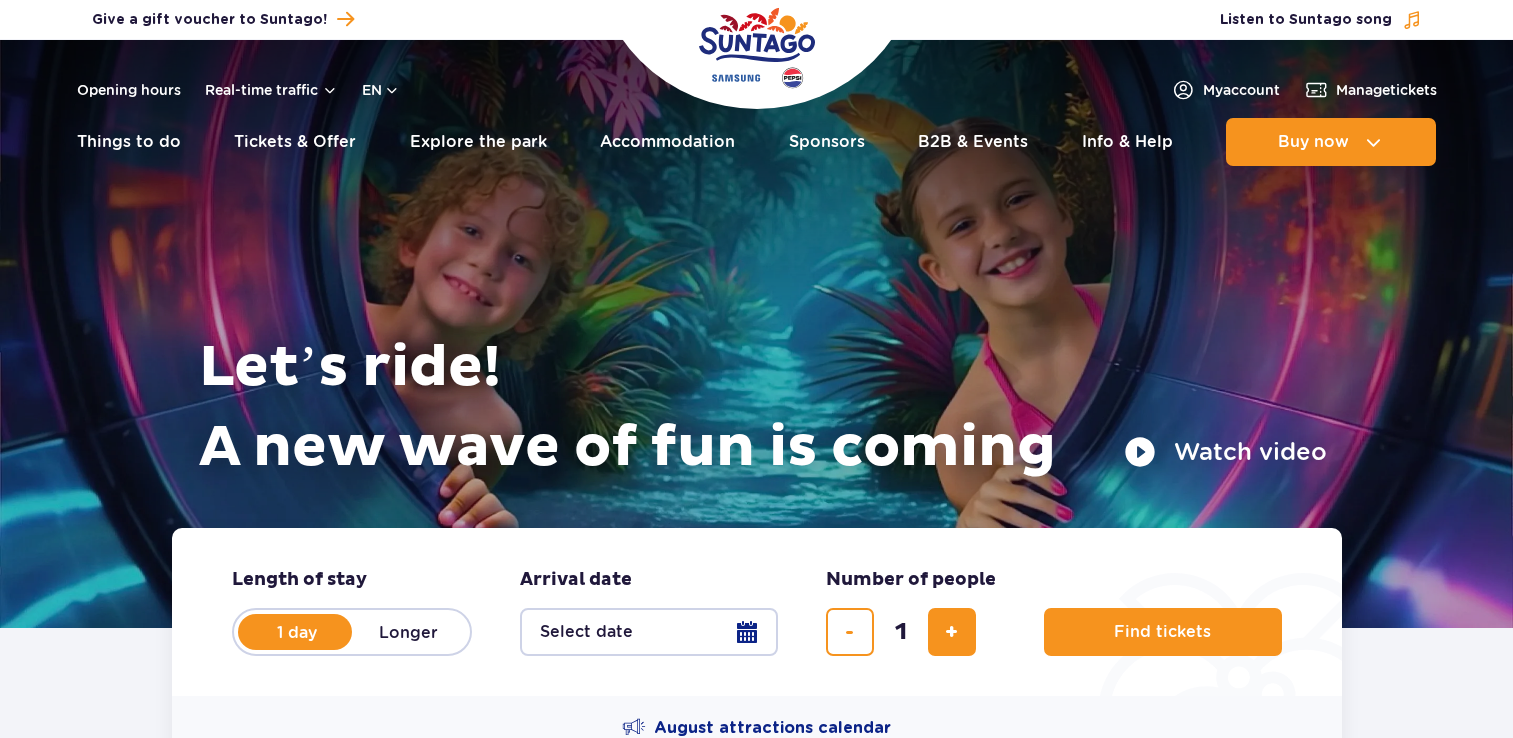scroll, scrollTop: 0, scrollLeft: 0, axis: both 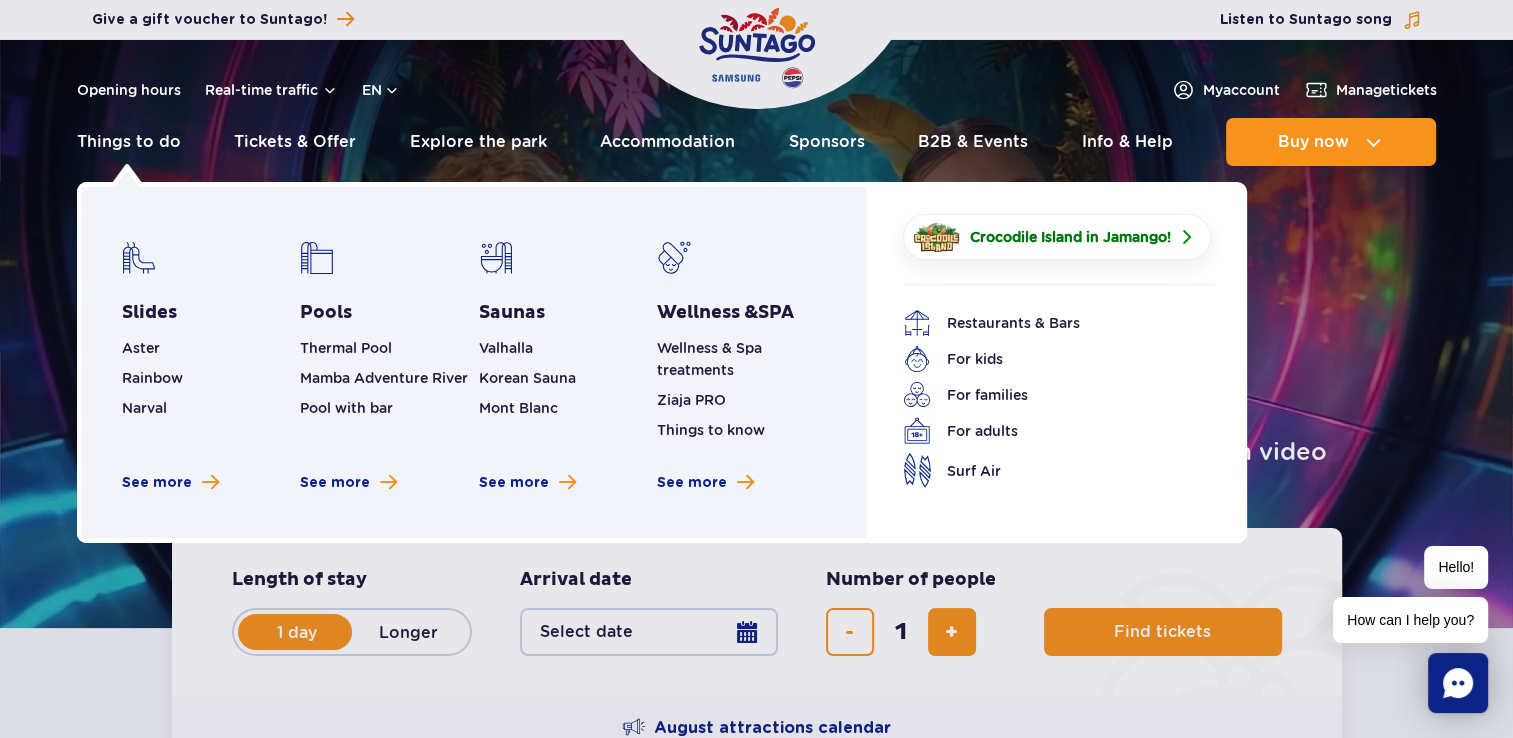 click at bounding box center (139, 258) 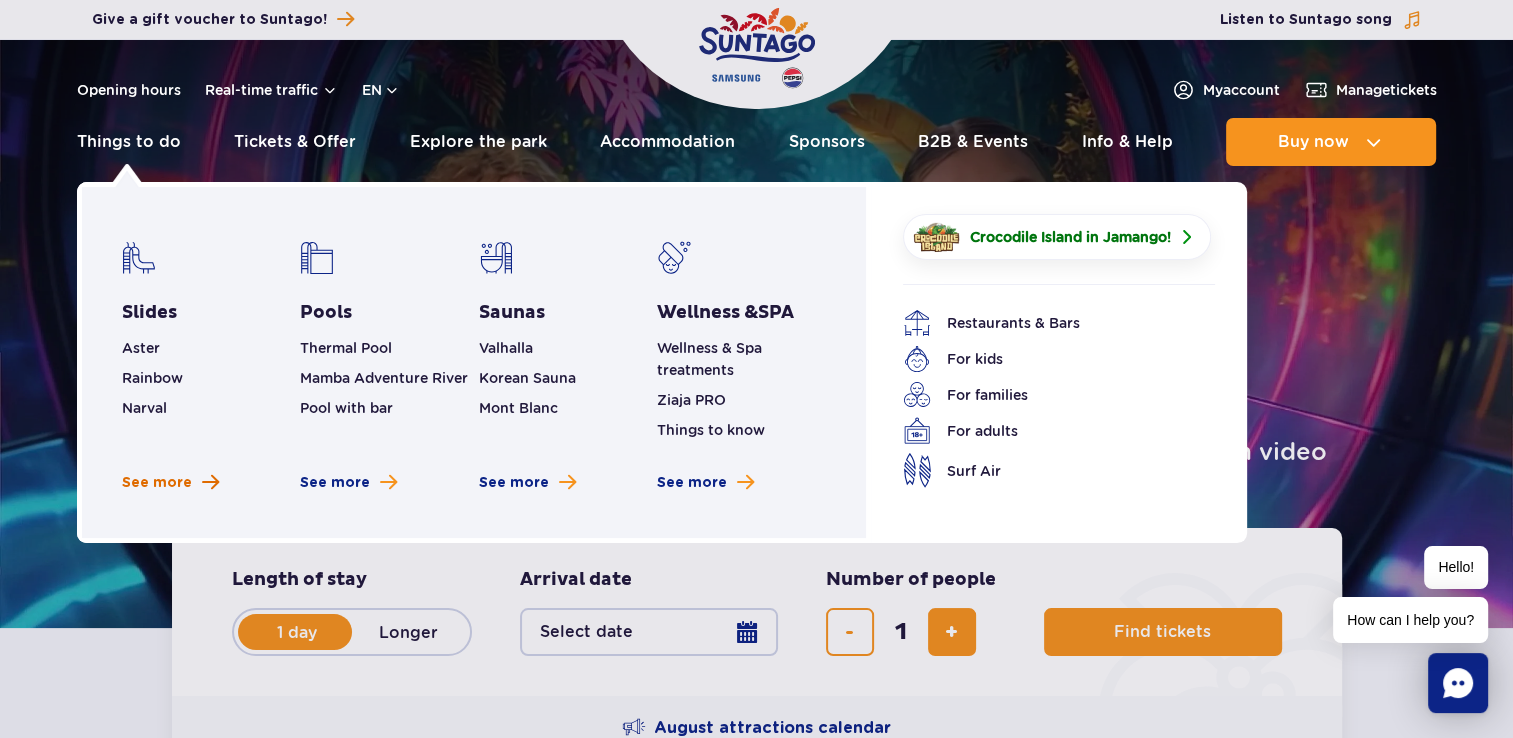 click on "See more" at bounding box center [157, 483] 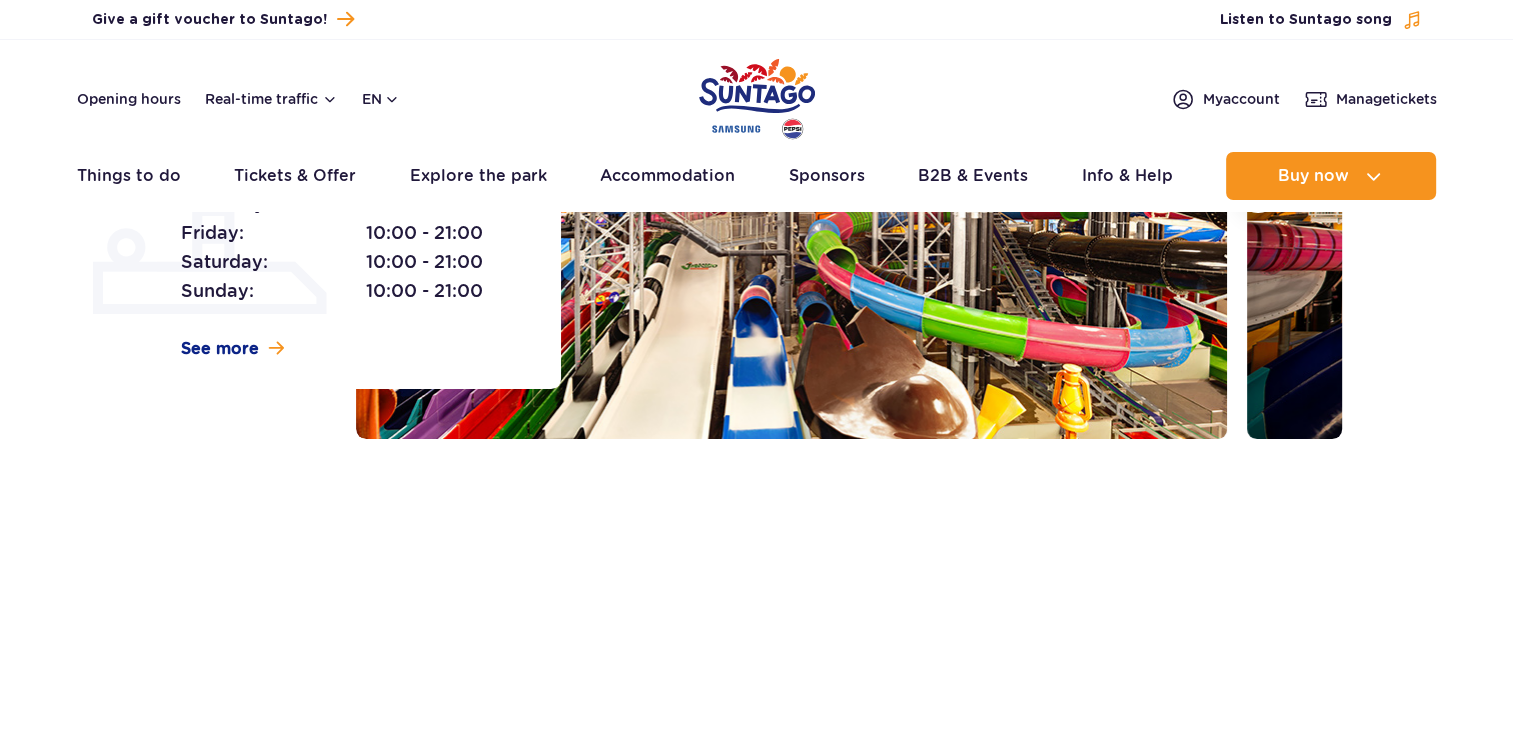 scroll, scrollTop: 0, scrollLeft: 0, axis: both 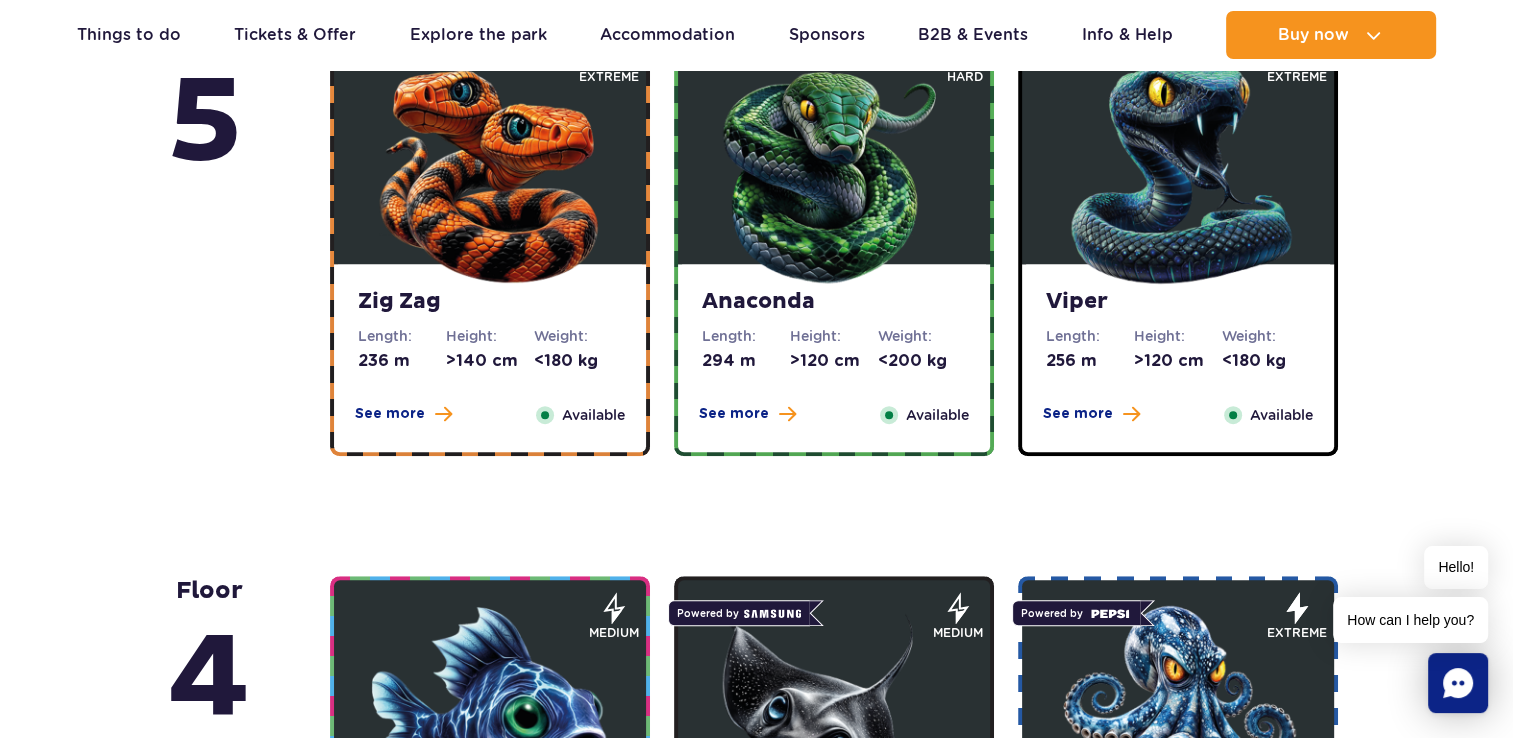 drag, startPoint x: 737, startPoint y: 409, endPoint x: 736, endPoint y: 425, distance: 16.03122 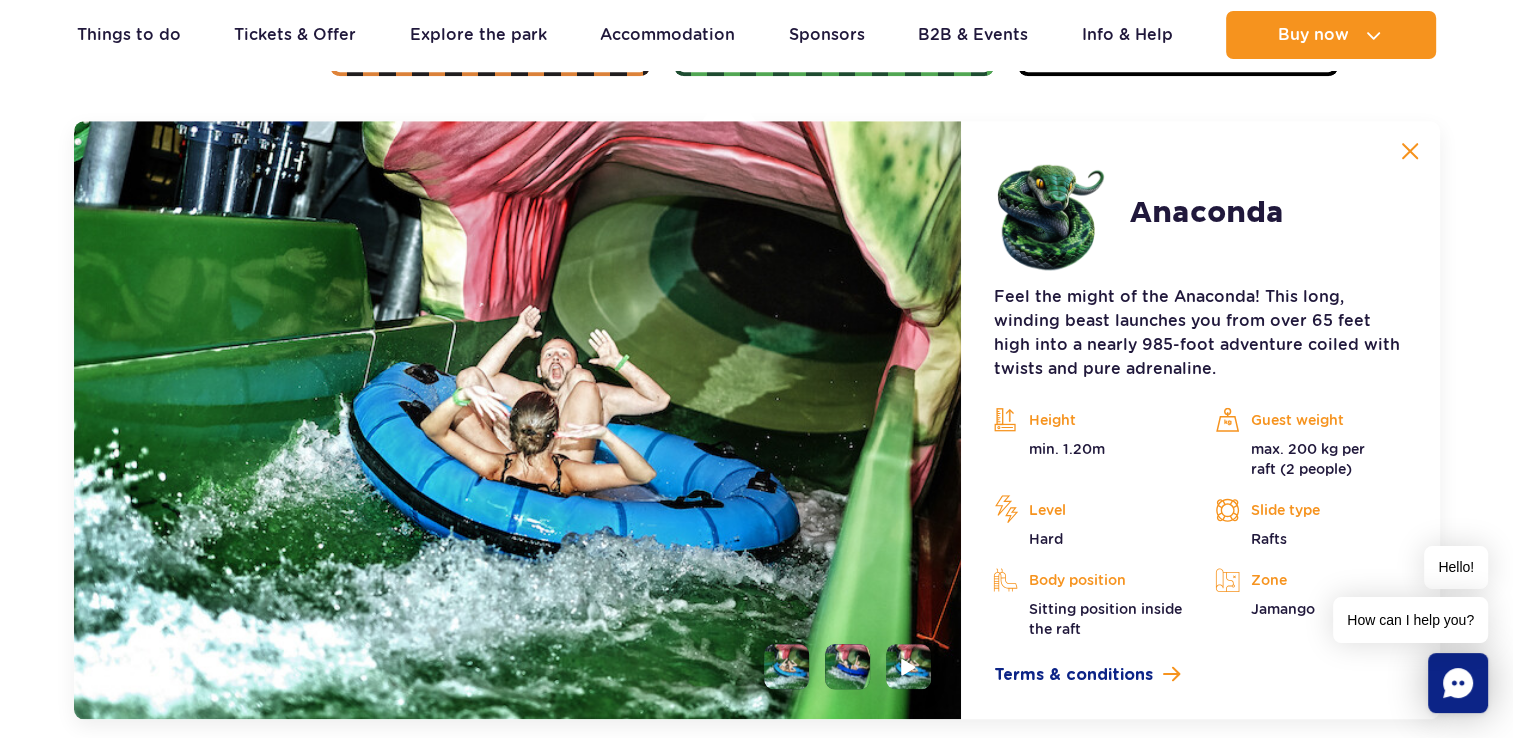 scroll, scrollTop: 1680, scrollLeft: 0, axis: vertical 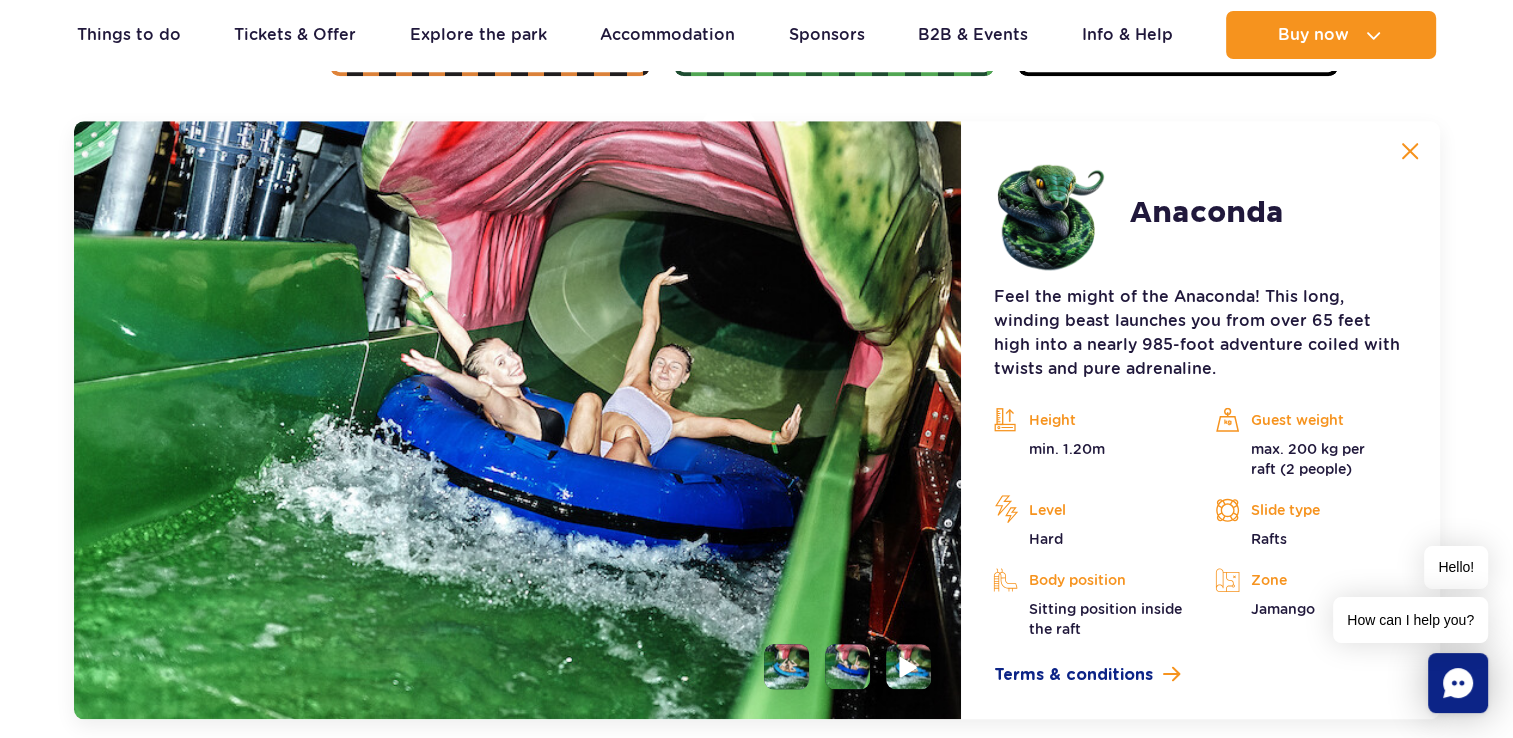 click at bounding box center [909, 666] 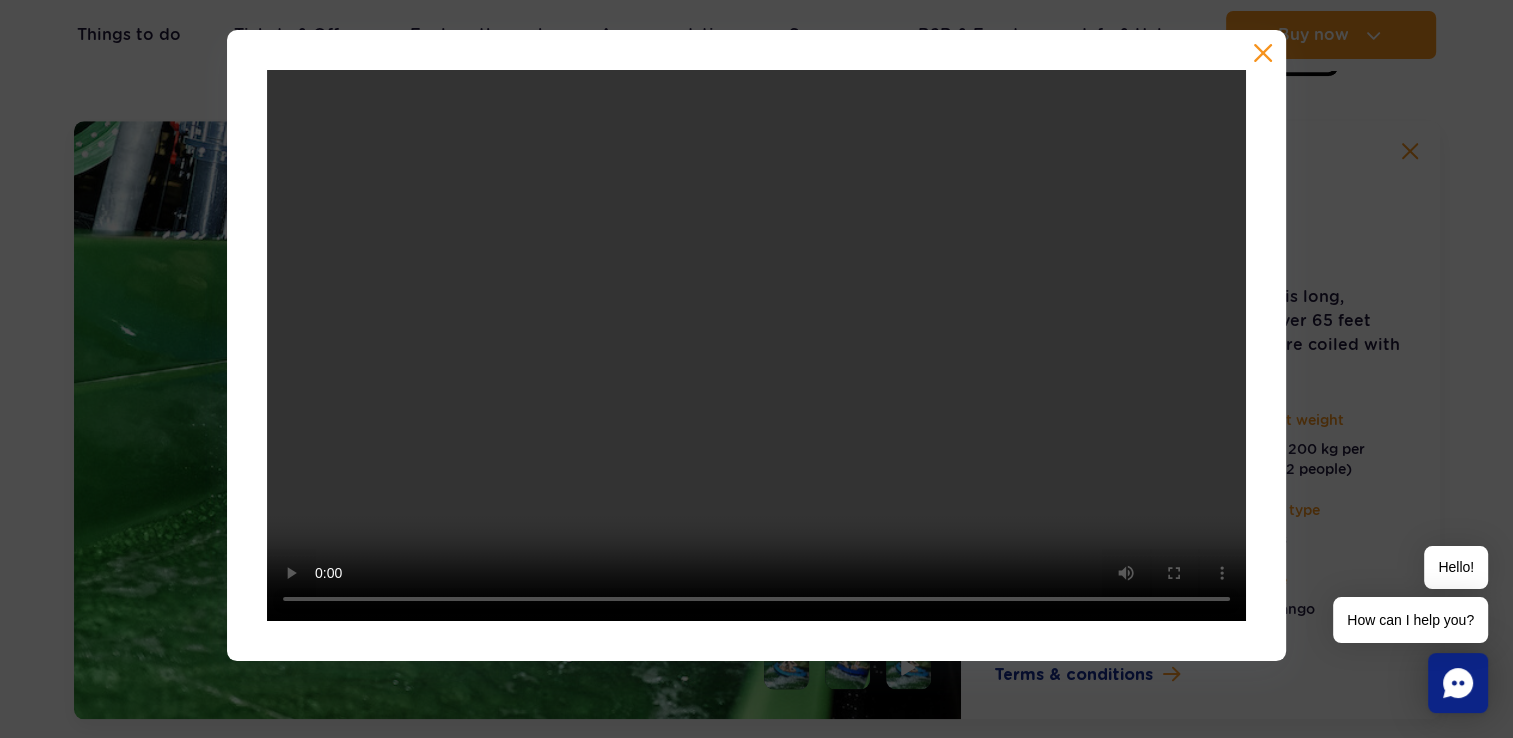 click at bounding box center [1263, 53] 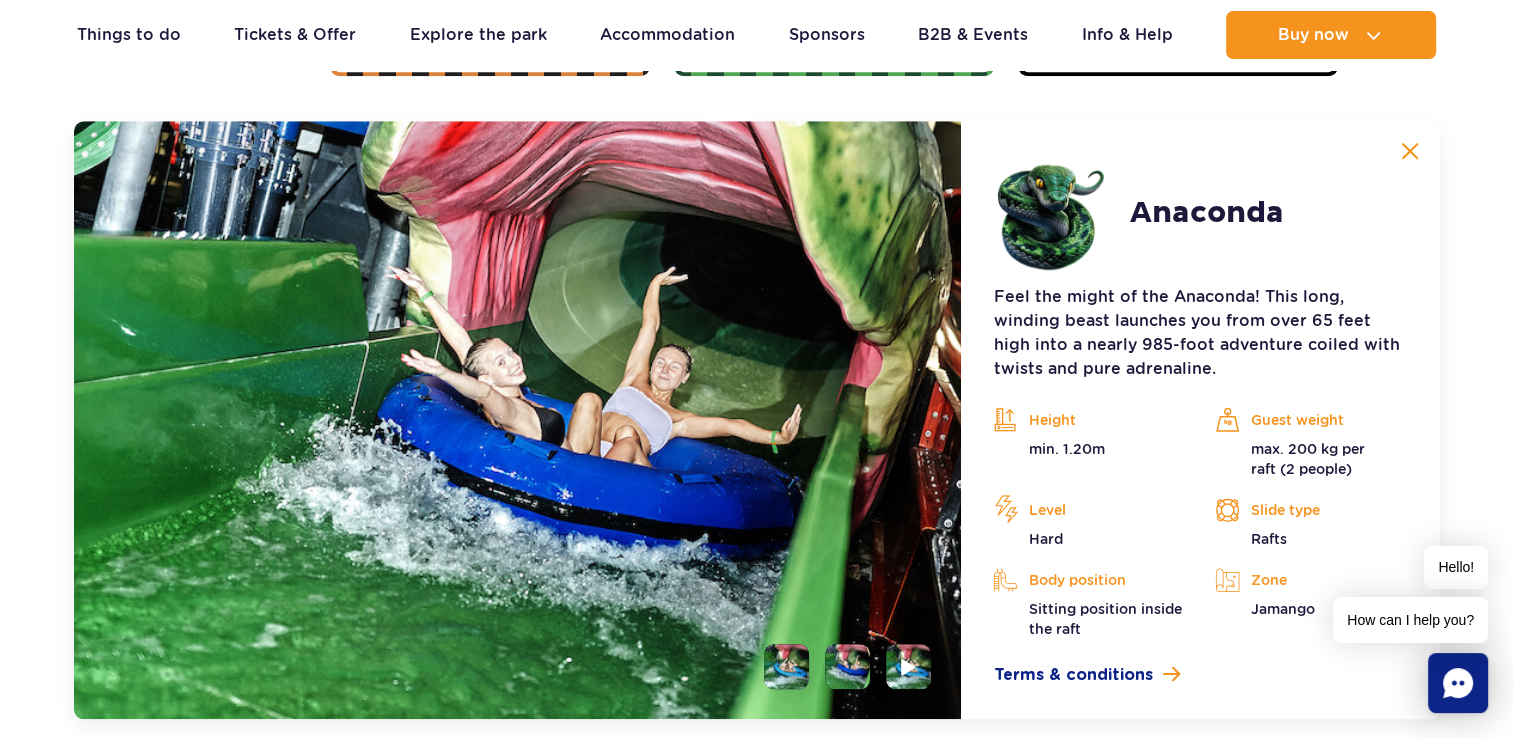 click at bounding box center (1410, 151) 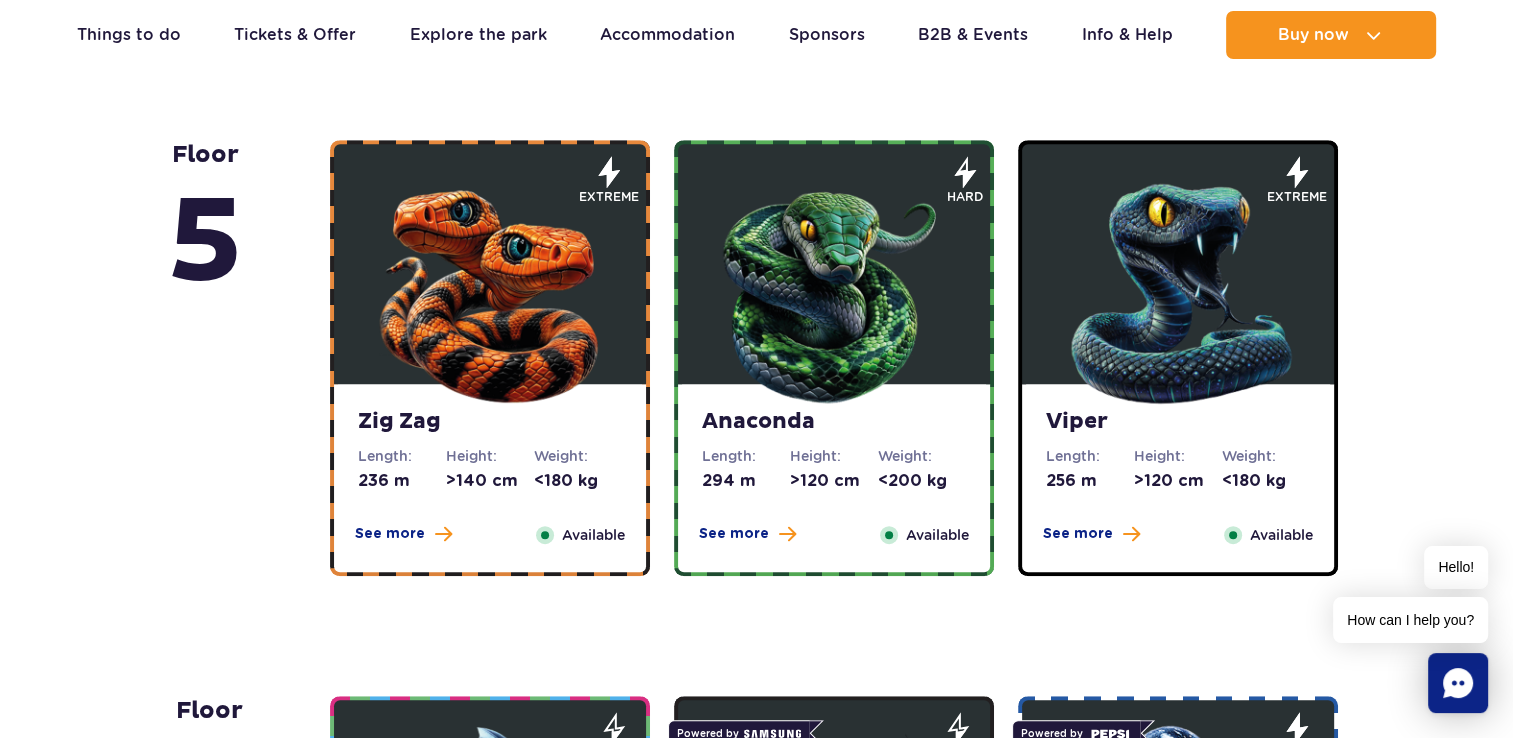 click on "See more
Close" at bounding box center [747, 535] 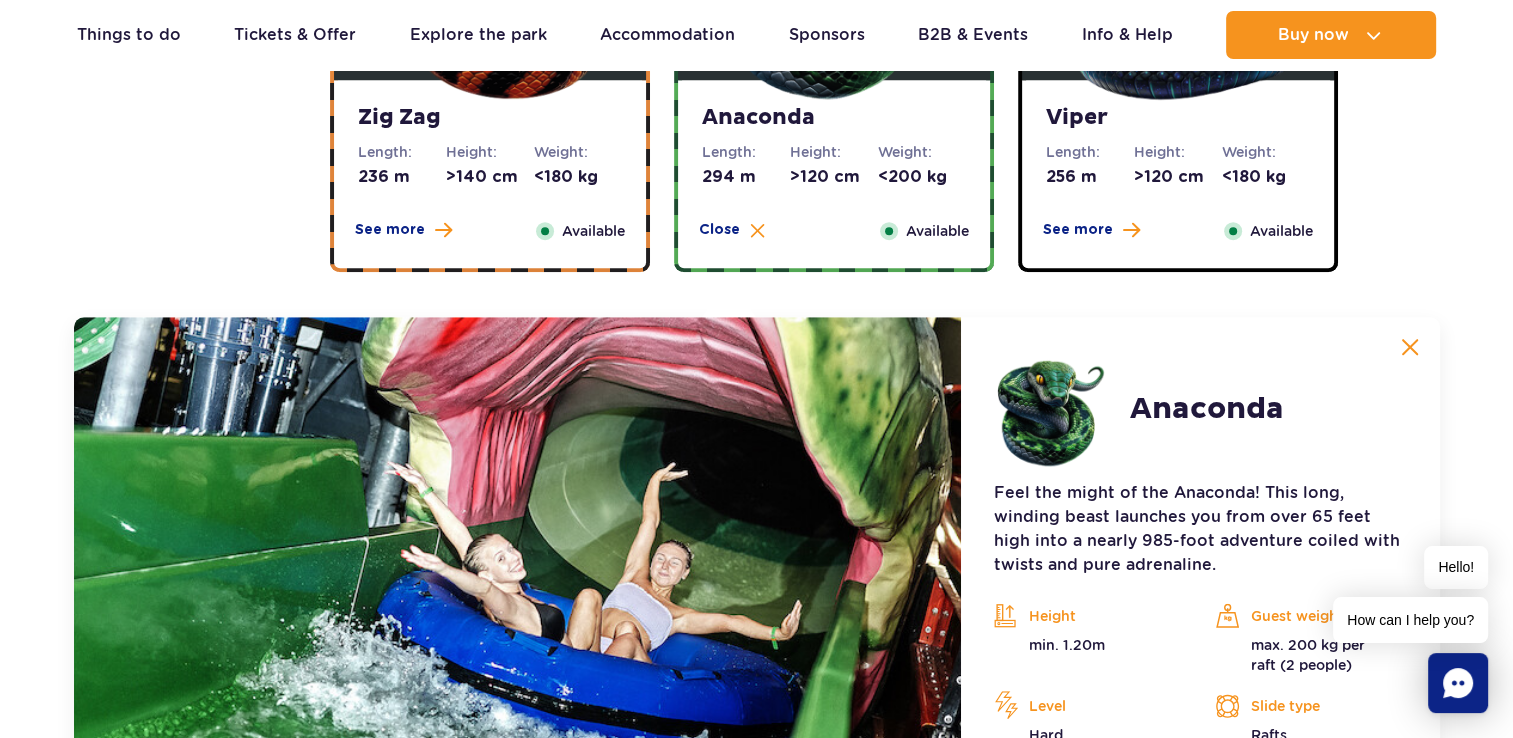 scroll, scrollTop: 1480, scrollLeft: 0, axis: vertical 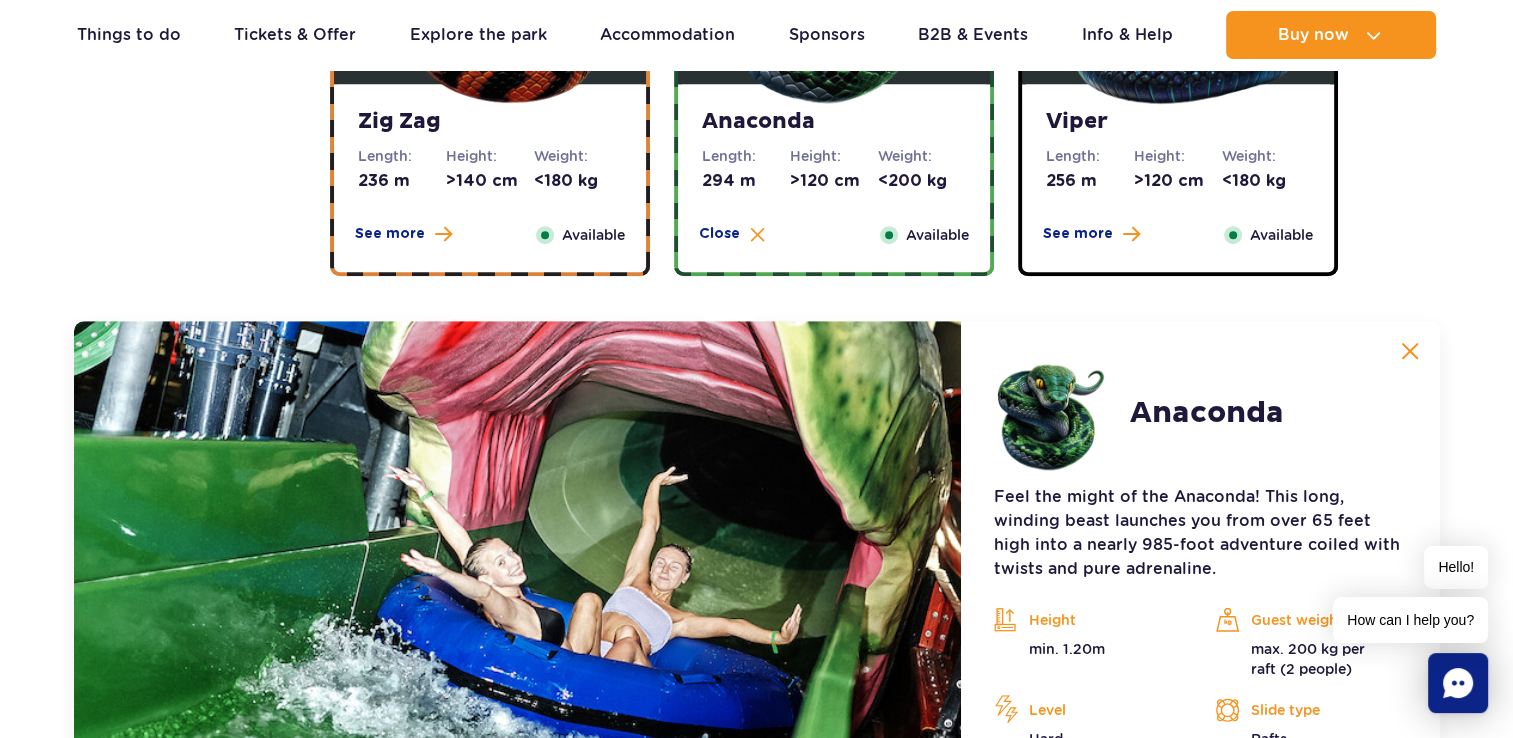 click on "See more" at bounding box center [390, 234] 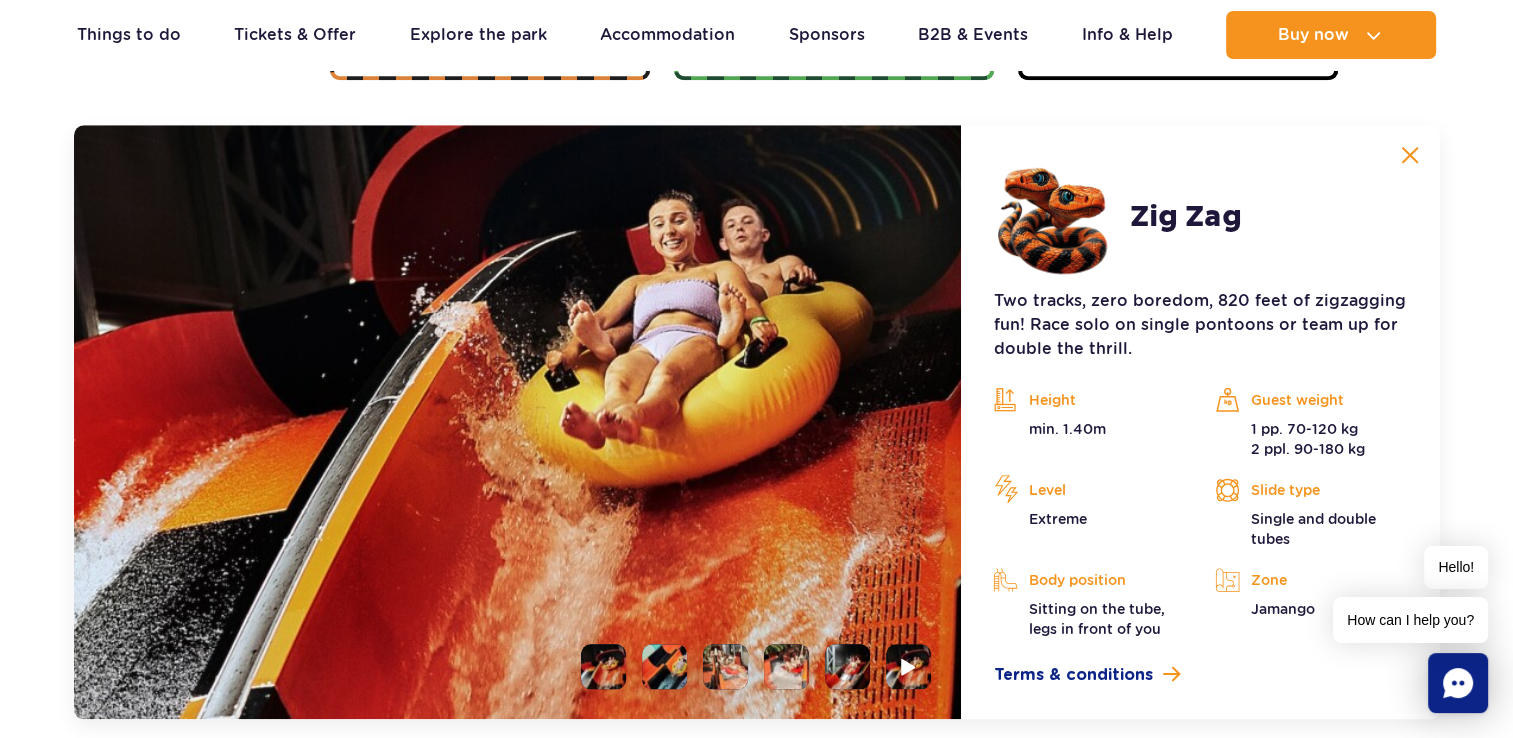 scroll, scrollTop: 1680, scrollLeft: 0, axis: vertical 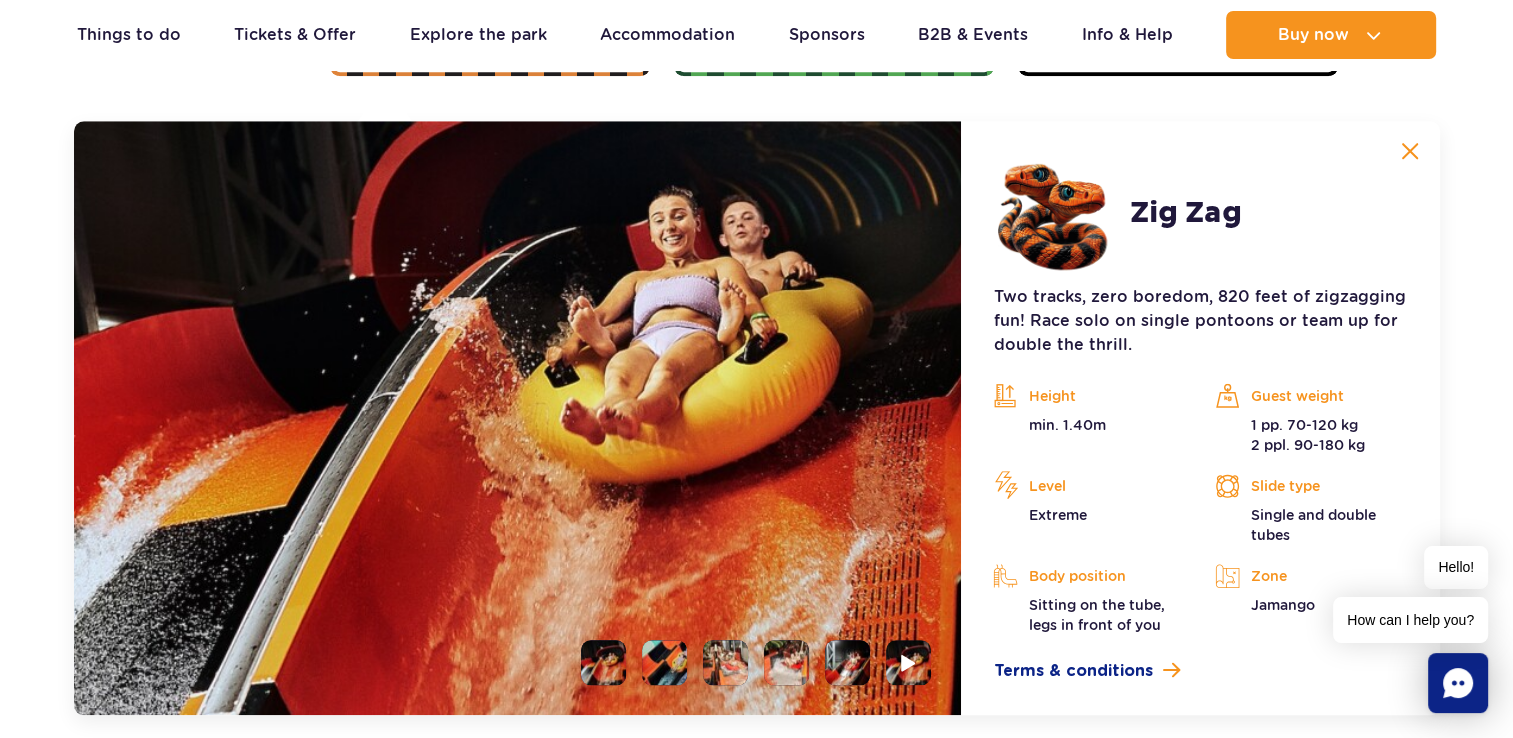 click at bounding box center (664, 662) 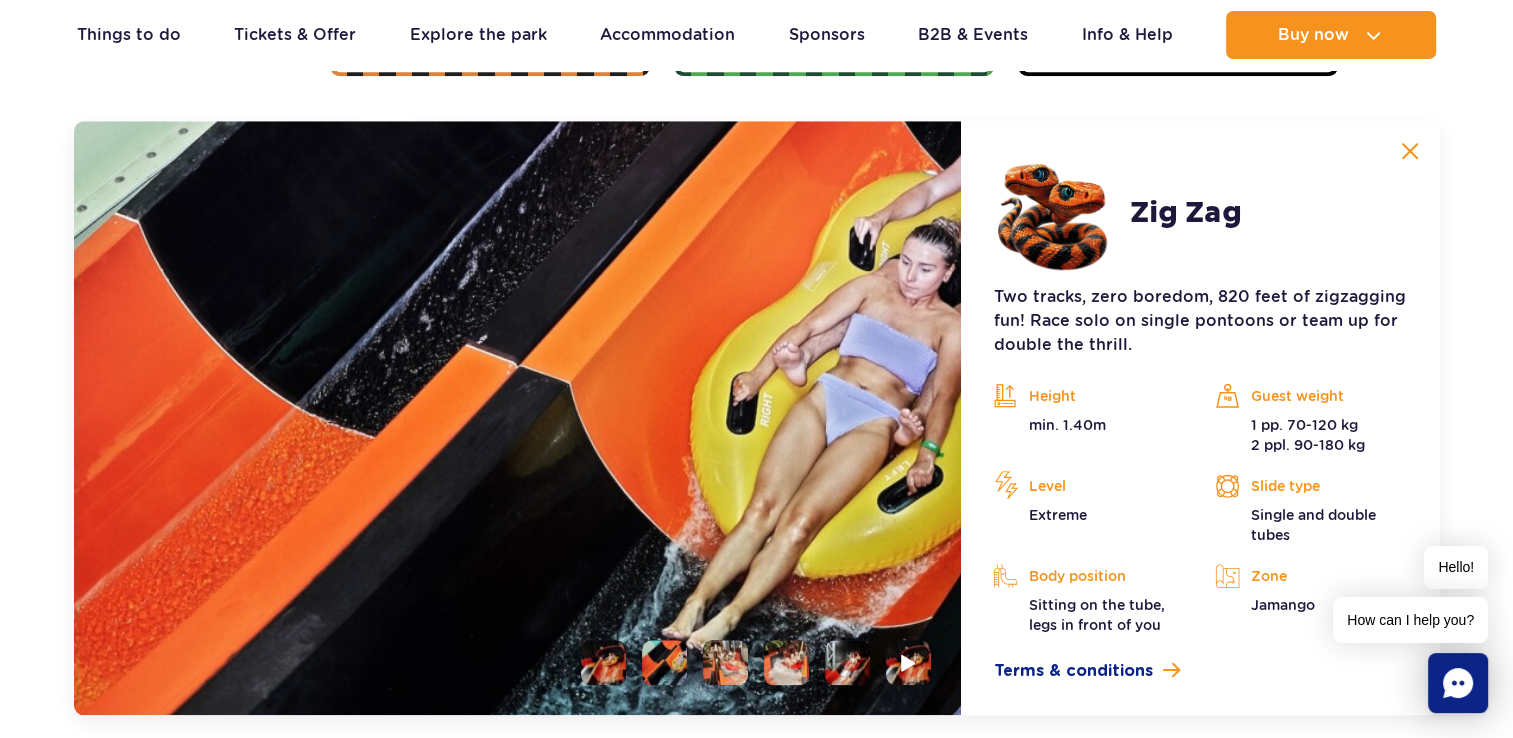 click at bounding box center (725, 662) 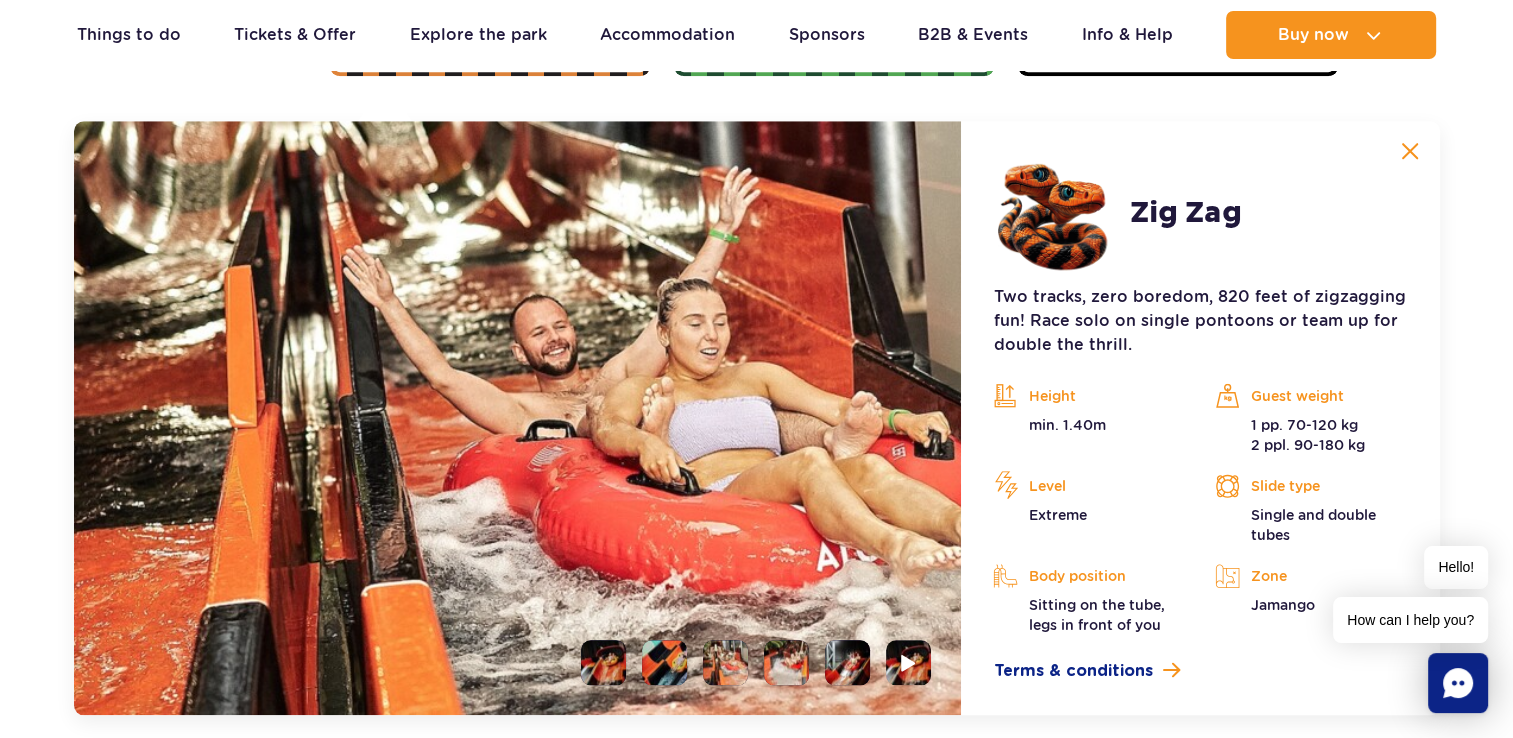 click at bounding box center (786, 662) 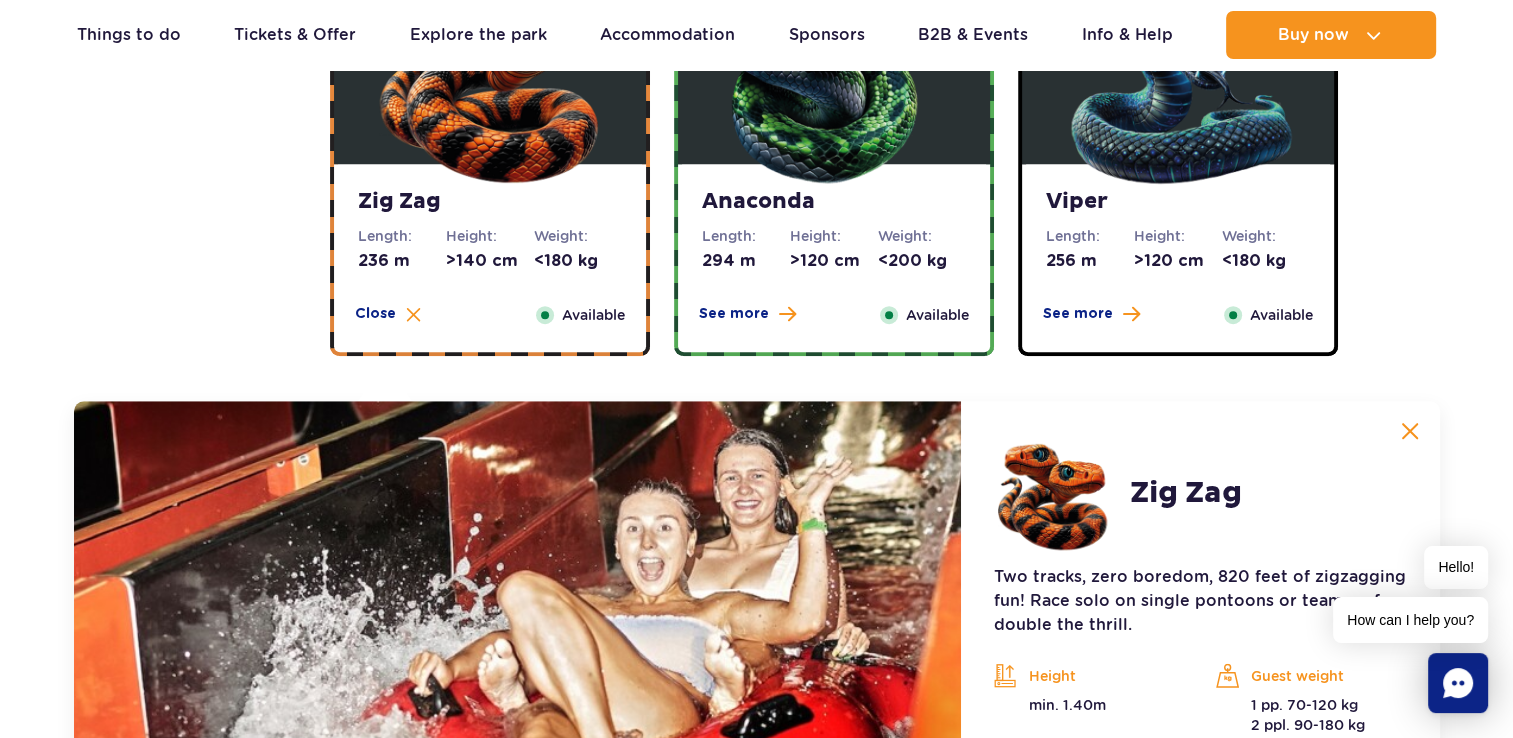 scroll, scrollTop: 1280, scrollLeft: 0, axis: vertical 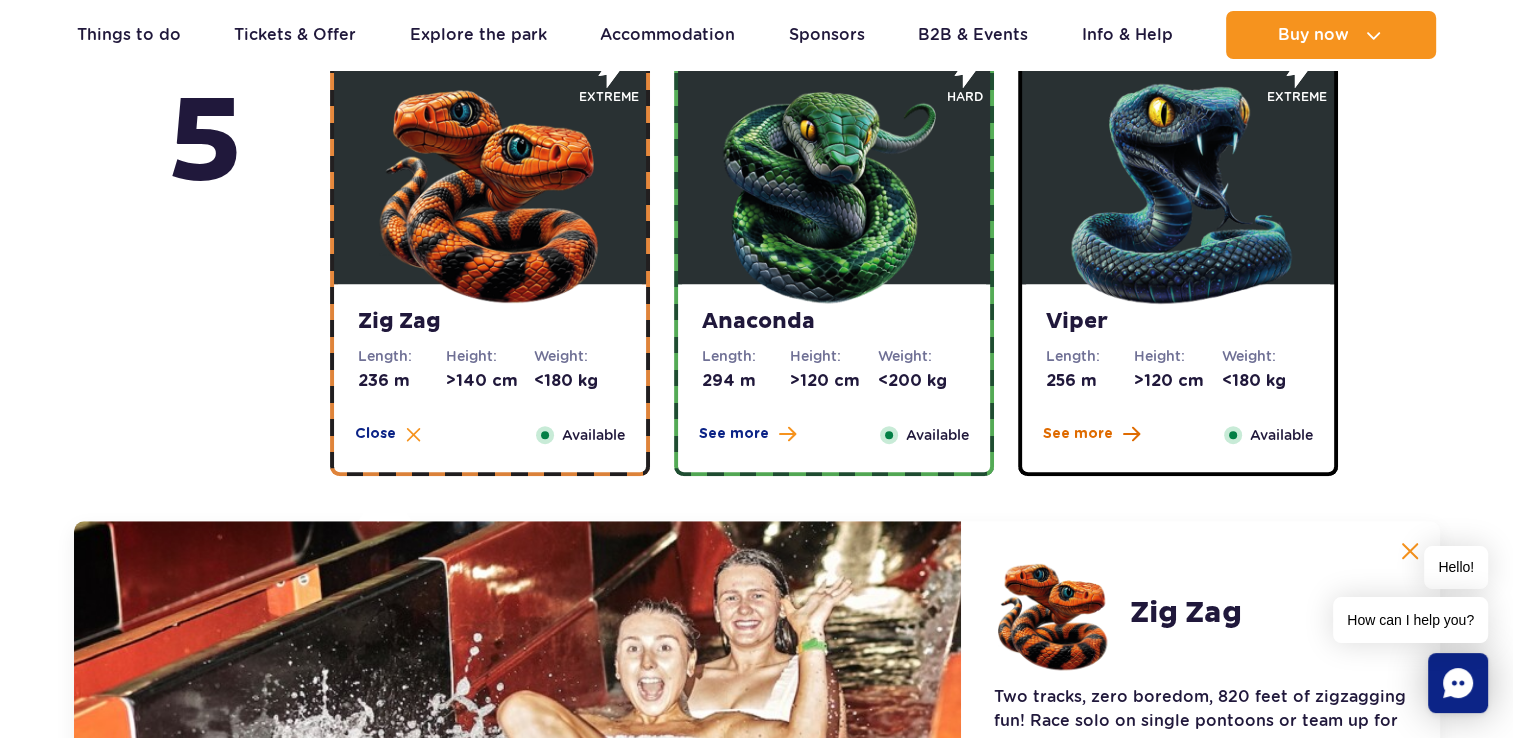 click on "See more" at bounding box center (1091, 434) 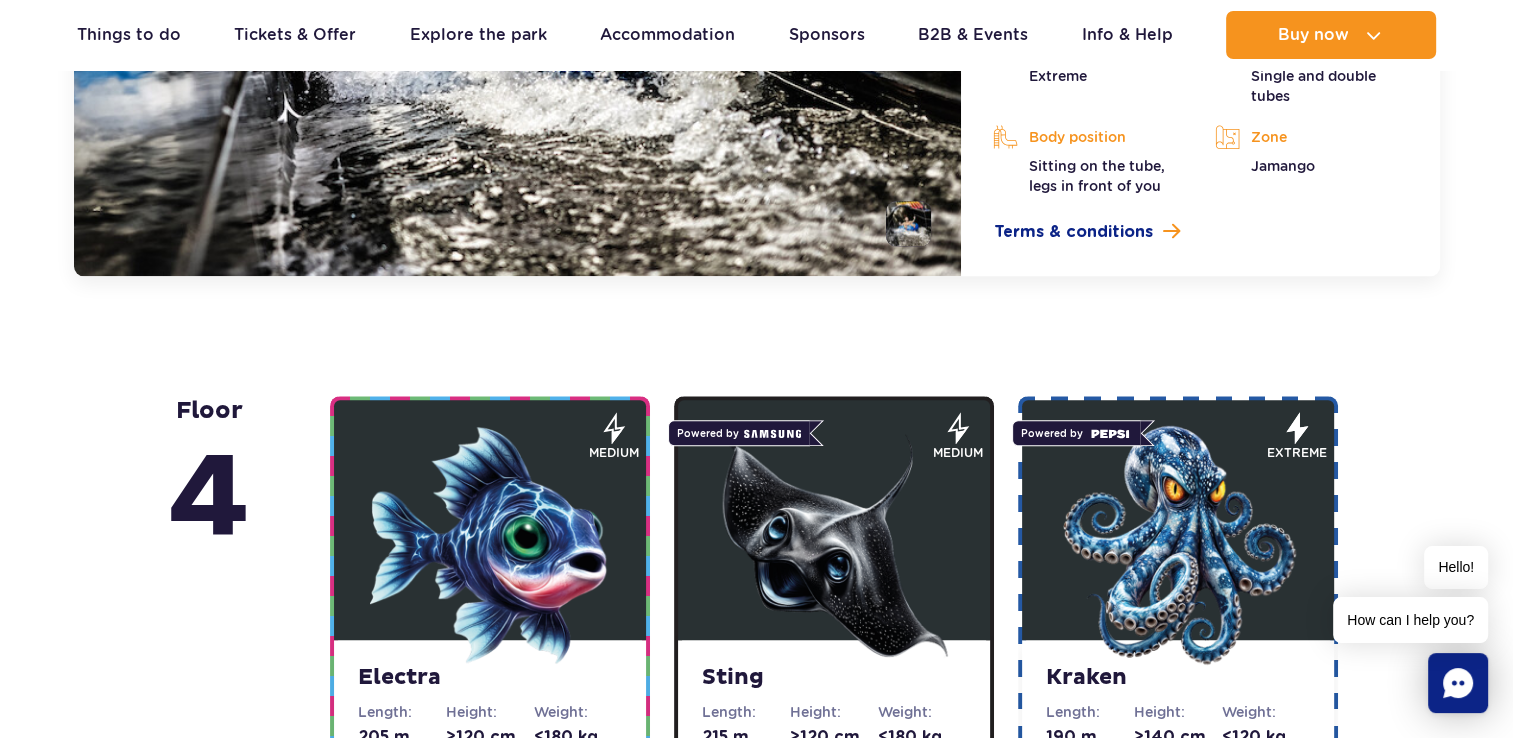 scroll, scrollTop: 2380, scrollLeft: 0, axis: vertical 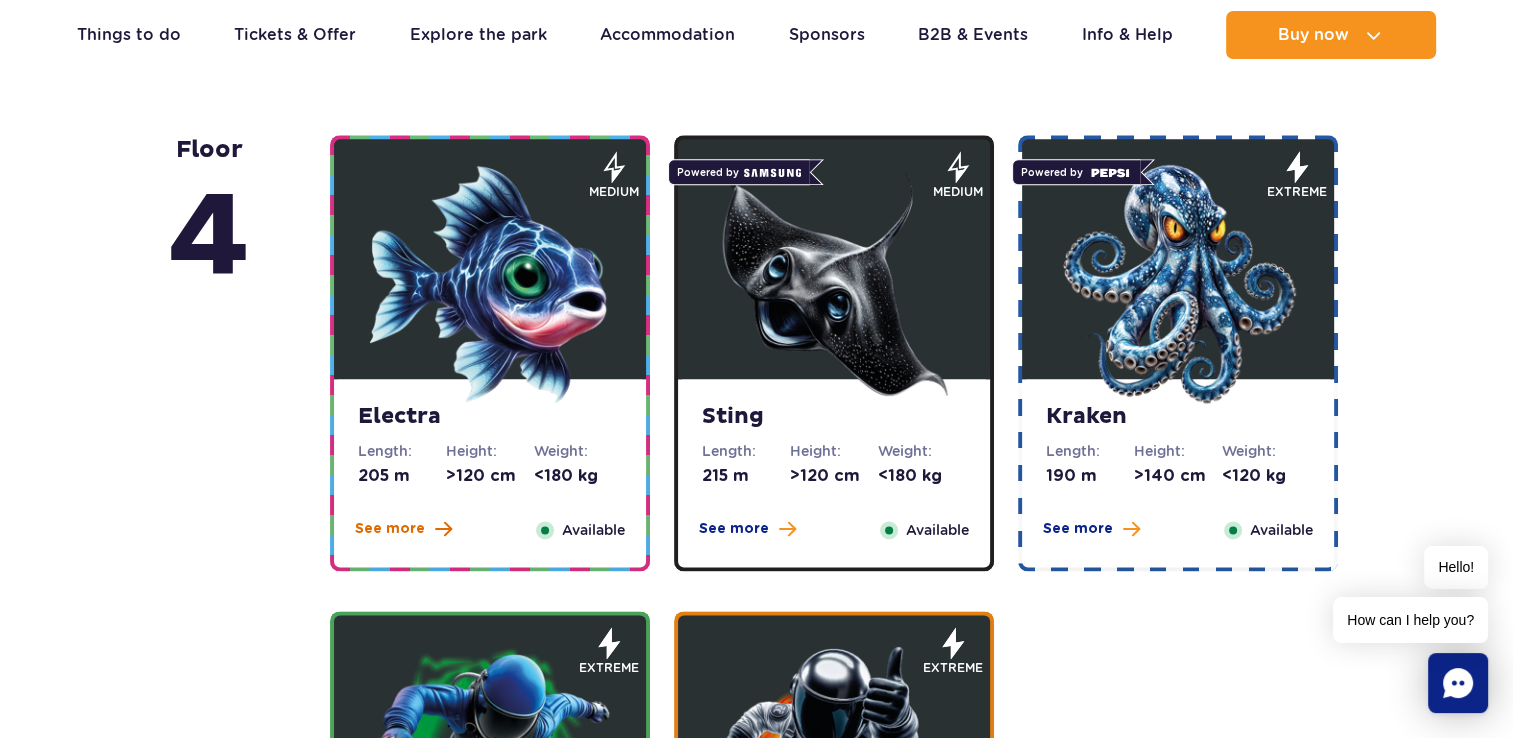 click on "See more" at bounding box center (390, 529) 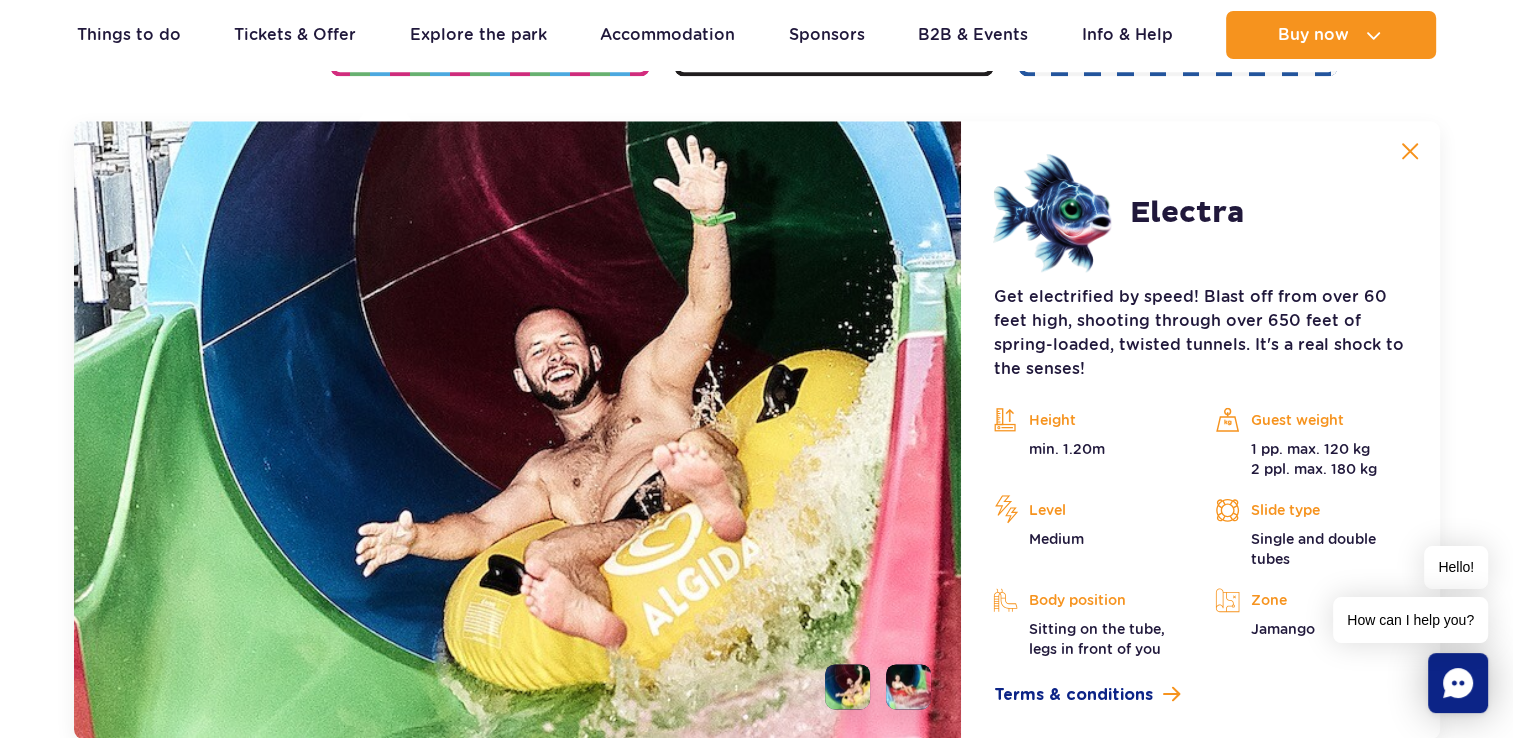scroll, scrollTop: 2436, scrollLeft: 0, axis: vertical 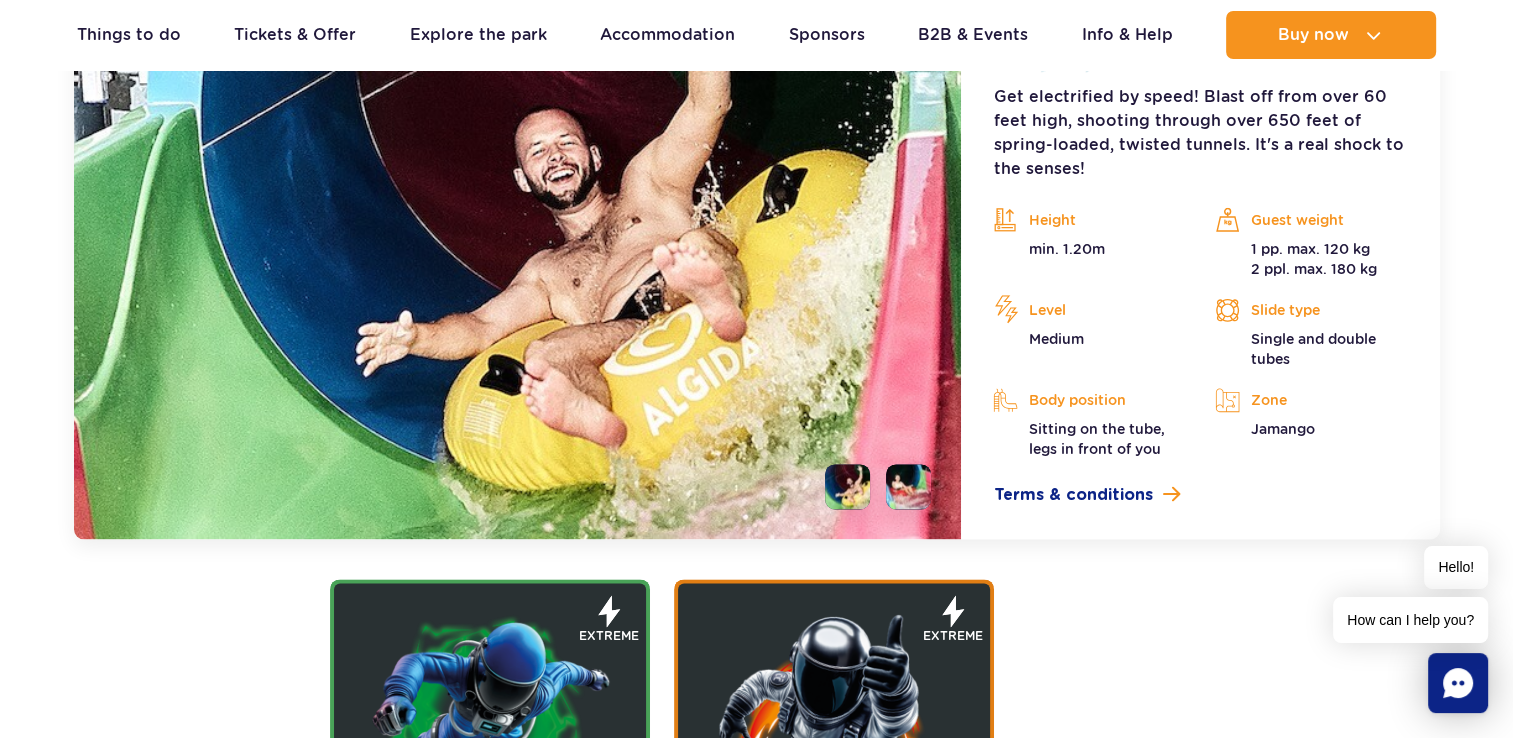 click at bounding box center [908, 486] 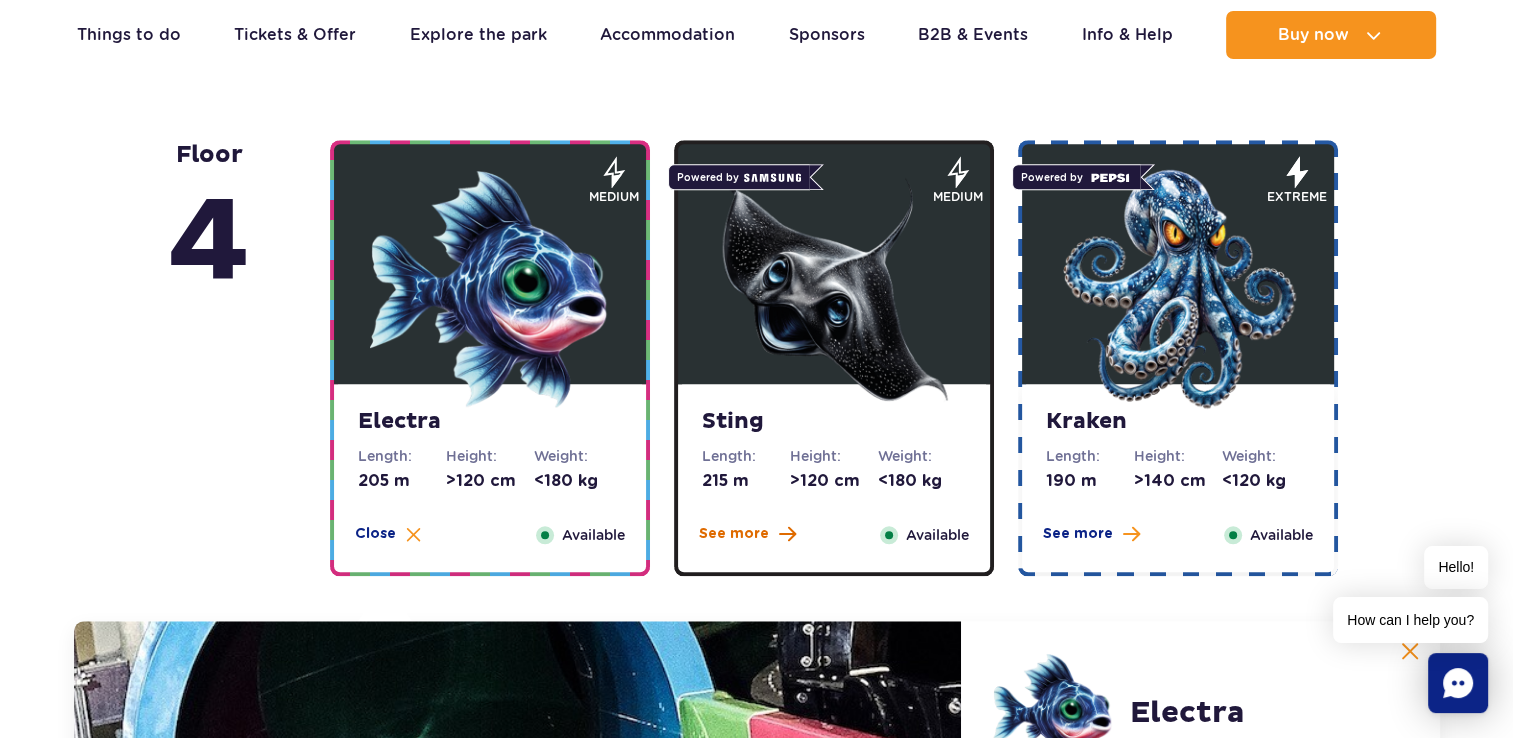 click on "See more" at bounding box center [734, 534] 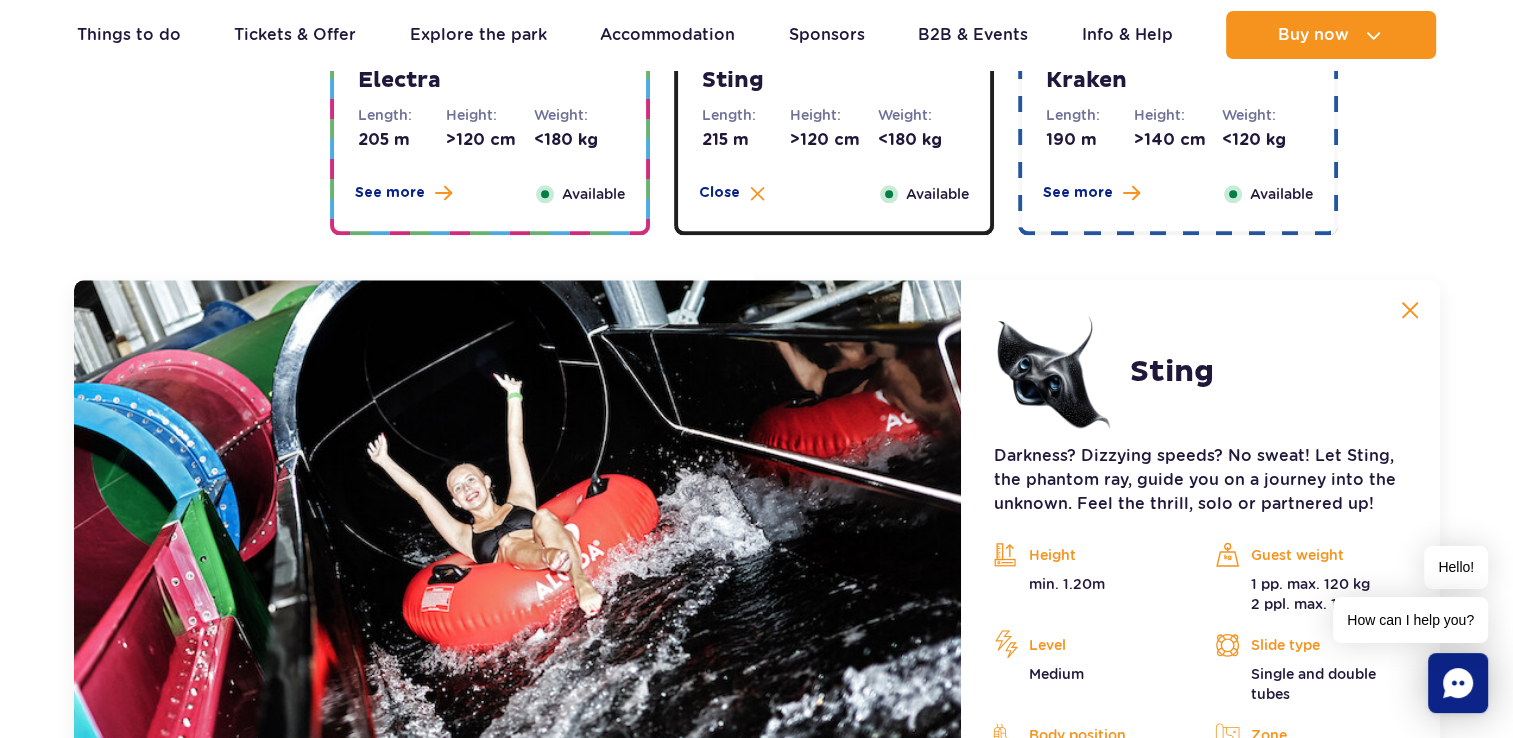 scroll, scrollTop: 1936, scrollLeft: 0, axis: vertical 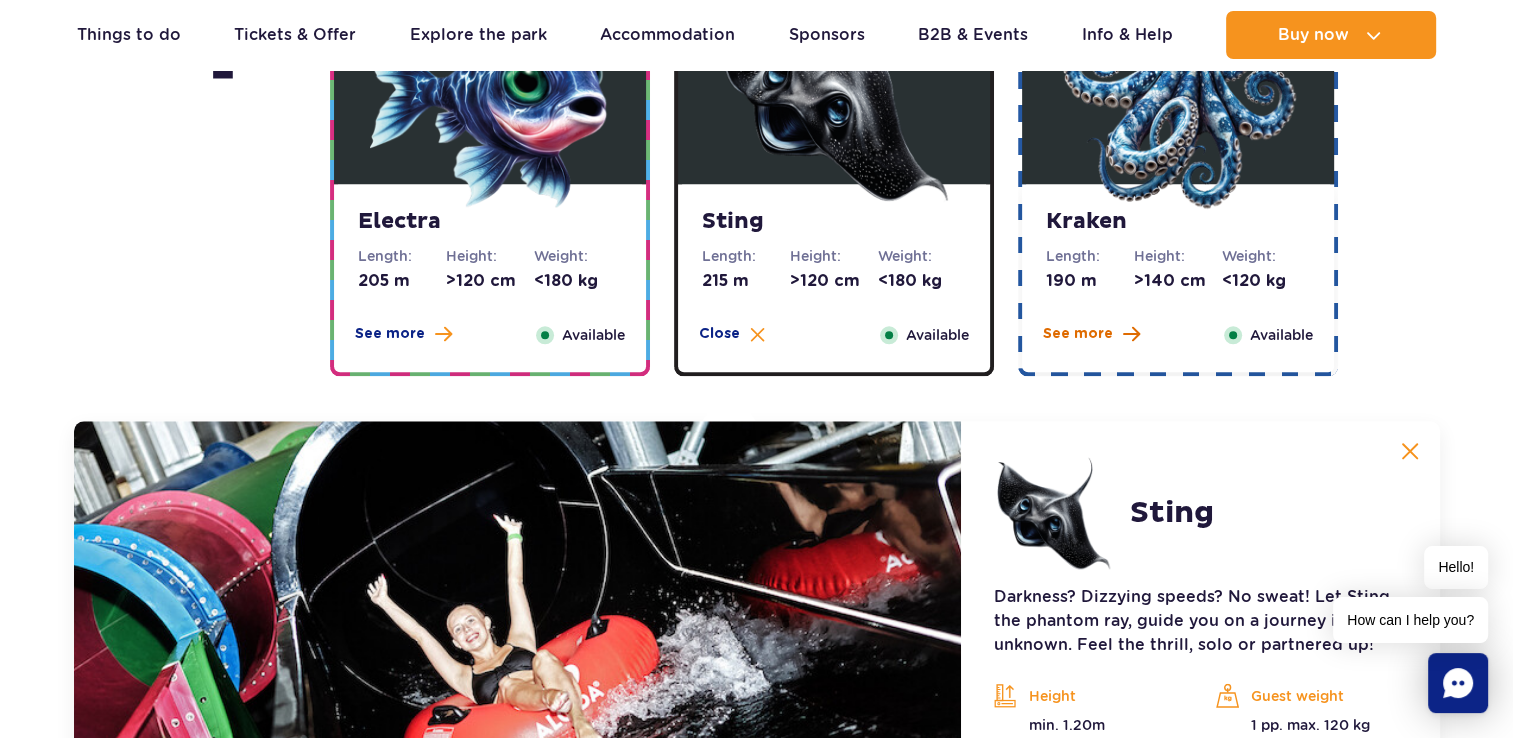 click on "See more" at bounding box center (1078, 334) 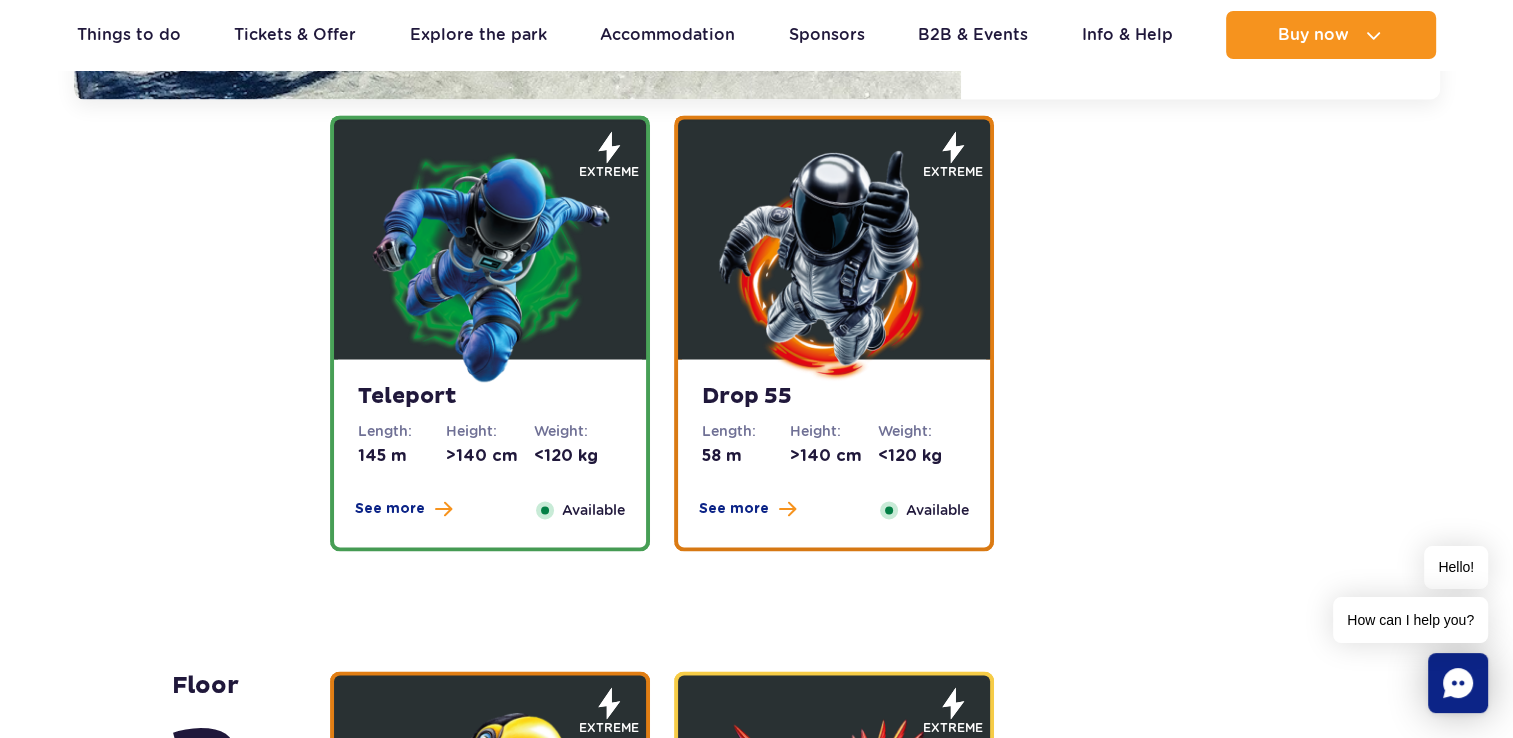 scroll, scrollTop: 3136, scrollLeft: 0, axis: vertical 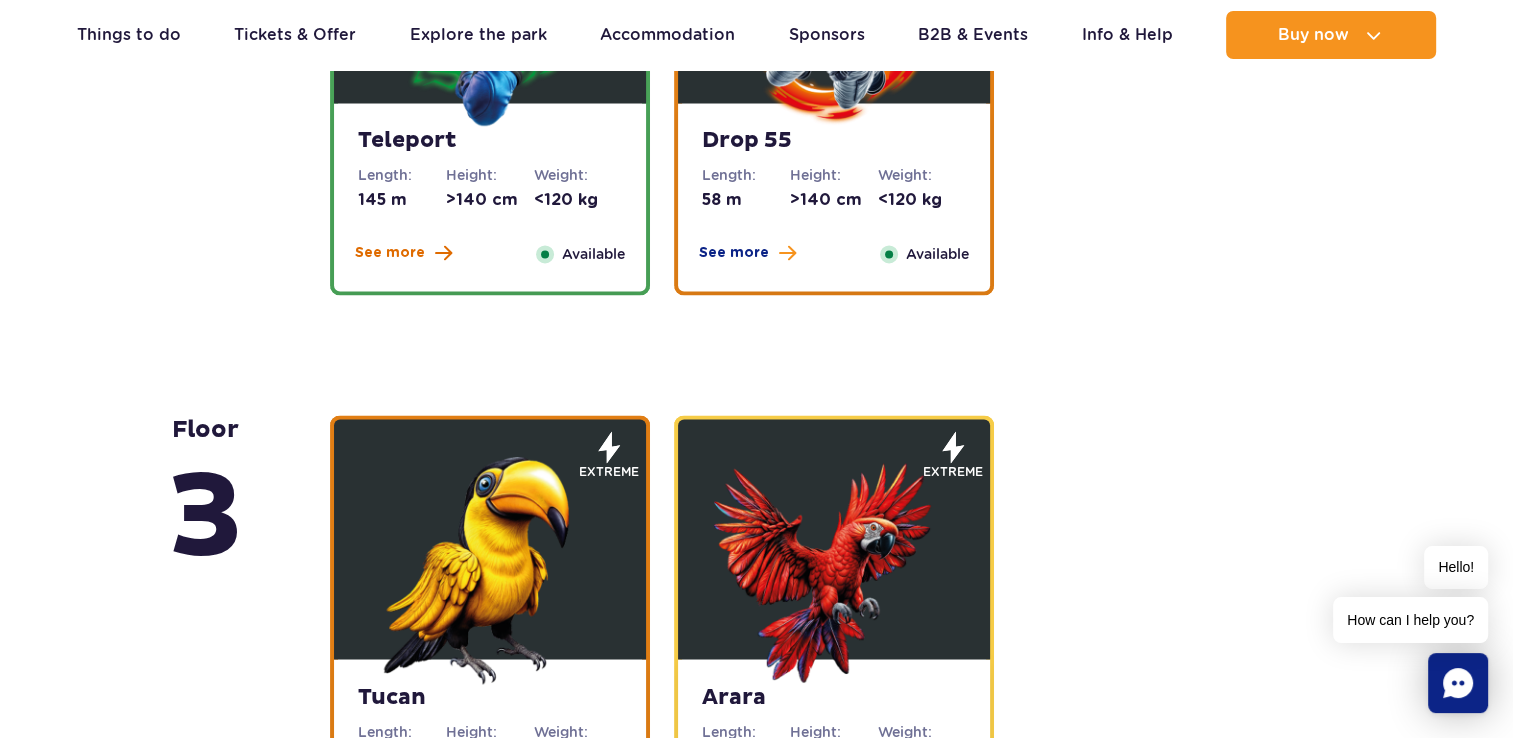 click on "See more" at bounding box center (390, 253) 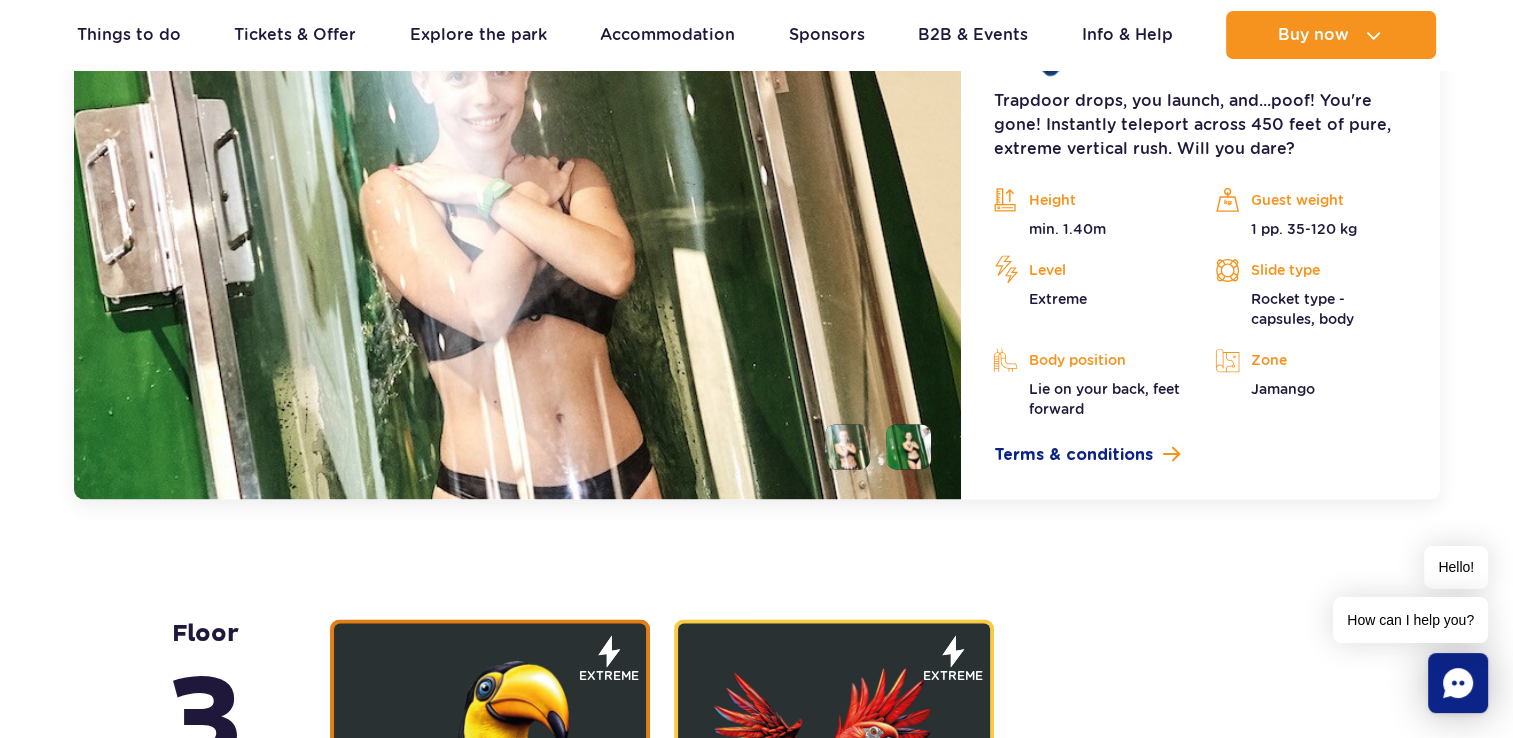 scroll, scrollTop: 2712, scrollLeft: 0, axis: vertical 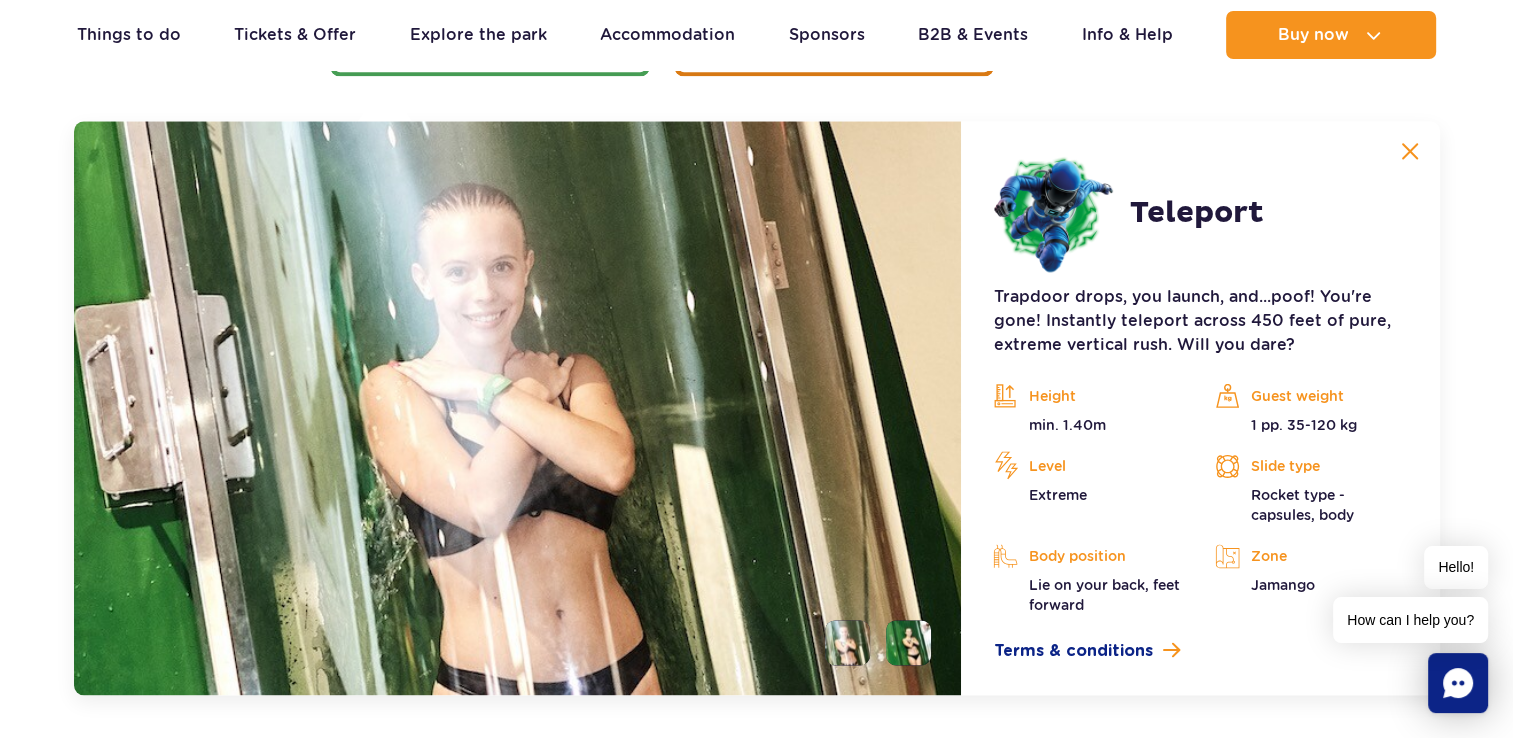 click at bounding box center (908, 642) 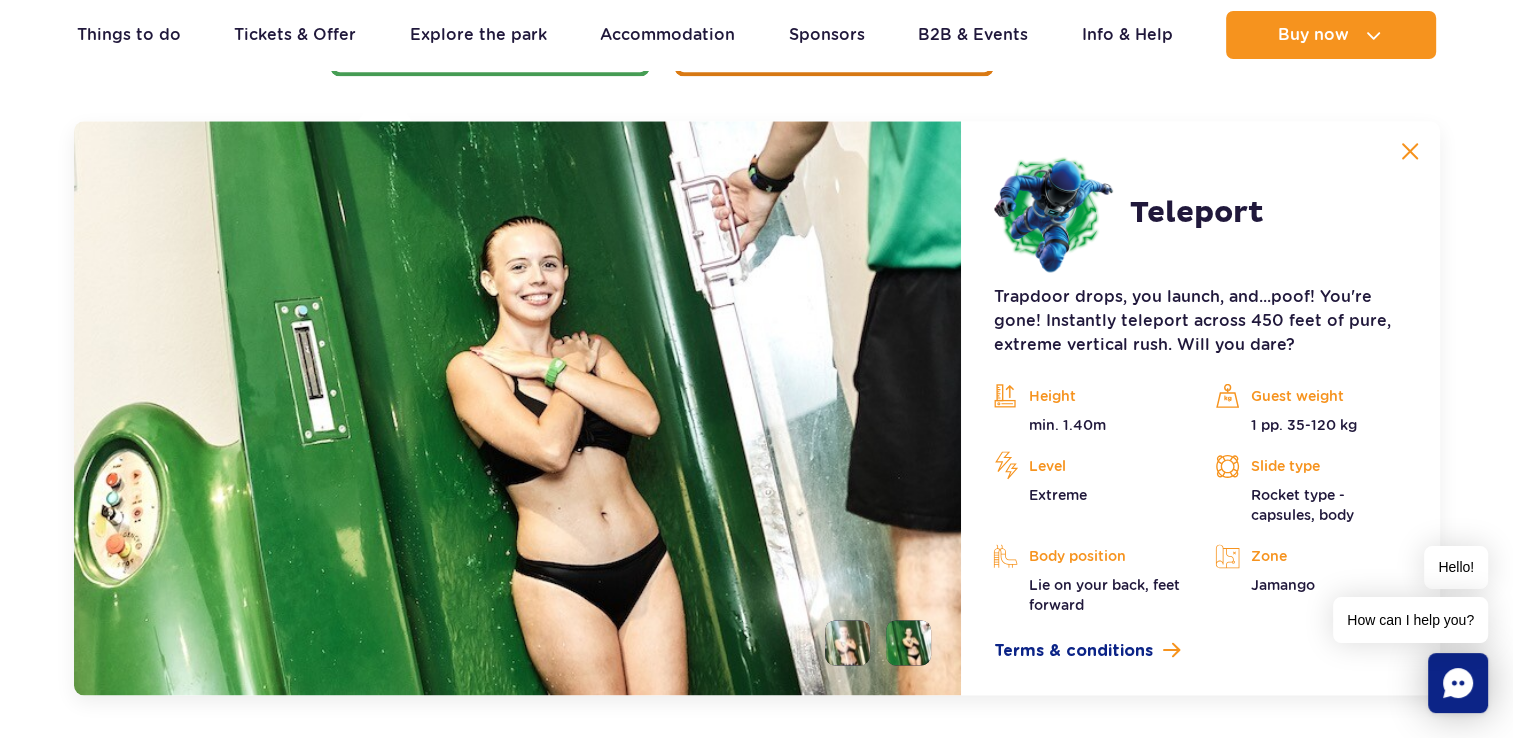 click at bounding box center [908, 642] 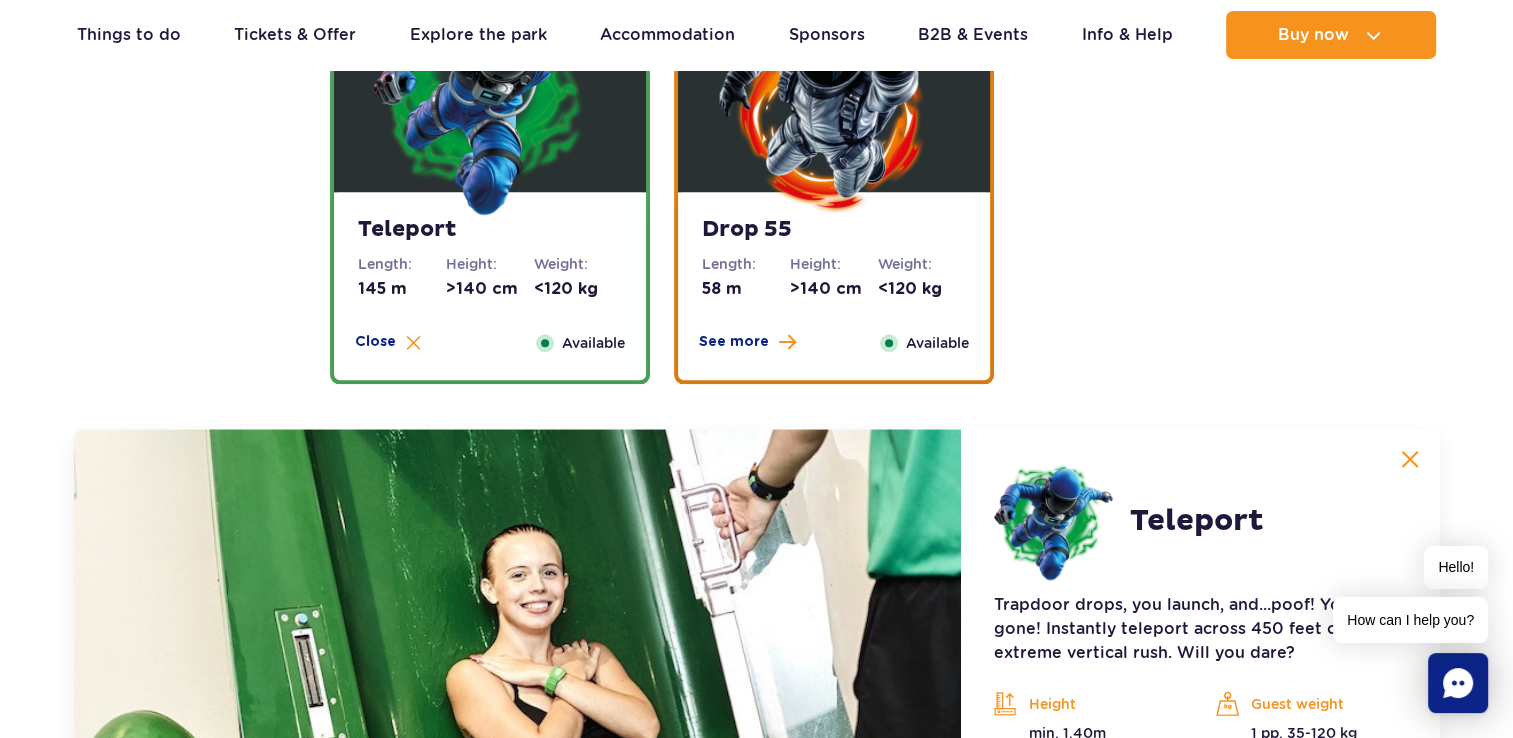 scroll, scrollTop: 2212, scrollLeft: 0, axis: vertical 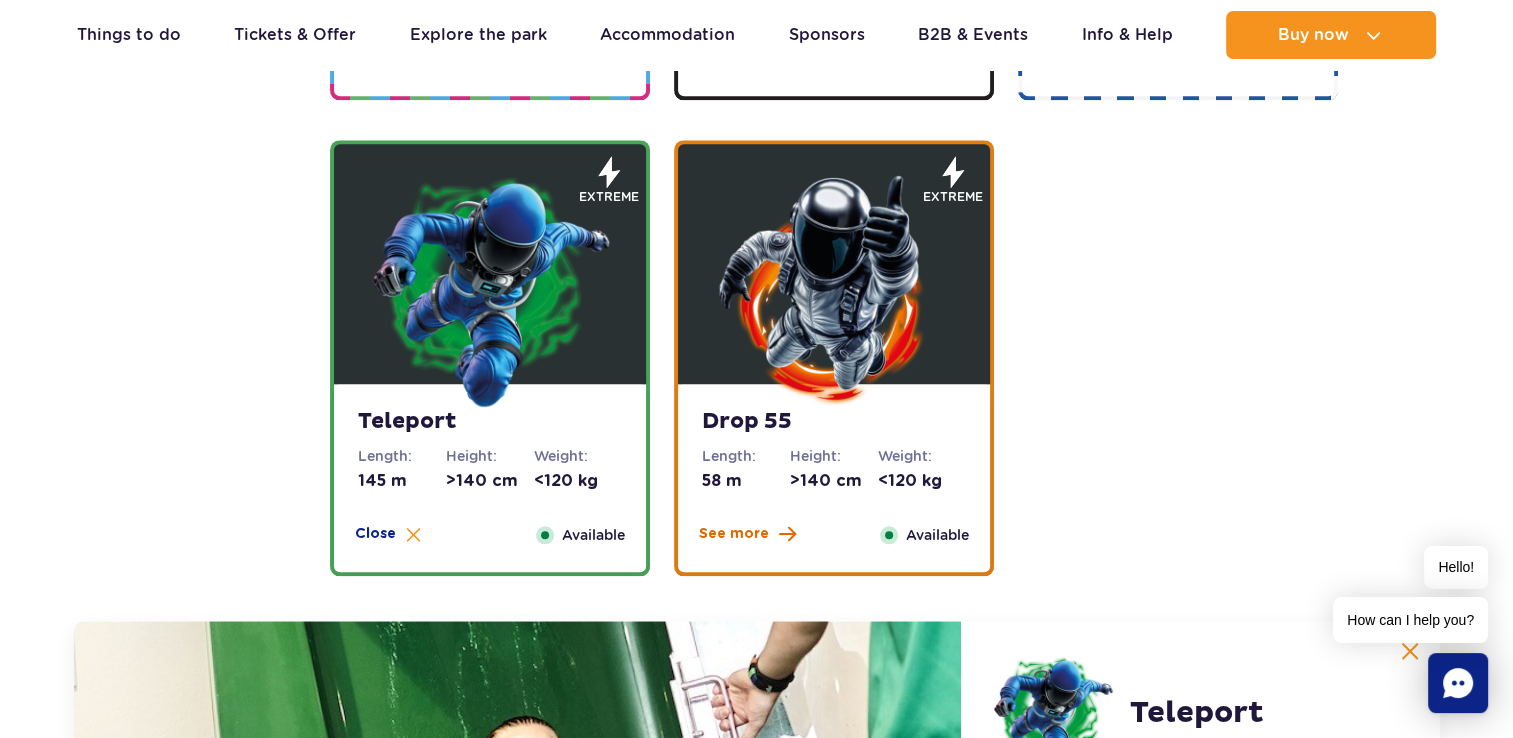click on "See more" at bounding box center [734, 534] 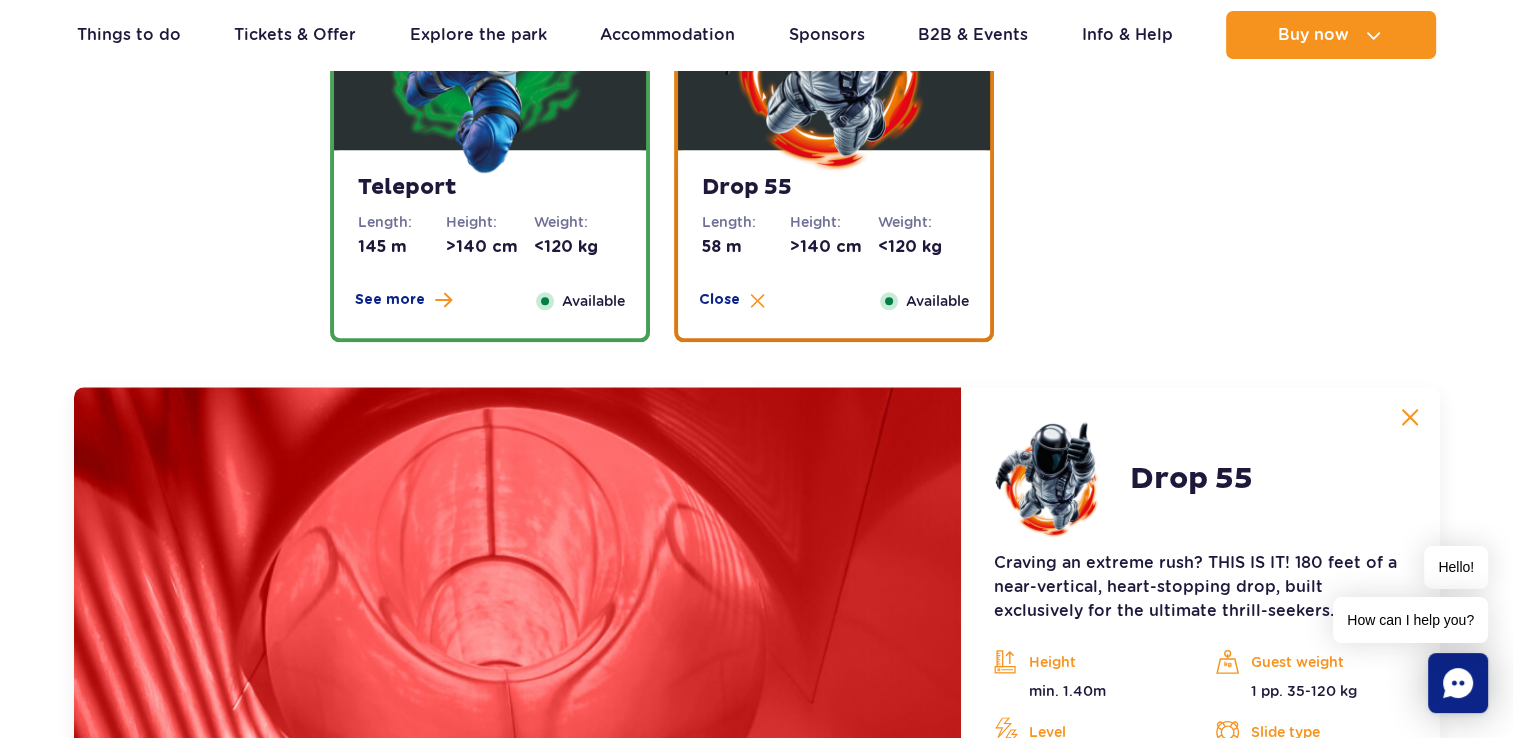 scroll, scrollTop: 2712, scrollLeft: 0, axis: vertical 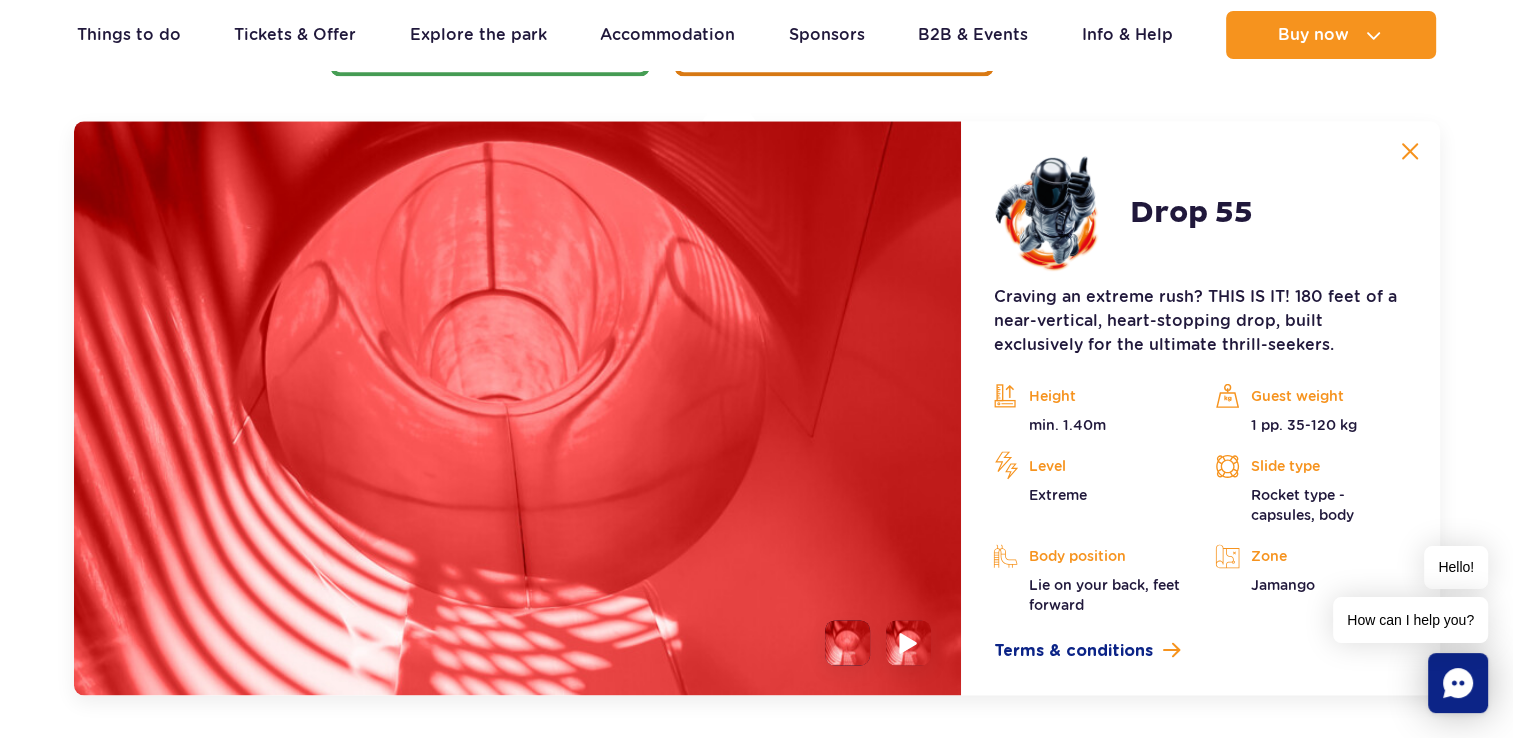 click at bounding box center [909, 642] 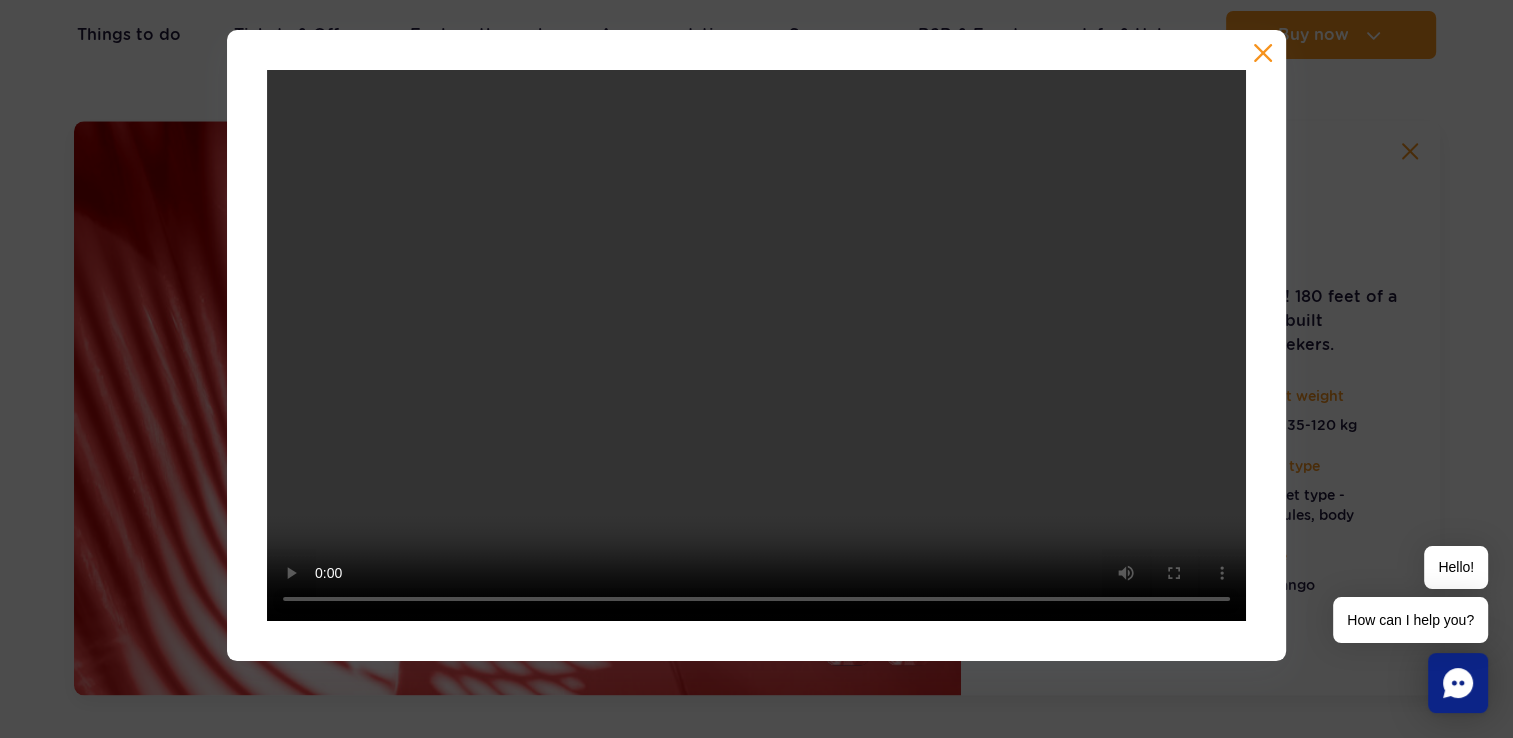 click at bounding box center [1263, 53] 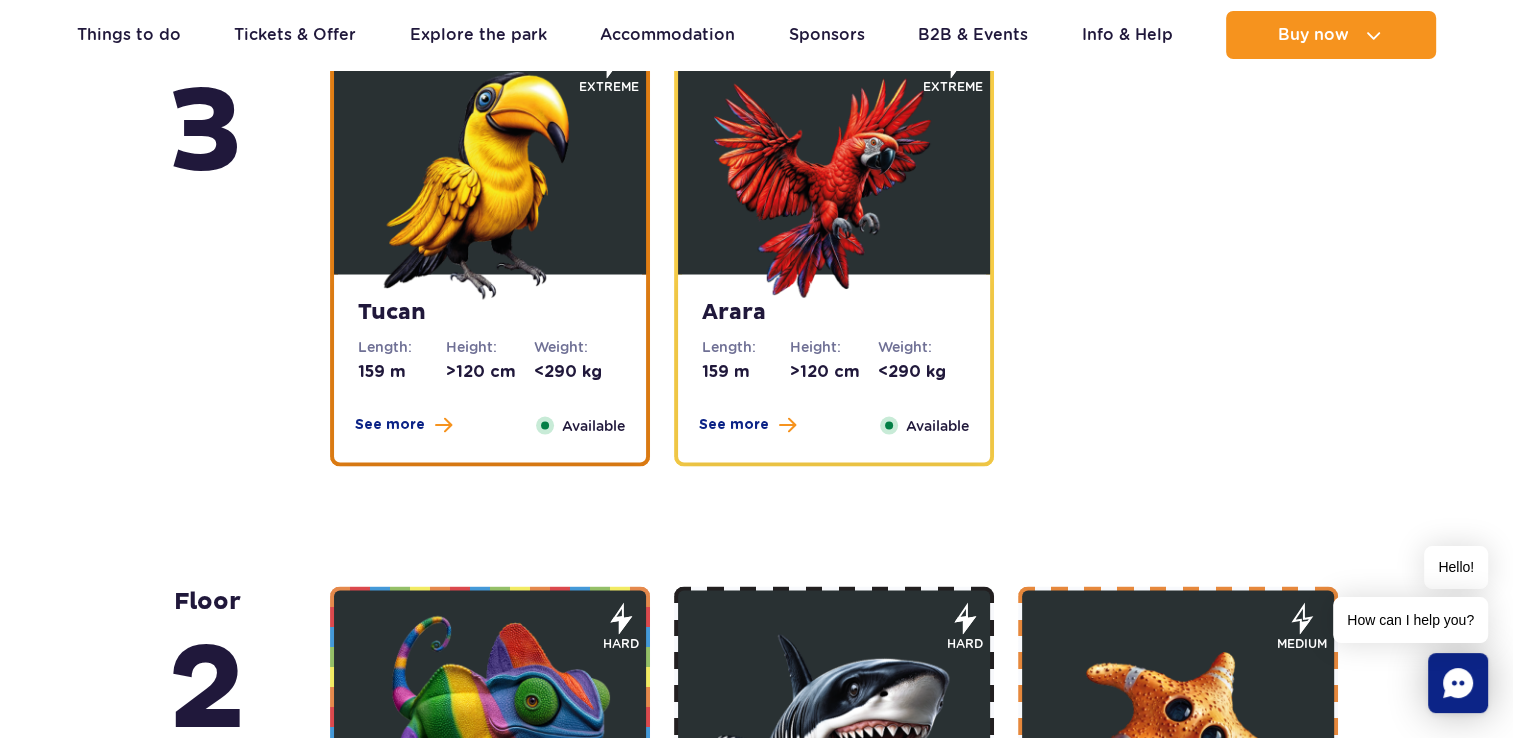 scroll, scrollTop: 3512, scrollLeft: 0, axis: vertical 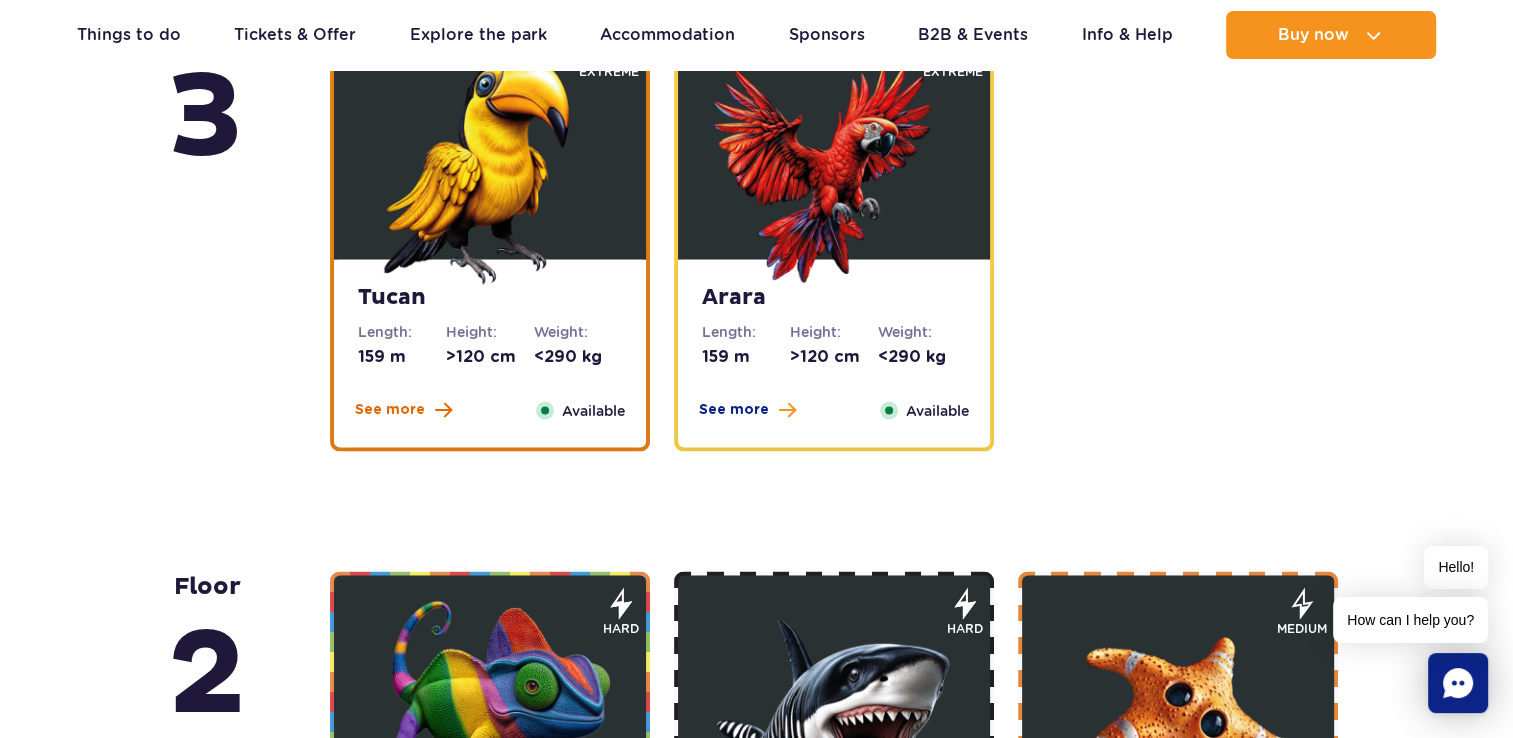 click on "See more" at bounding box center (390, 409) 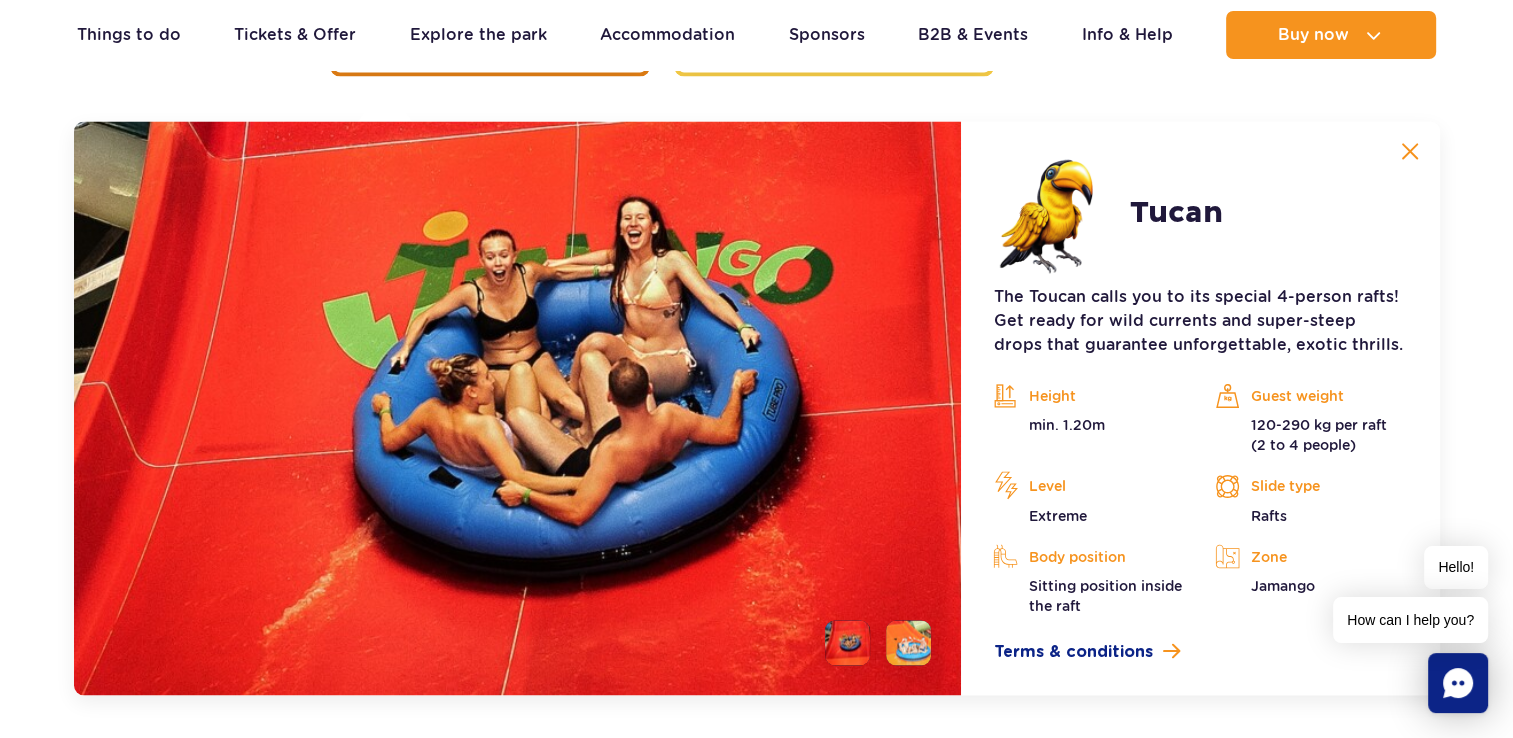 scroll, scrollTop: 3168, scrollLeft: 0, axis: vertical 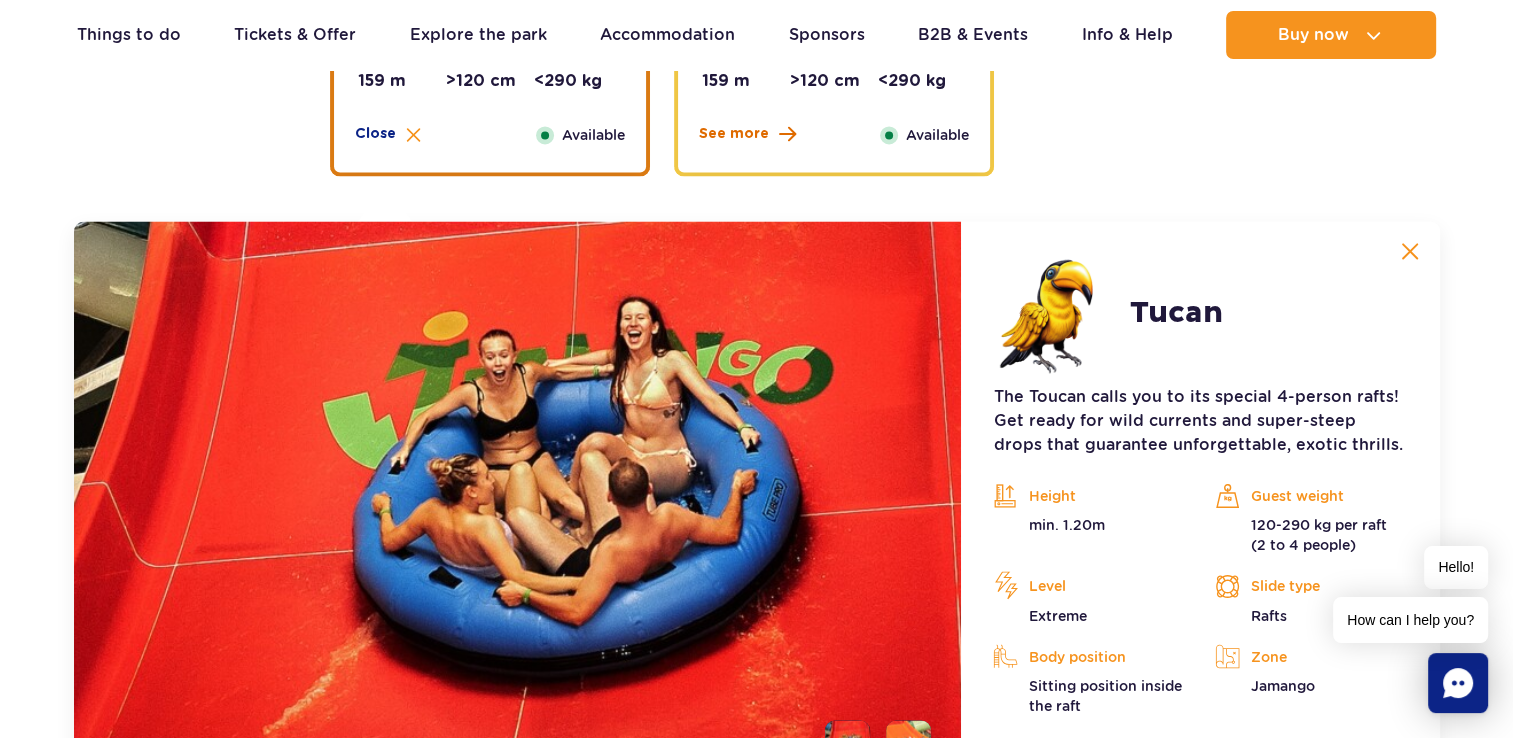 click on "See more" at bounding box center (734, 134) 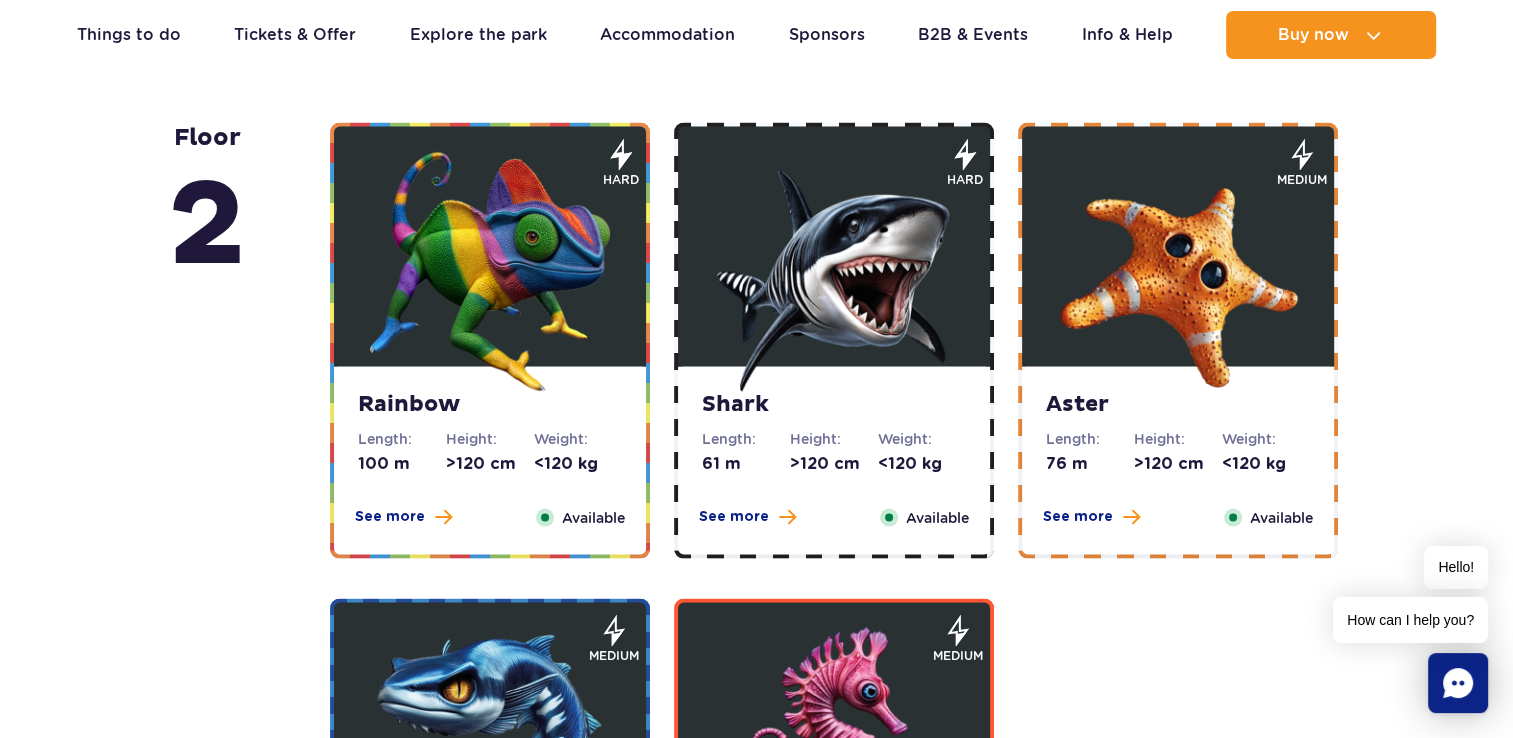 scroll, scrollTop: 3968, scrollLeft: 0, axis: vertical 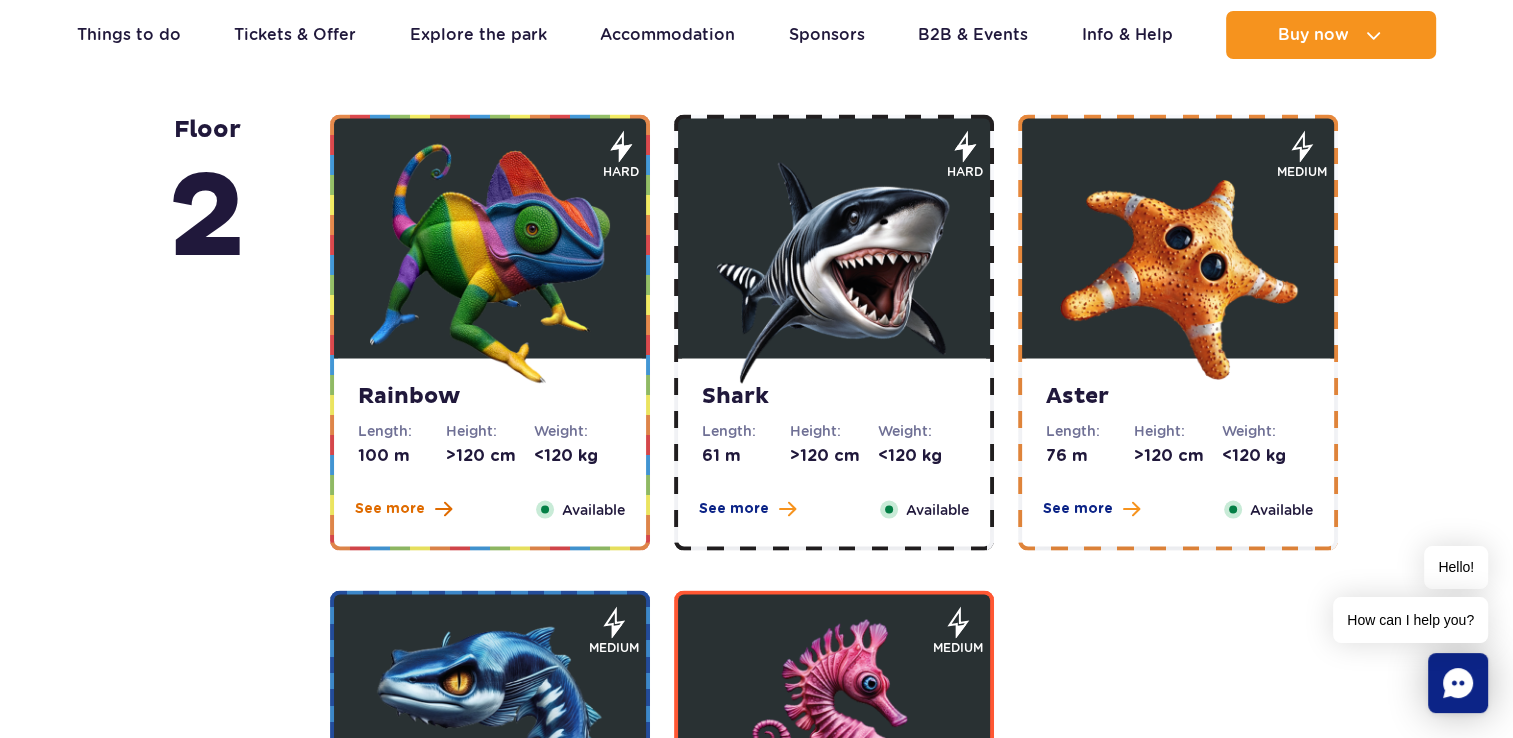 click on "See more" at bounding box center [390, 509] 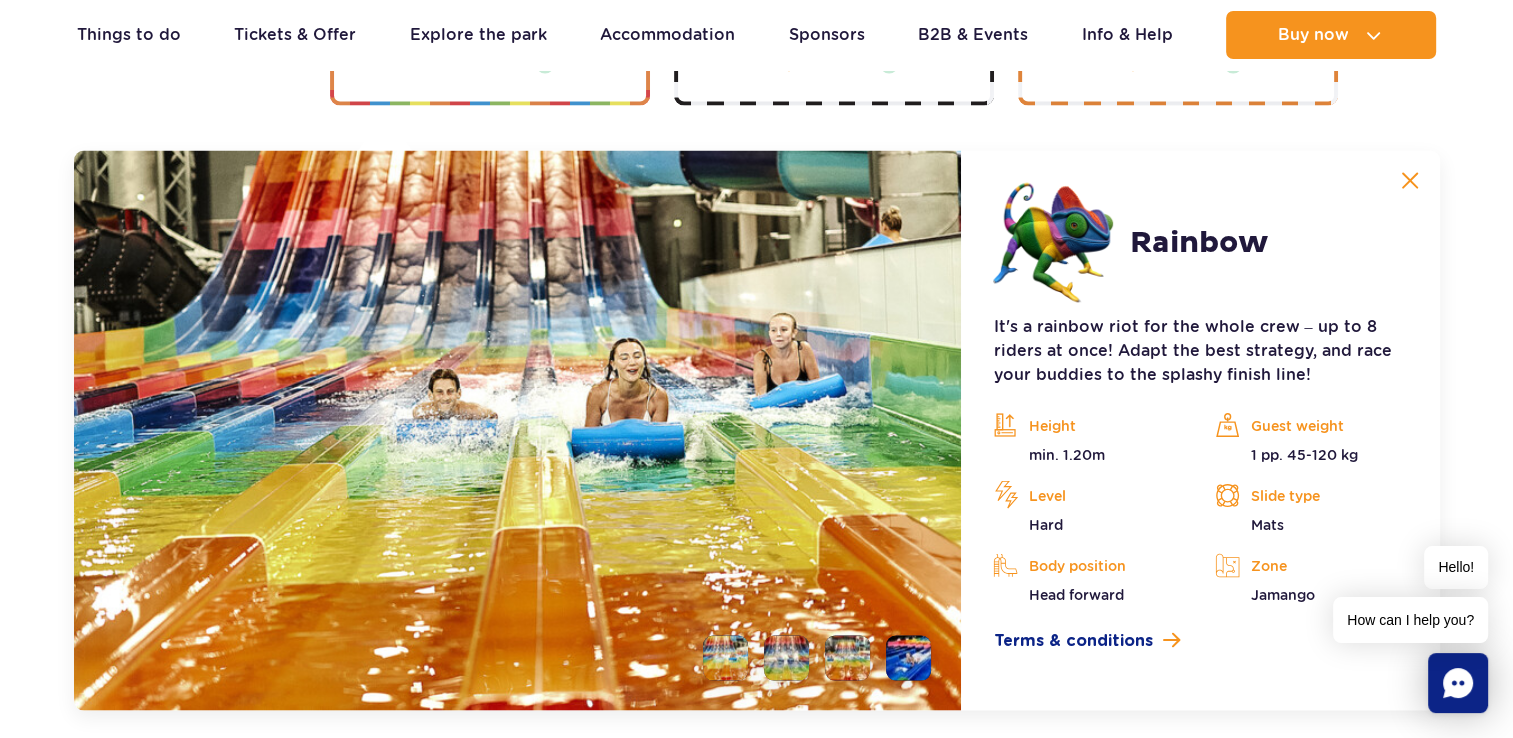 scroll, scrollTop: 3824, scrollLeft: 0, axis: vertical 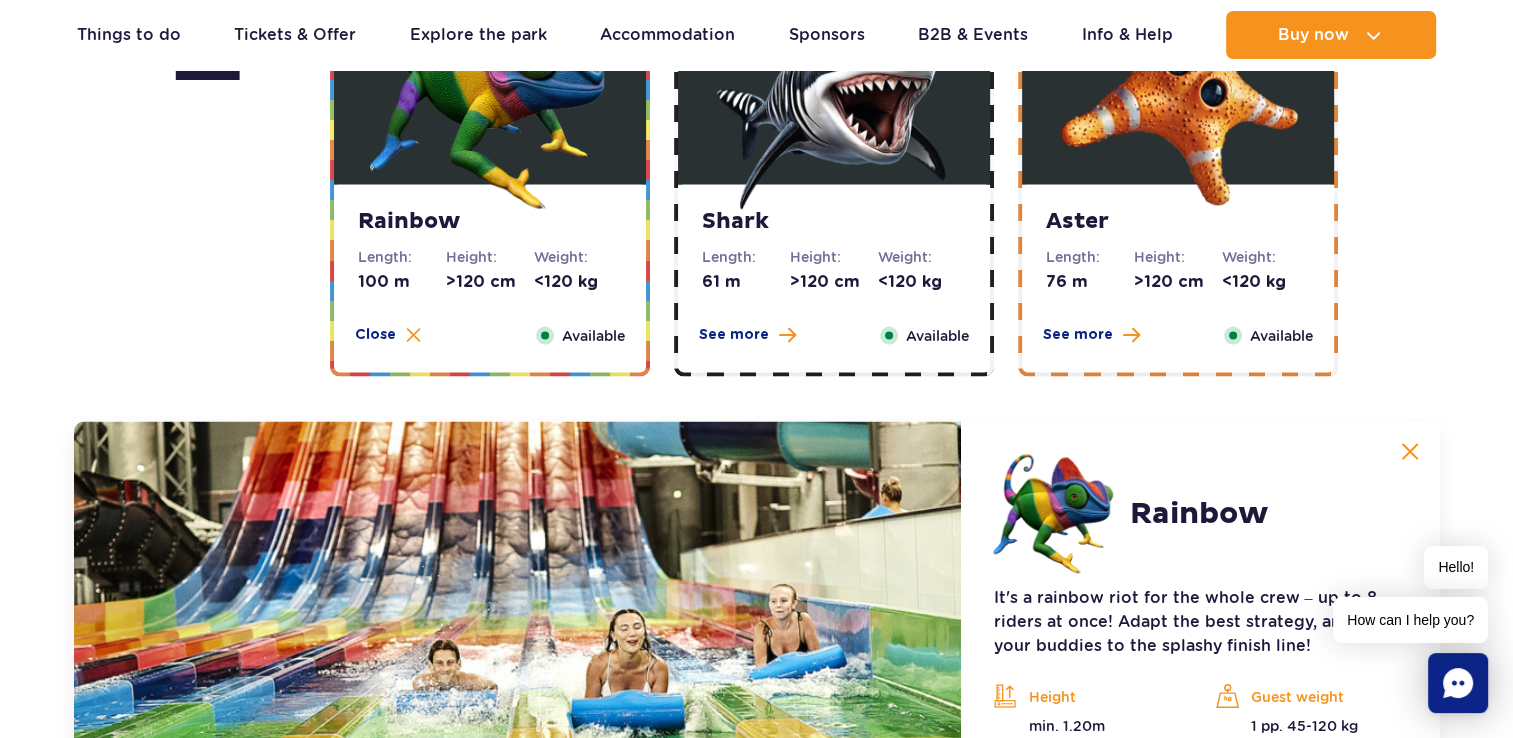 click on "Shark
Length:
61 m
Height:
>120 cm
Weight:
<120 kg
See more
Close
Available" at bounding box center (834, 278) 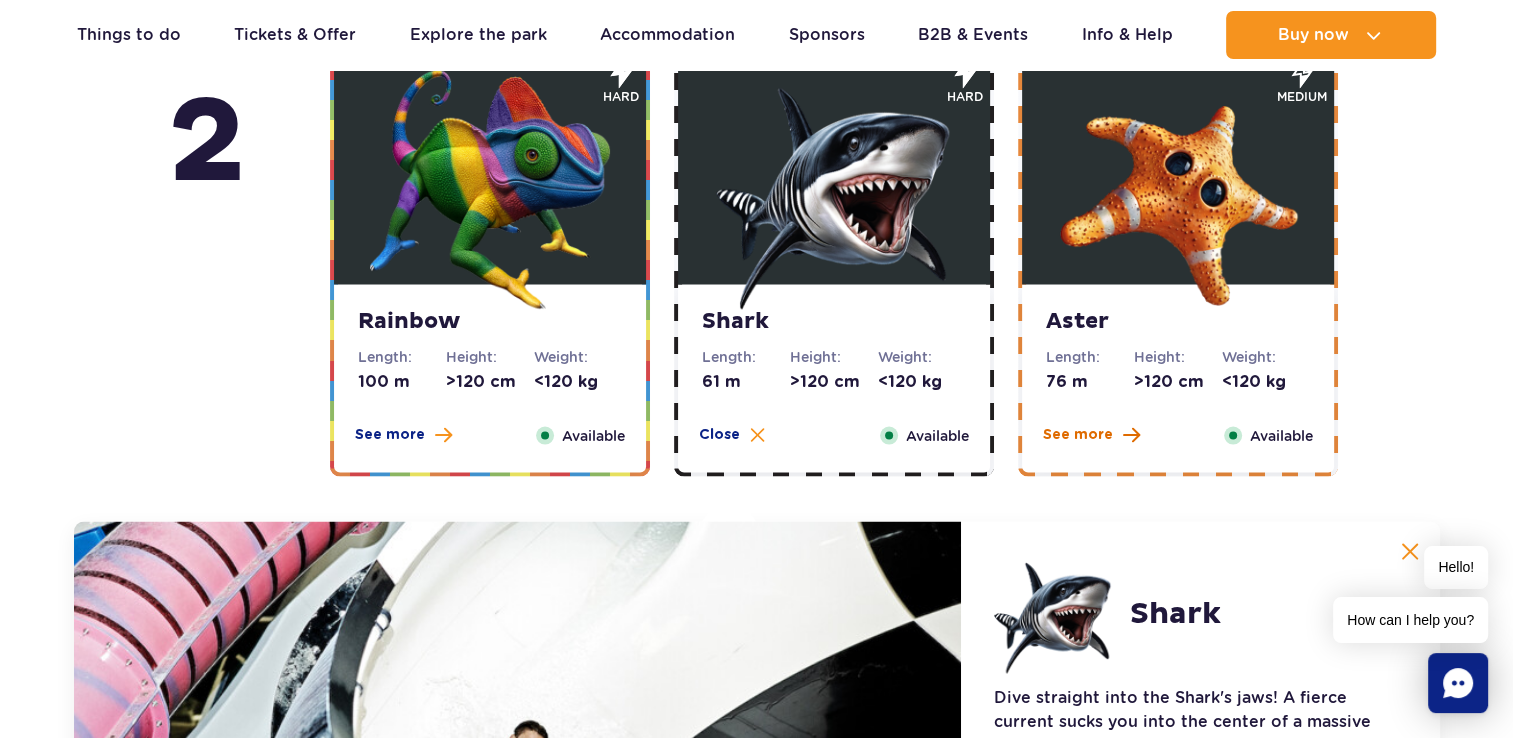 click on "See more" at bounding box center [1078, 434] 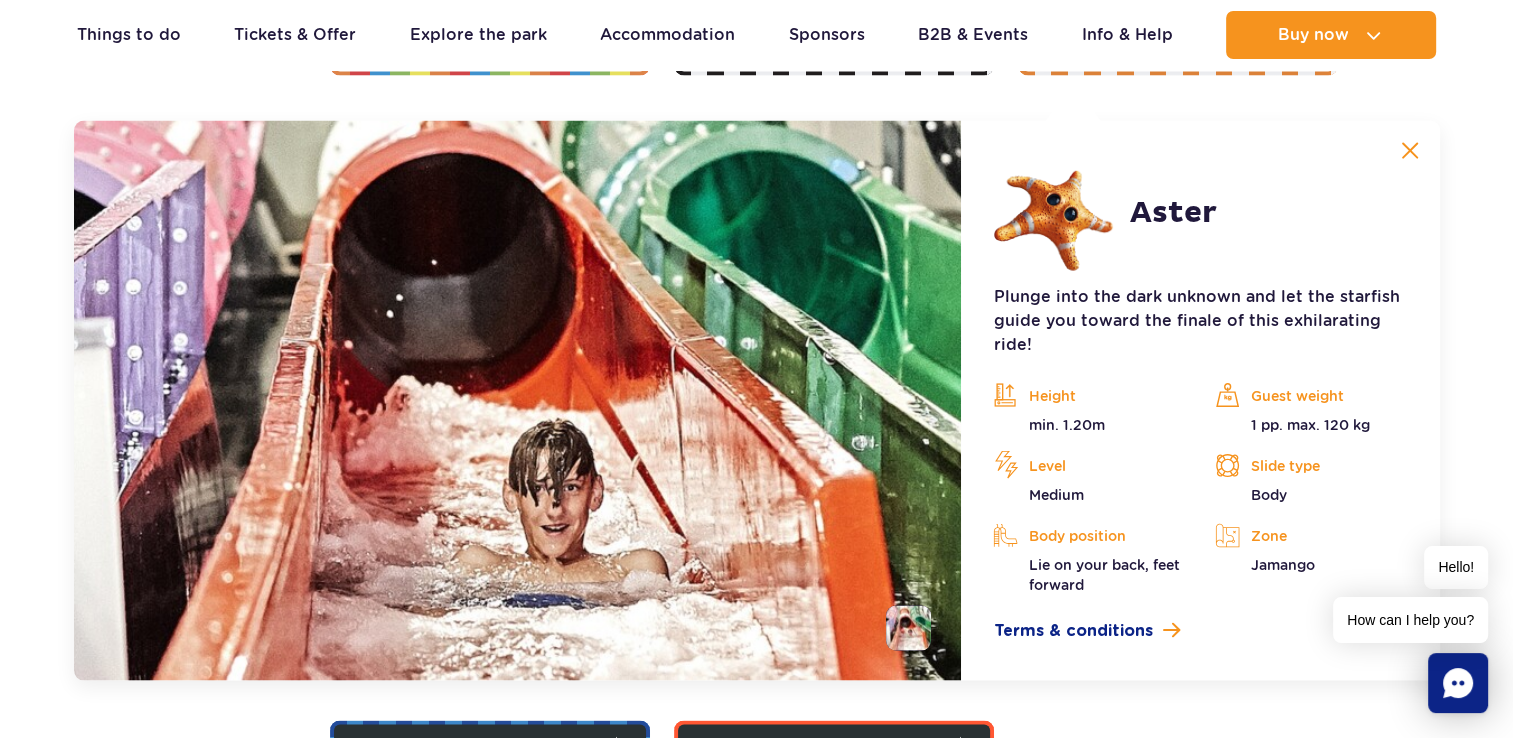 scroll, scrollTop: 4324, scrollLeft: 0, axis: vertical 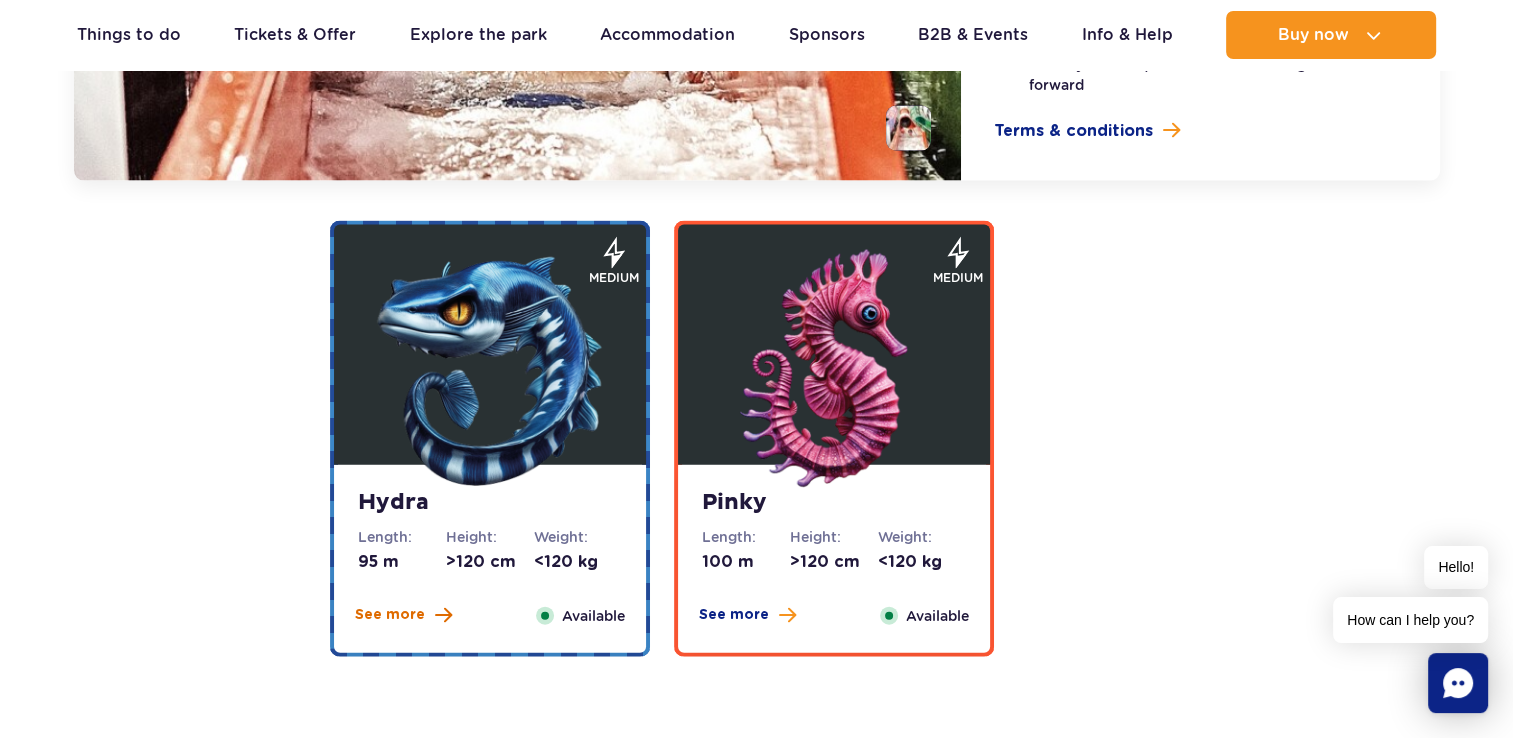 click on "See more" at bounding box center [390, 615] 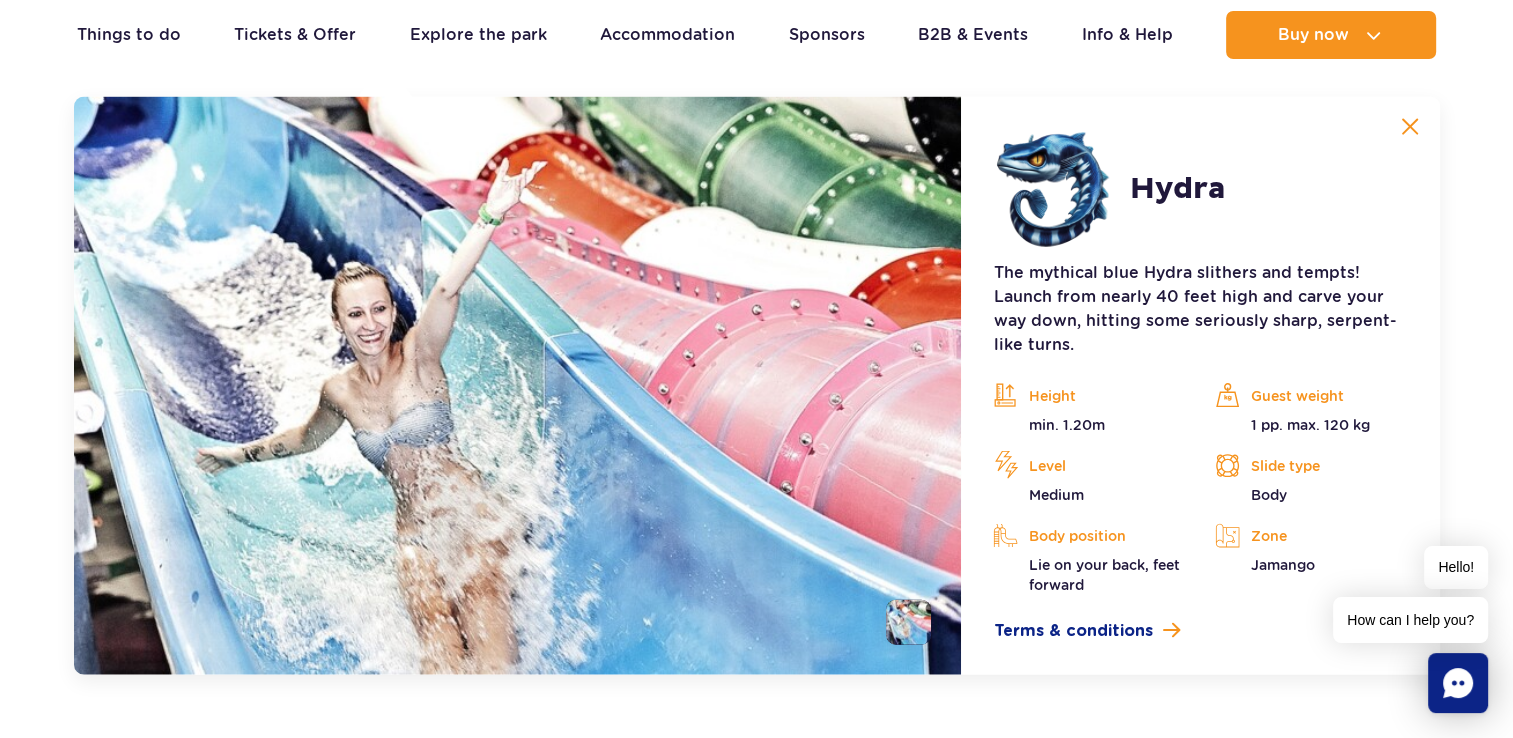 scroll, scrollTop: 4300, scrollLeft: 0, axis: vertical 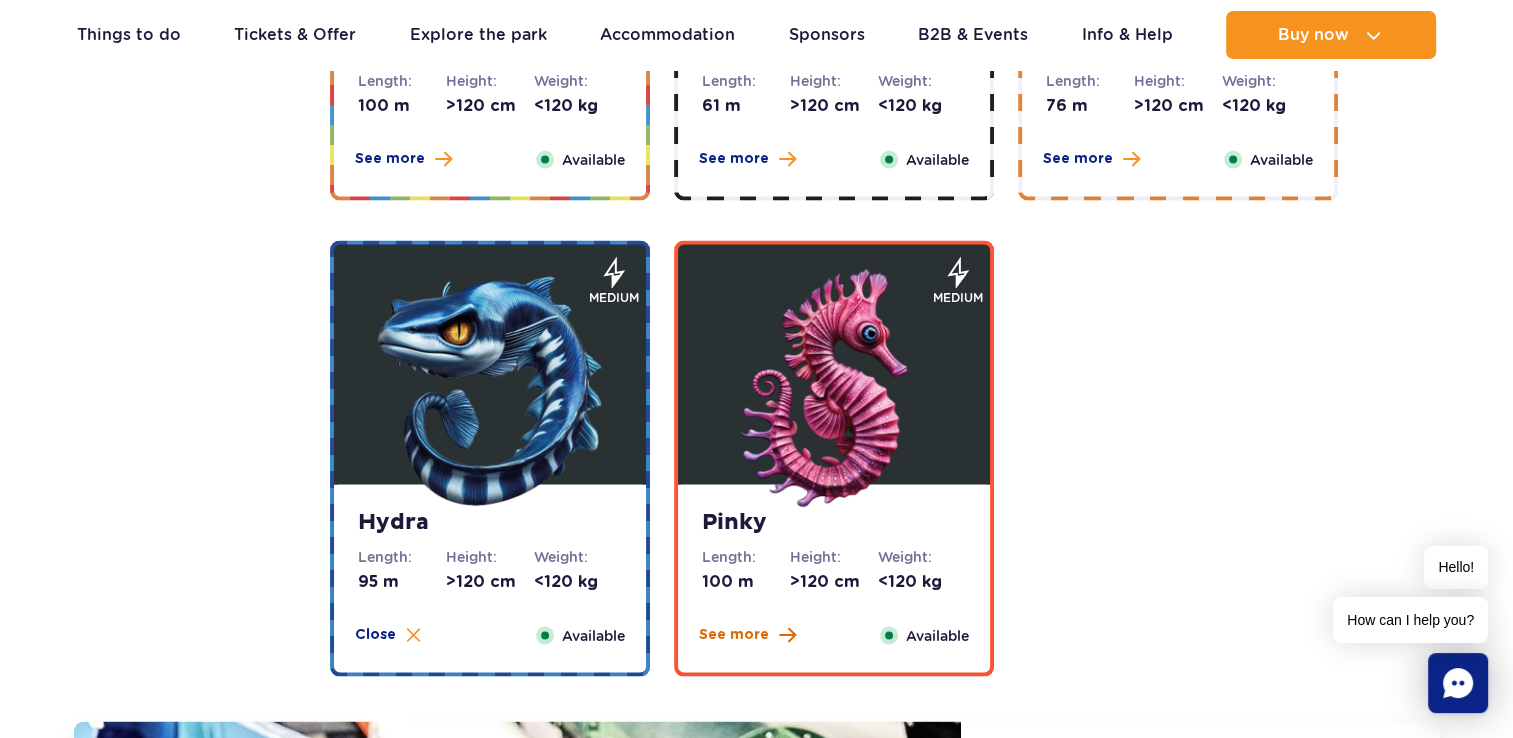 click on "See more" at bounding box center [734, 634] 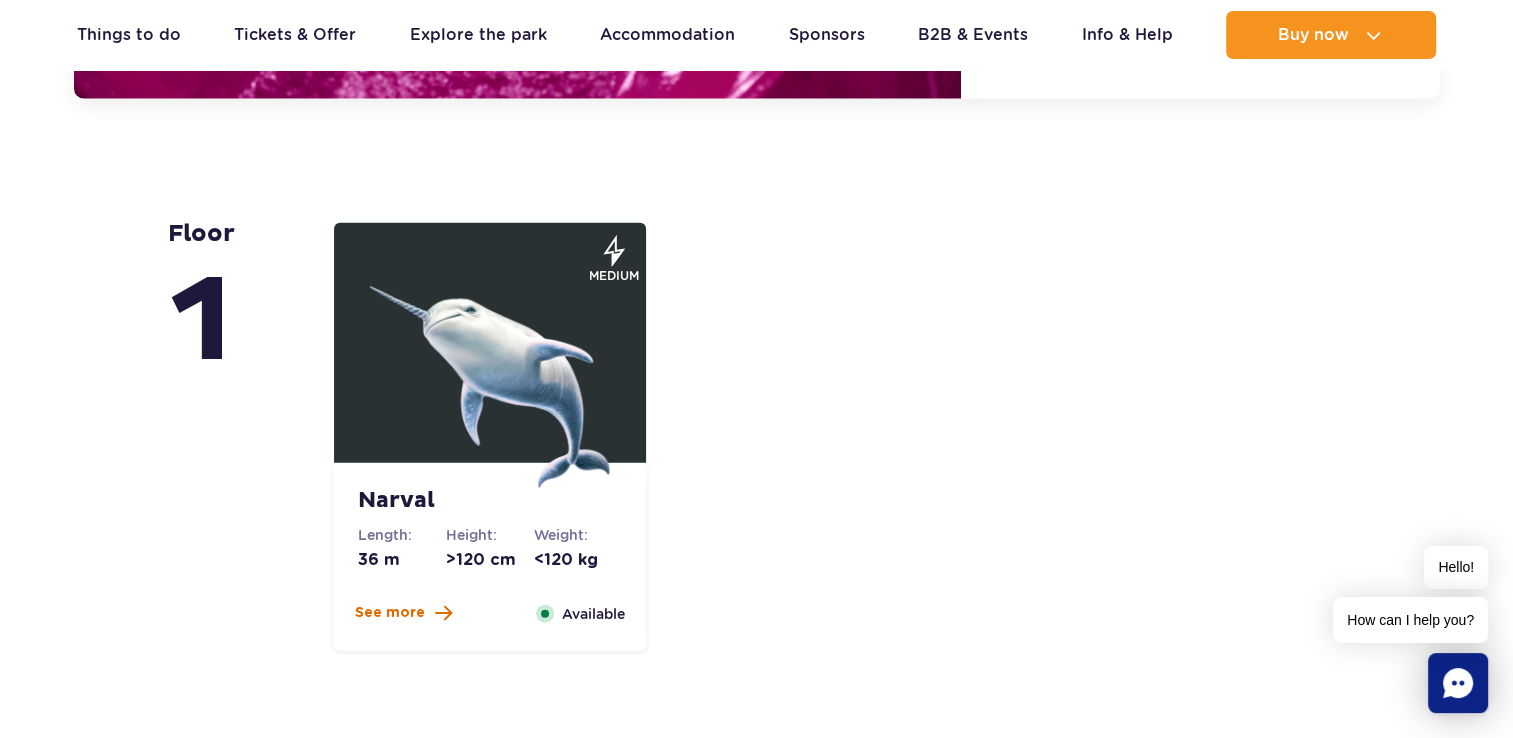 click on "See more" at bounding box center [390, 613] 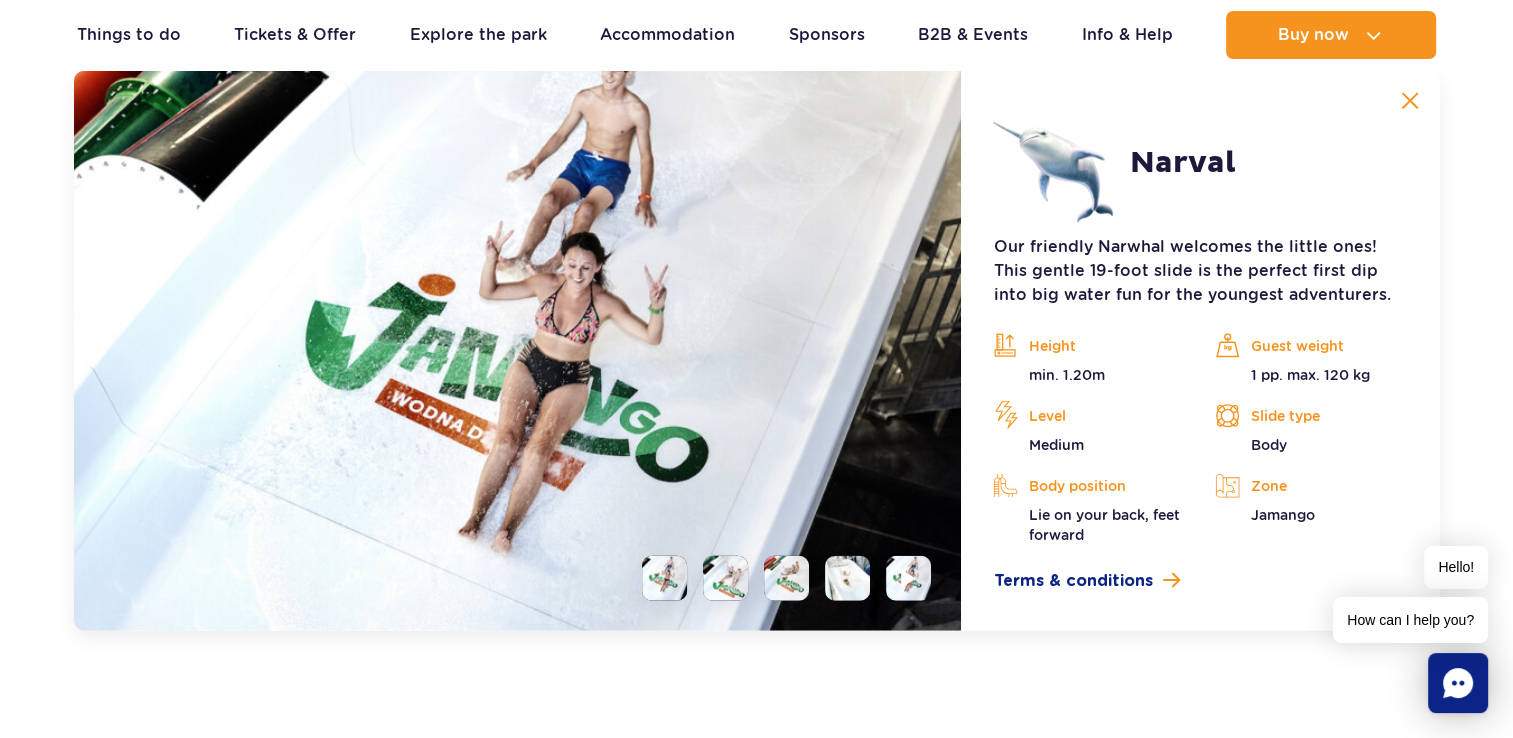 scroll, scrollTop: 4856, scrollLeft: 0, axis: vertical 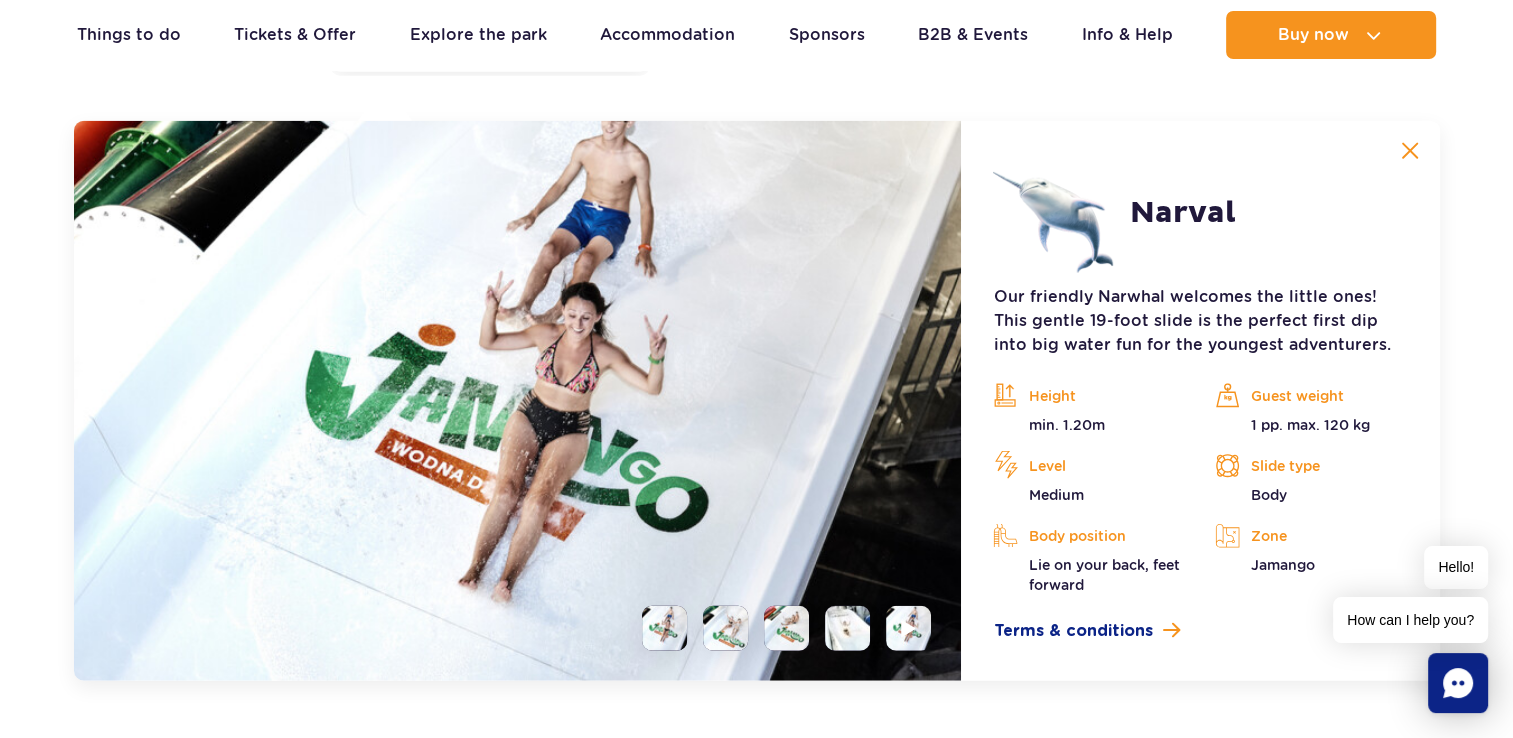 click at bounding box center (725, 628) 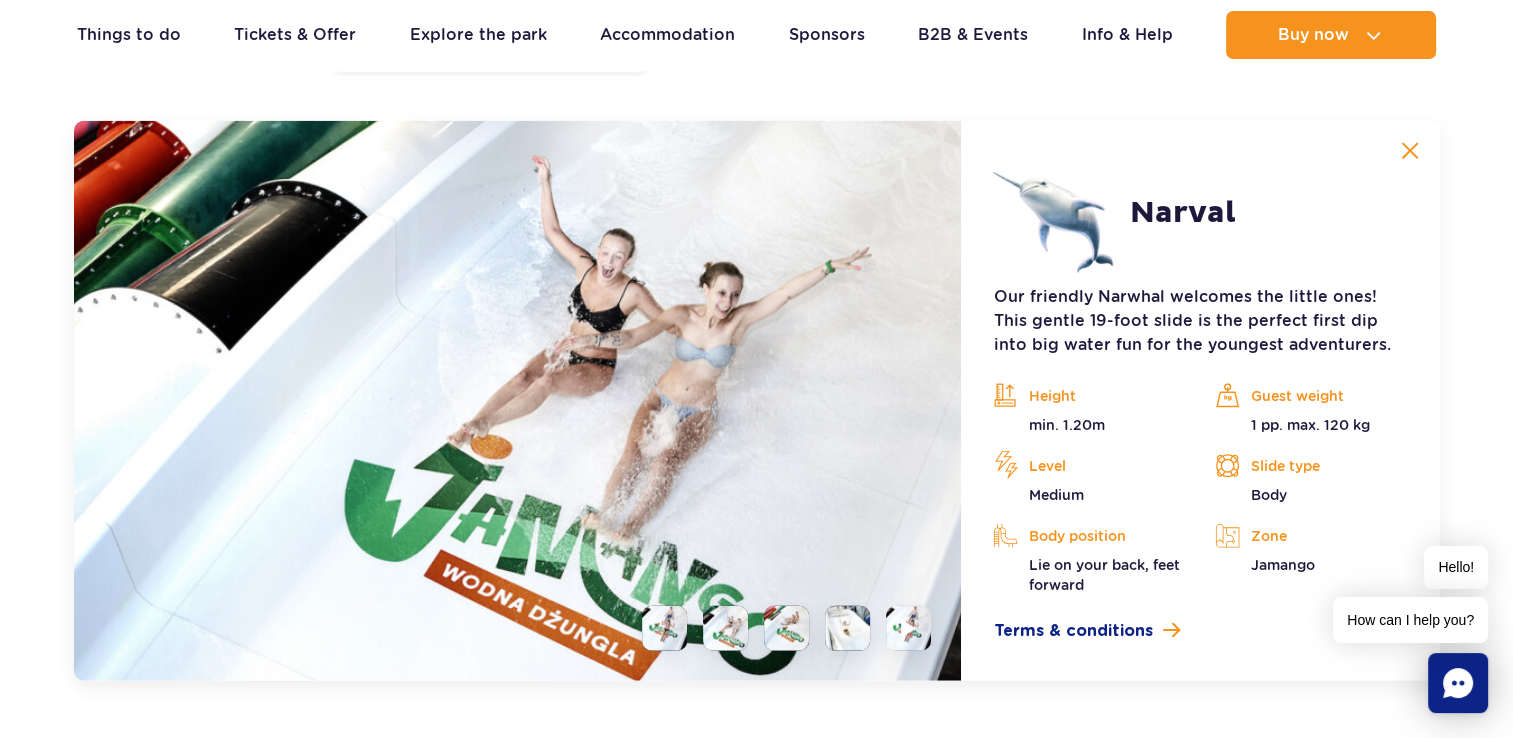 click at bounding box center [786, 628] 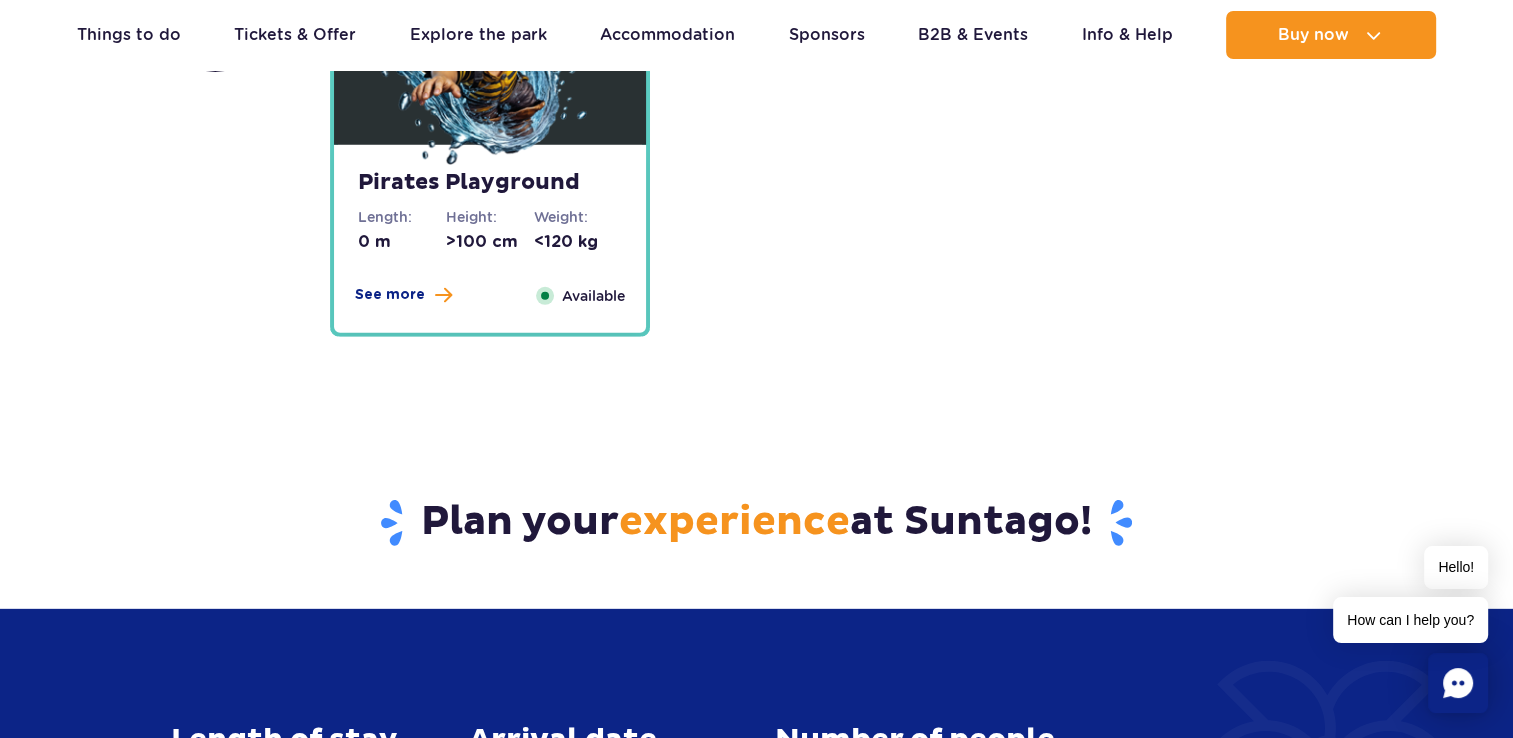 scroll, scrollTop: 5556, scrollLeft: 0, axis: vertical 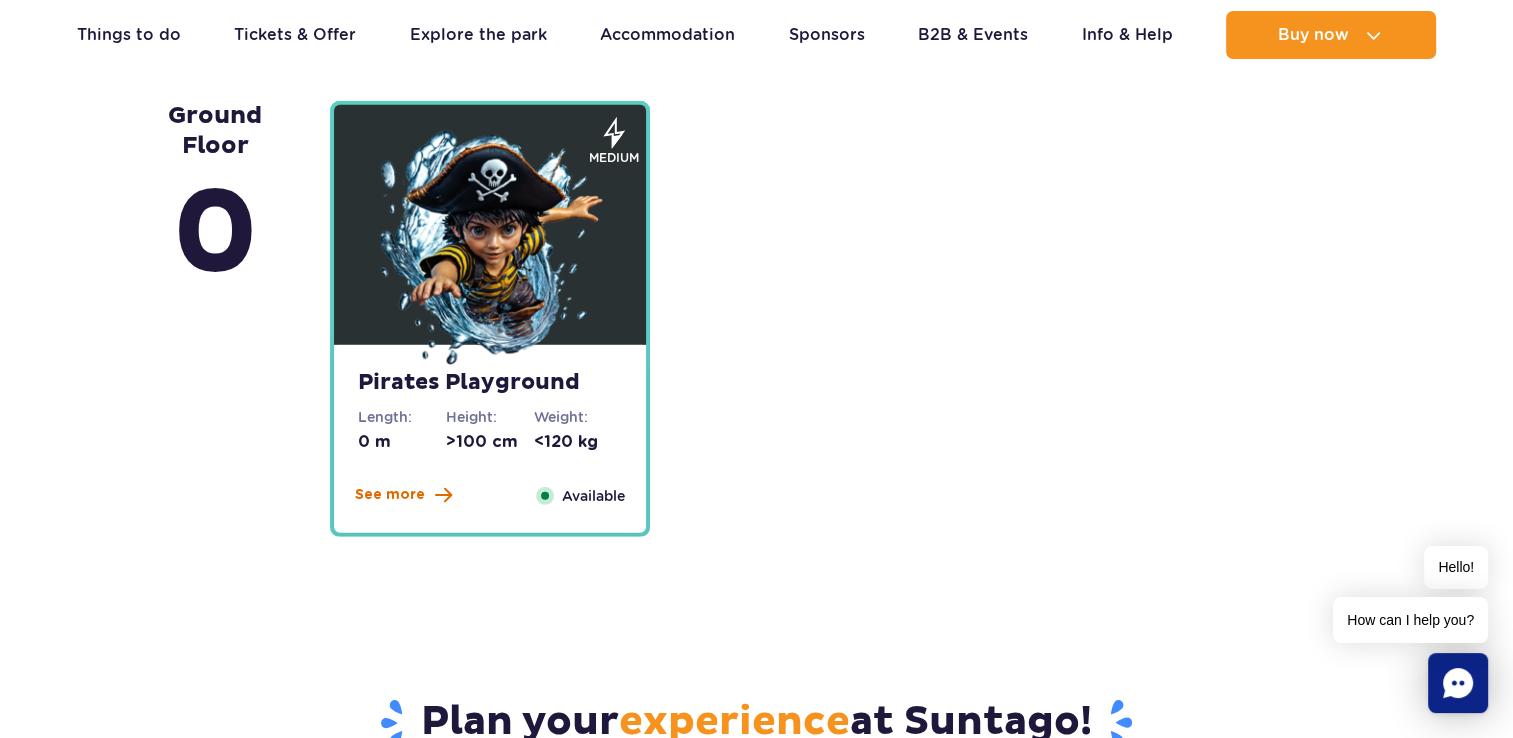 click on "See more" at bounding box center [390, 495] 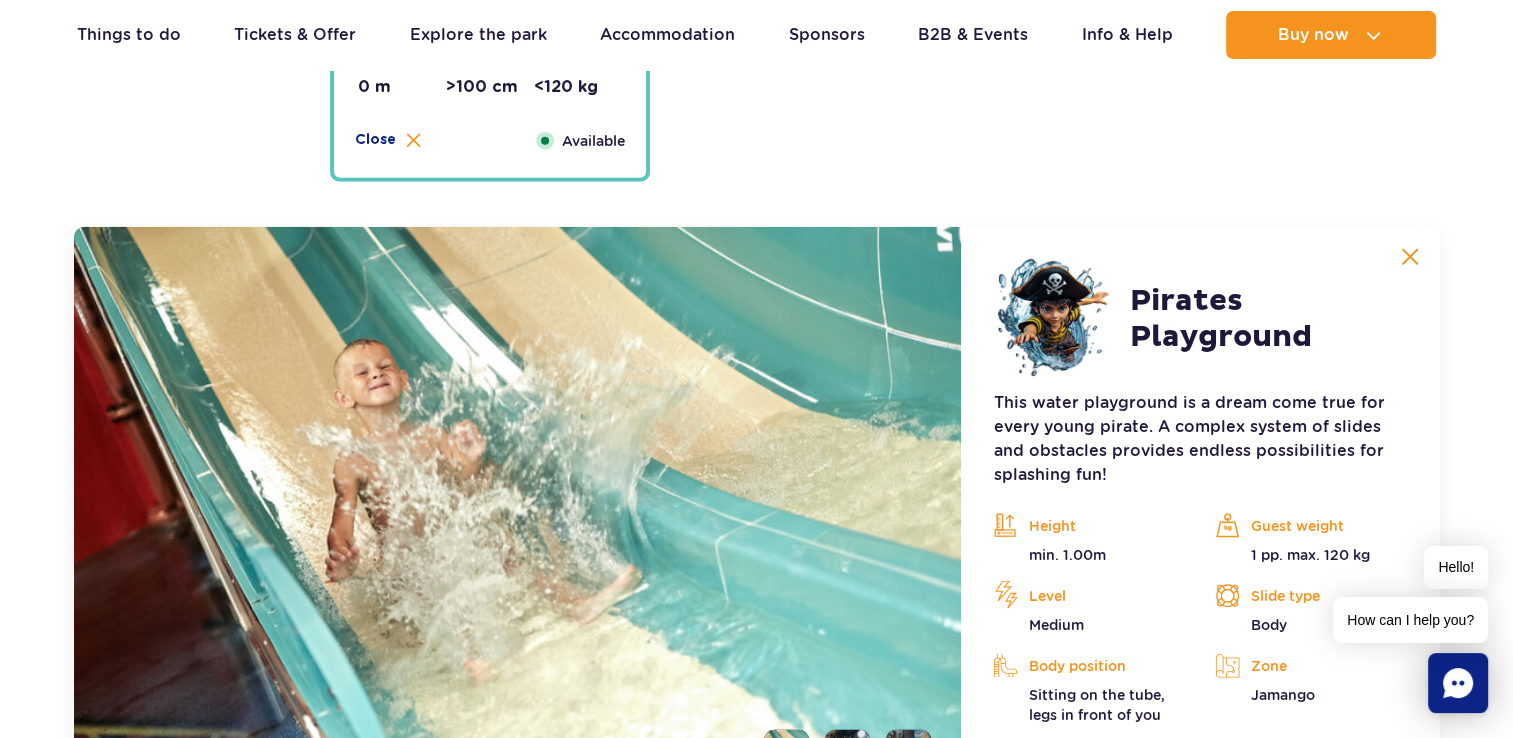 scroll, scrollTop: 5412, scrollLeft: 0, axis: vertical 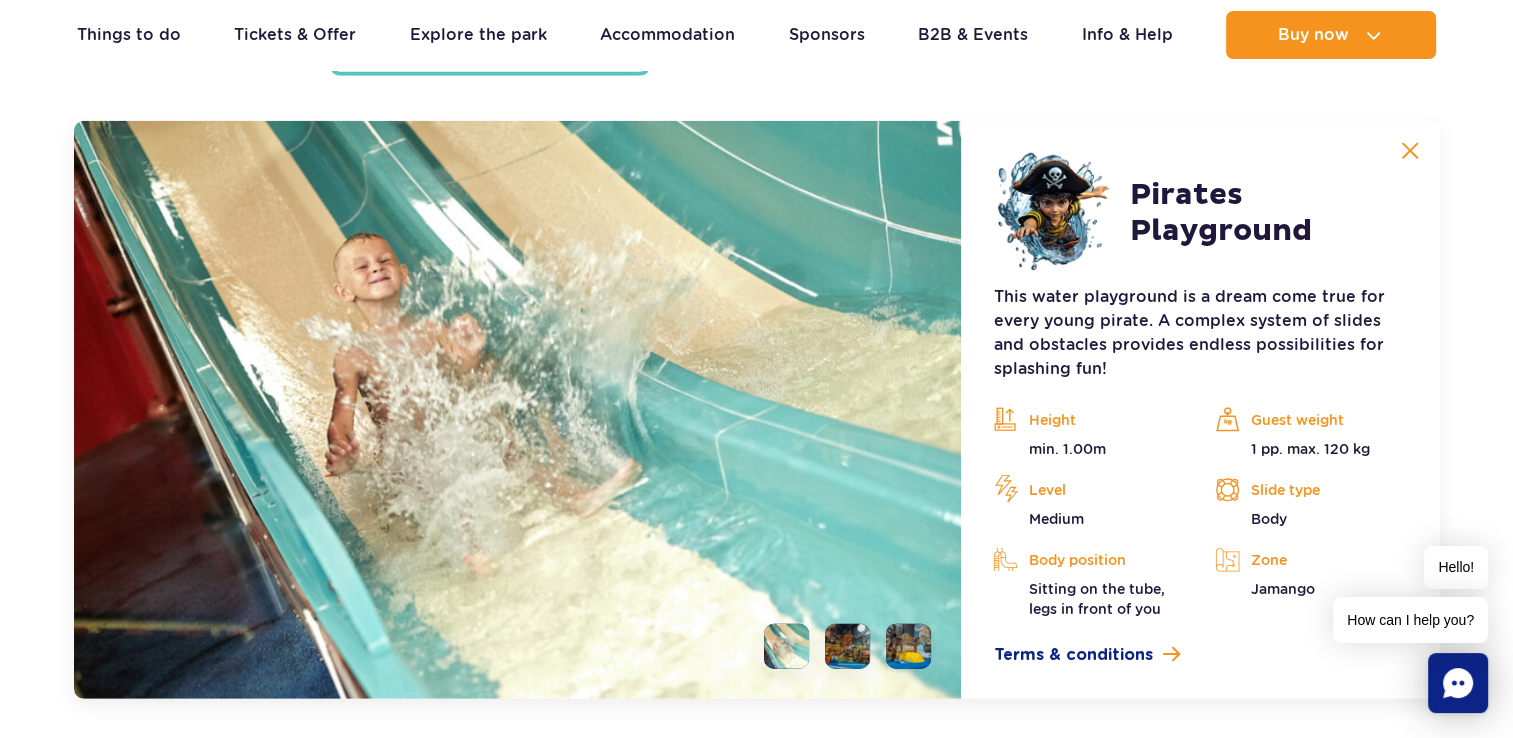 click at bounding box center [847, 646] 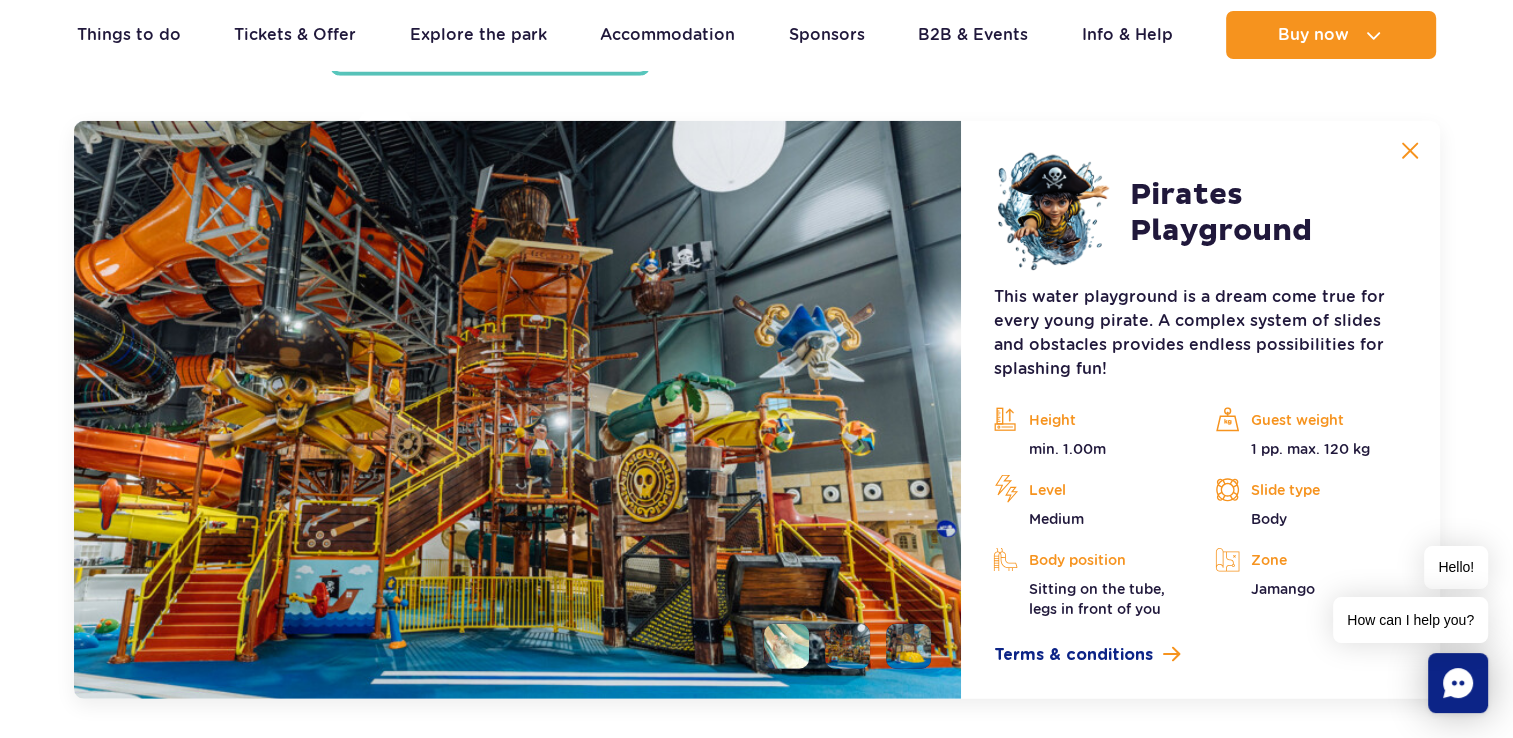 click at bounding box center (908, 646) 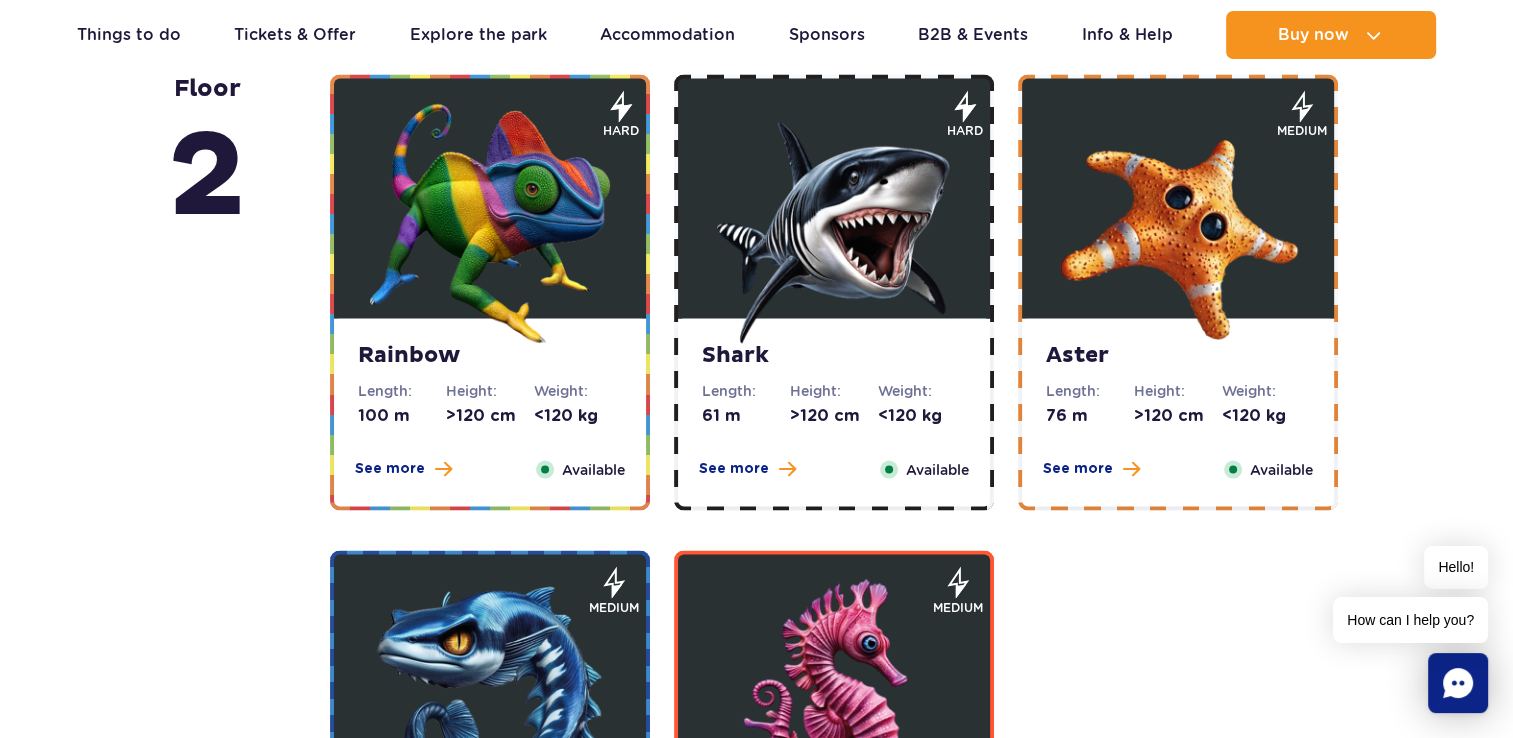scroll, scrollTop: 3212, scrollLeft: 0, axis: vertical 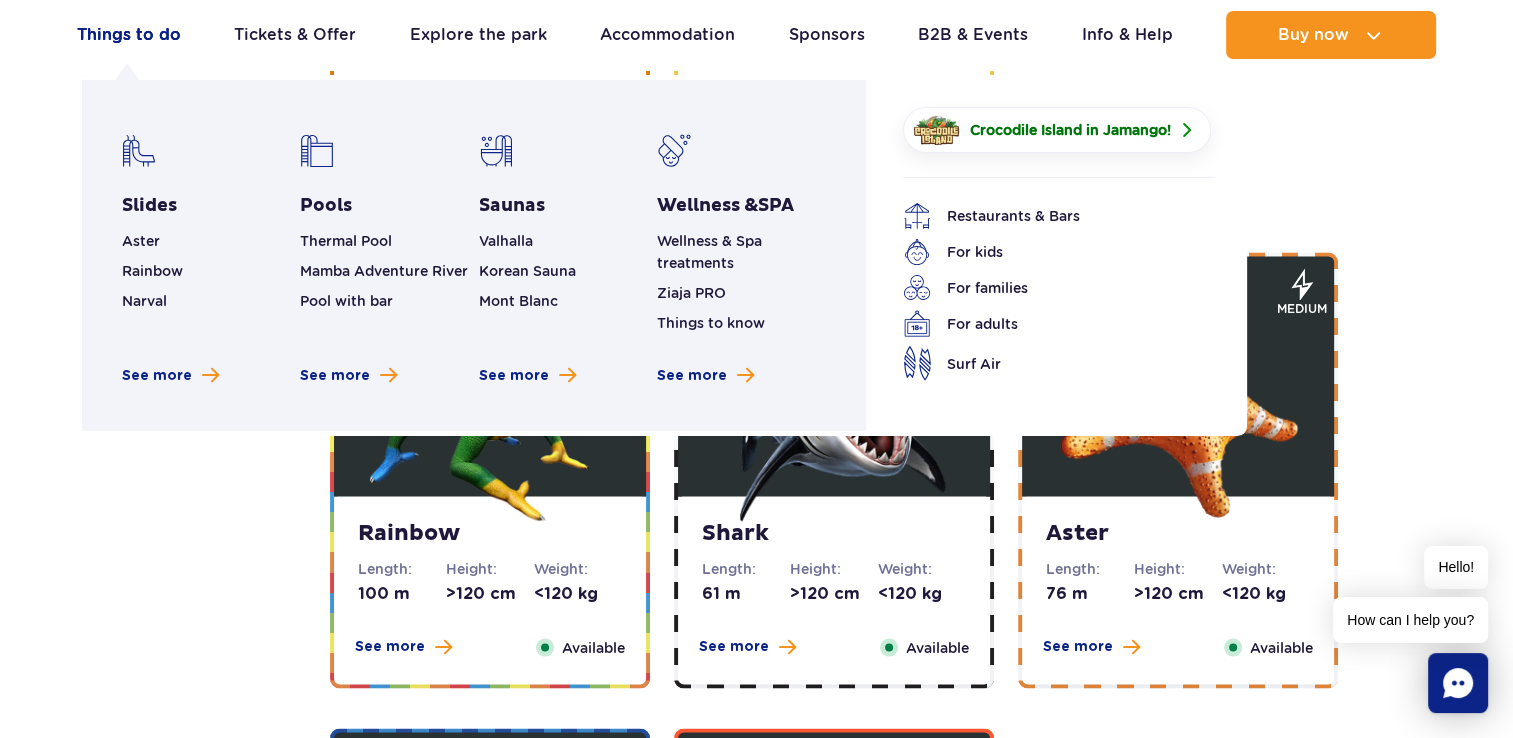 click on "Things to do" at bounding box center (129, 35) 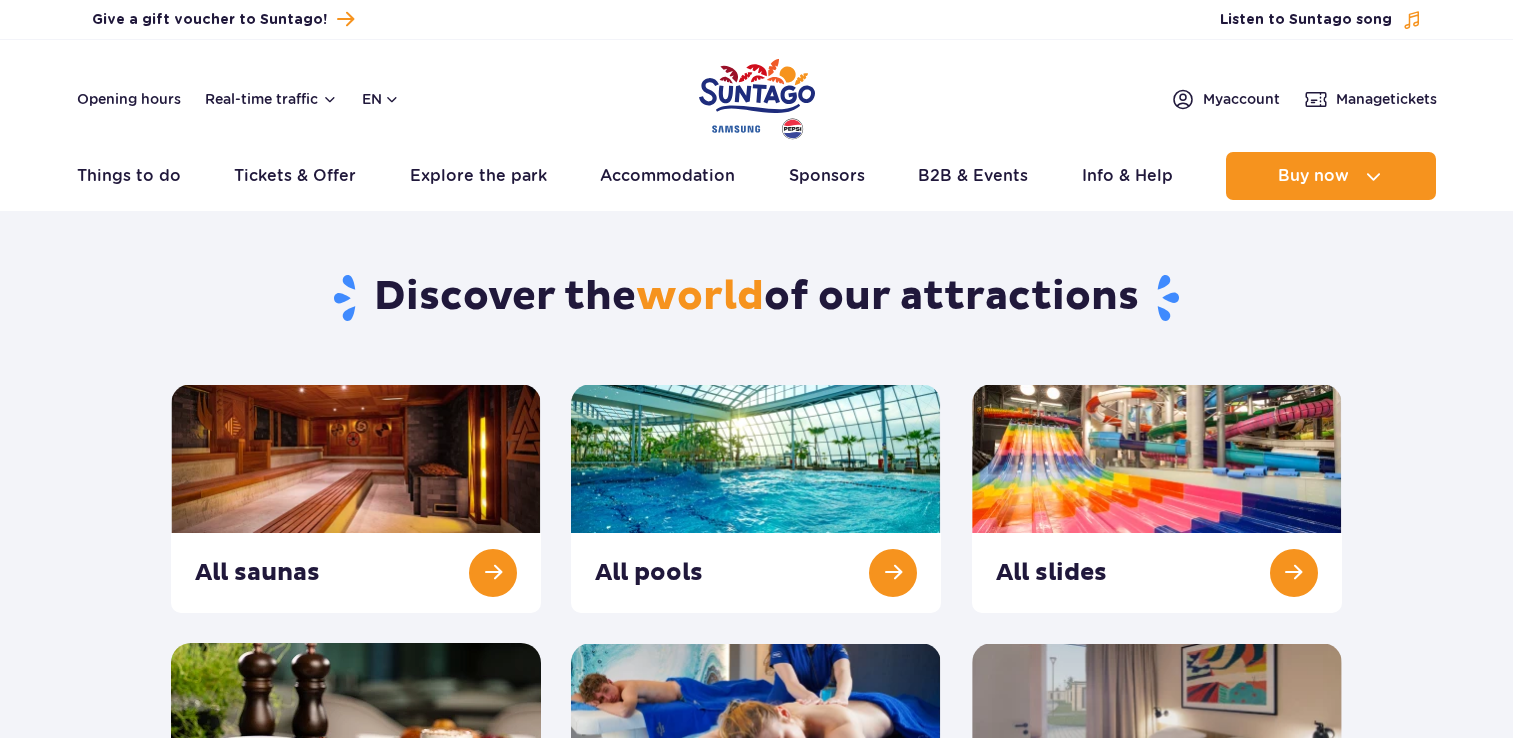 scroll, scrollTop: 0, scrollLeft: 0, axis: both 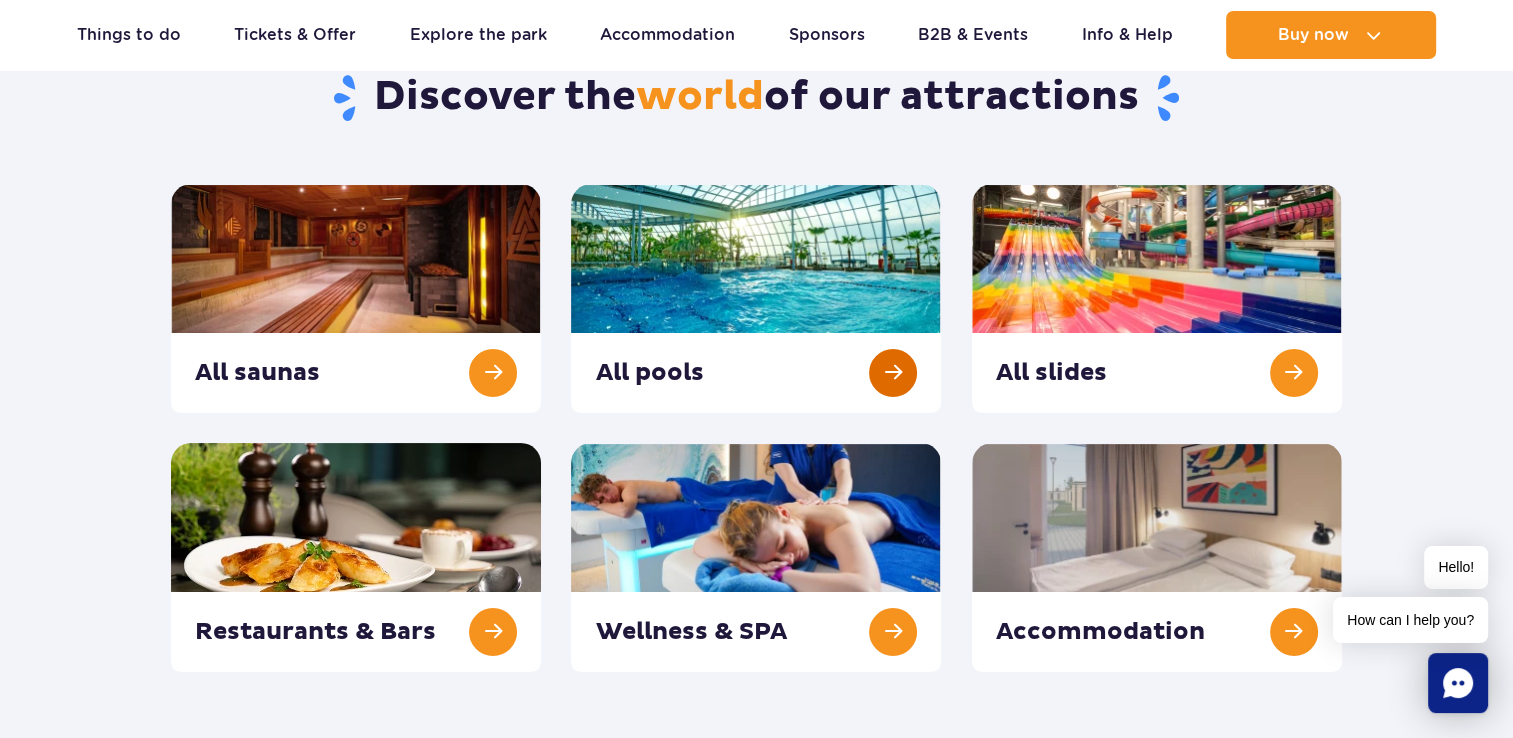 click at bounding box center (756, 298) 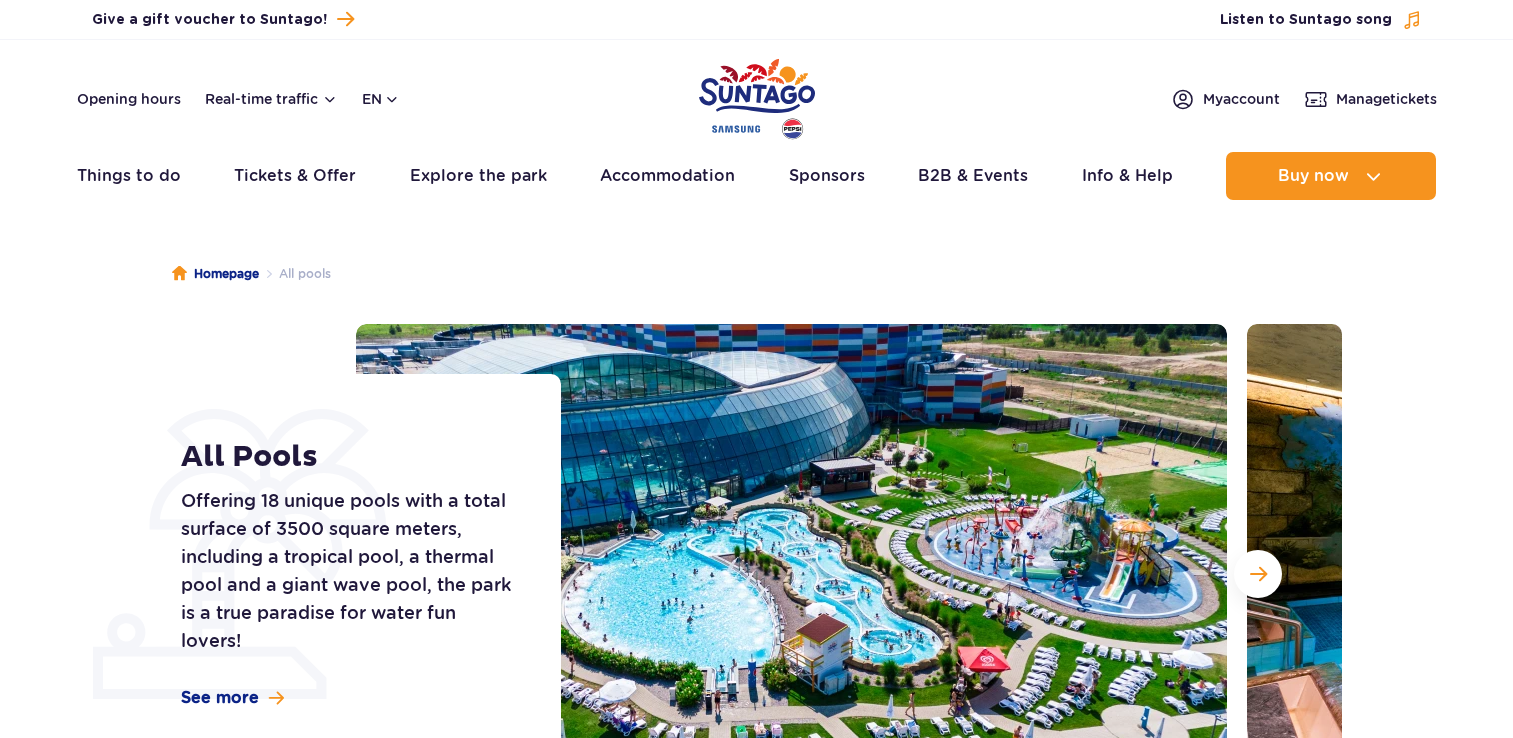 scroll, scrollTop: 196, scrollLeft: 0, axis: vertical 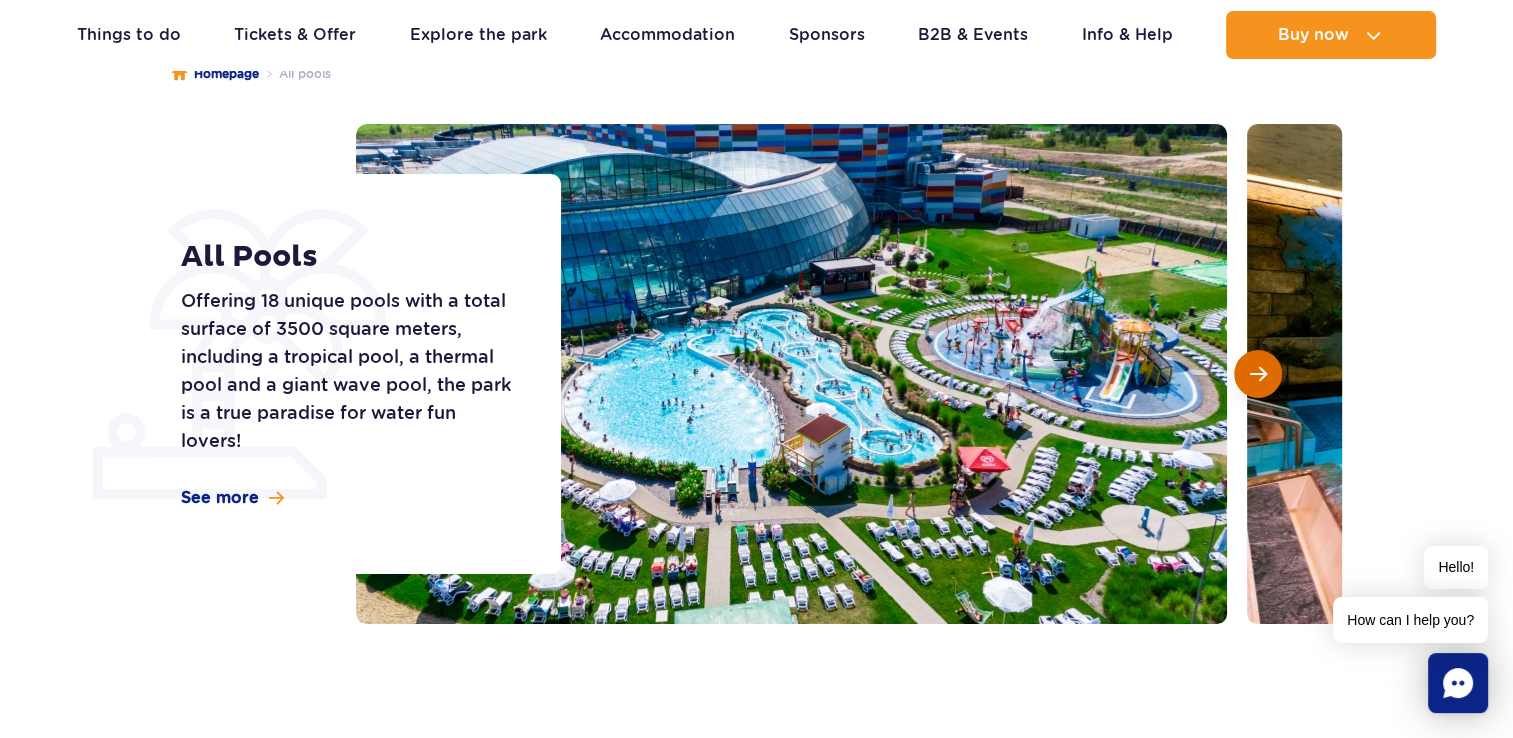 click at bounding box center [1258, 374] 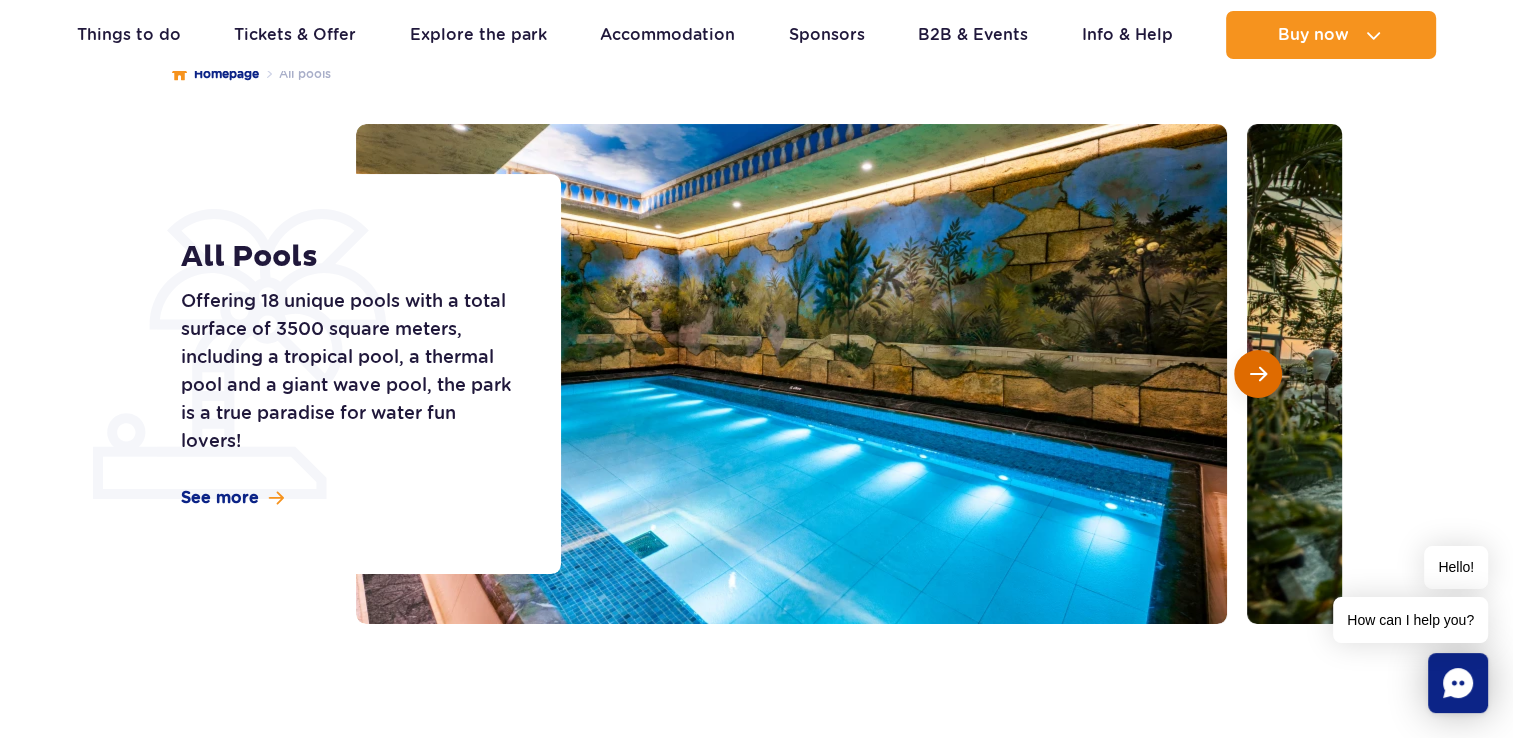 click at bounding box center [1258, 374] 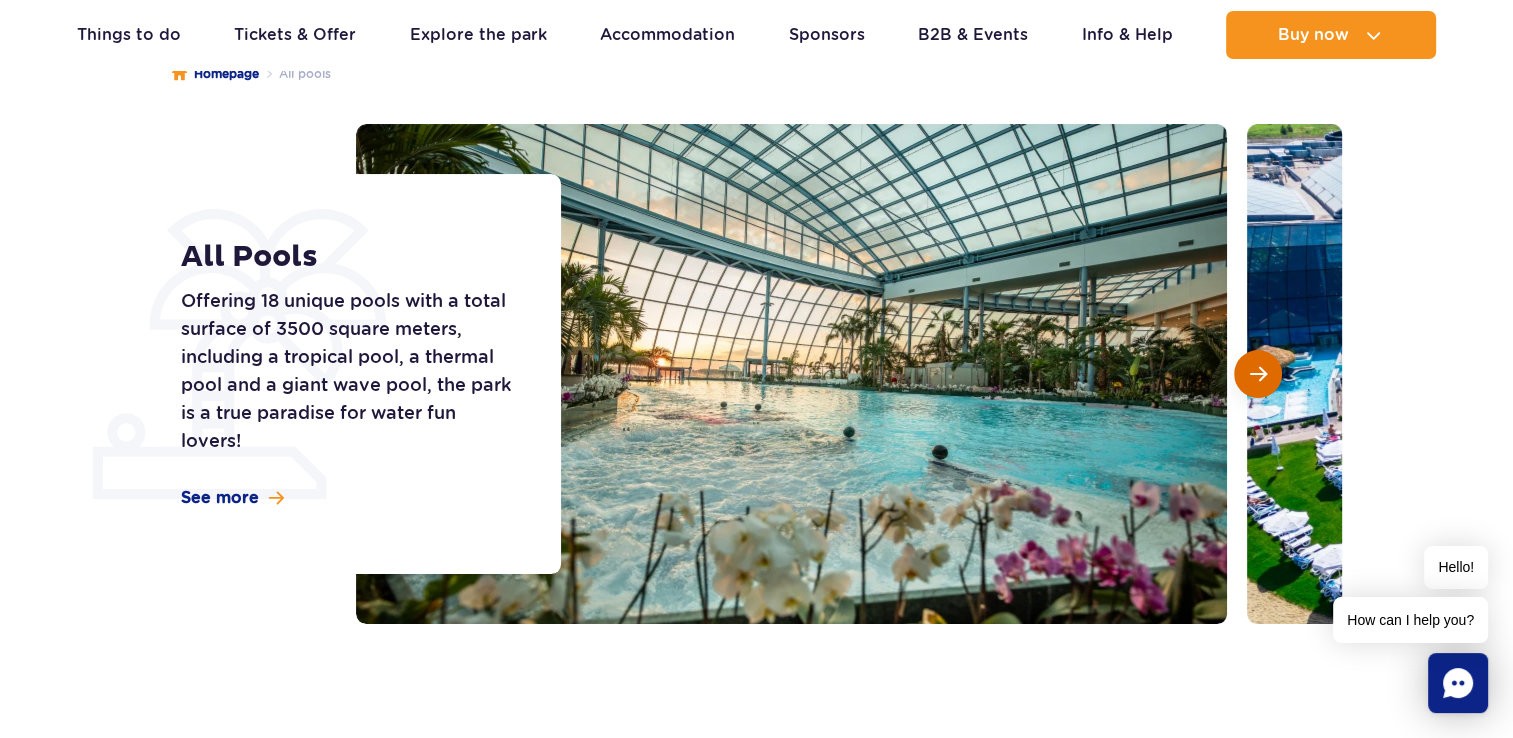 click at bounding box center (1258, 374) 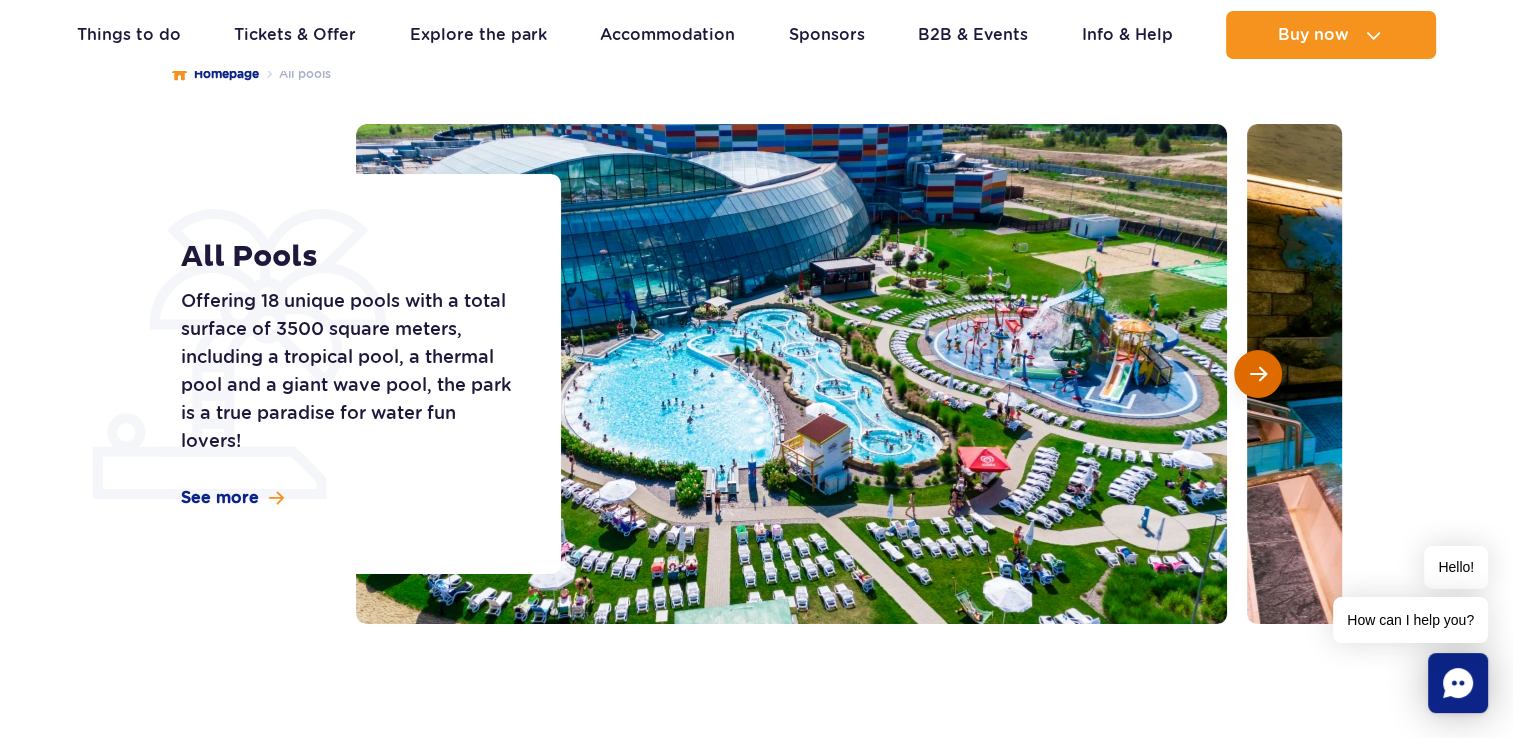 click at bounding box center [1258, 374] 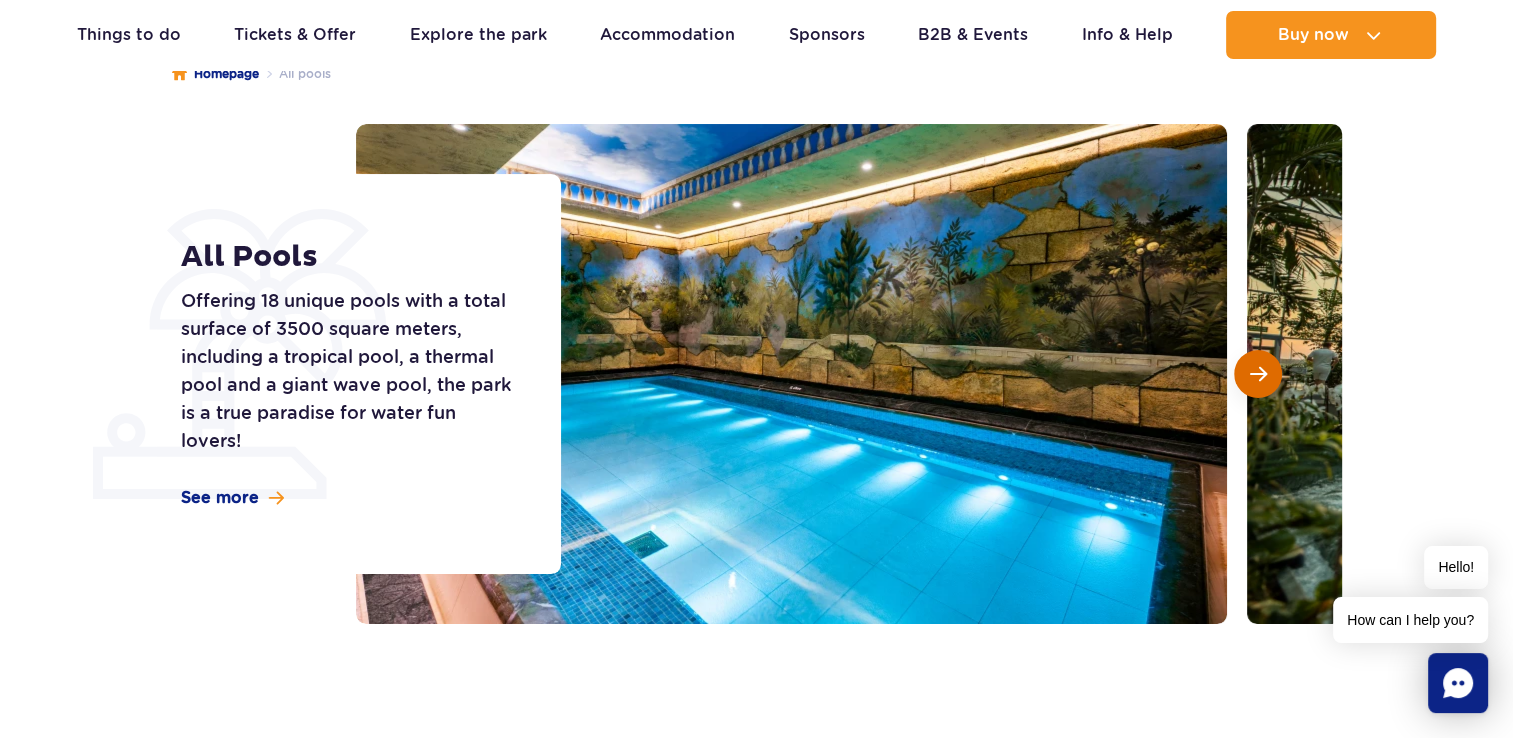 click at bounding box center [1258, 374] 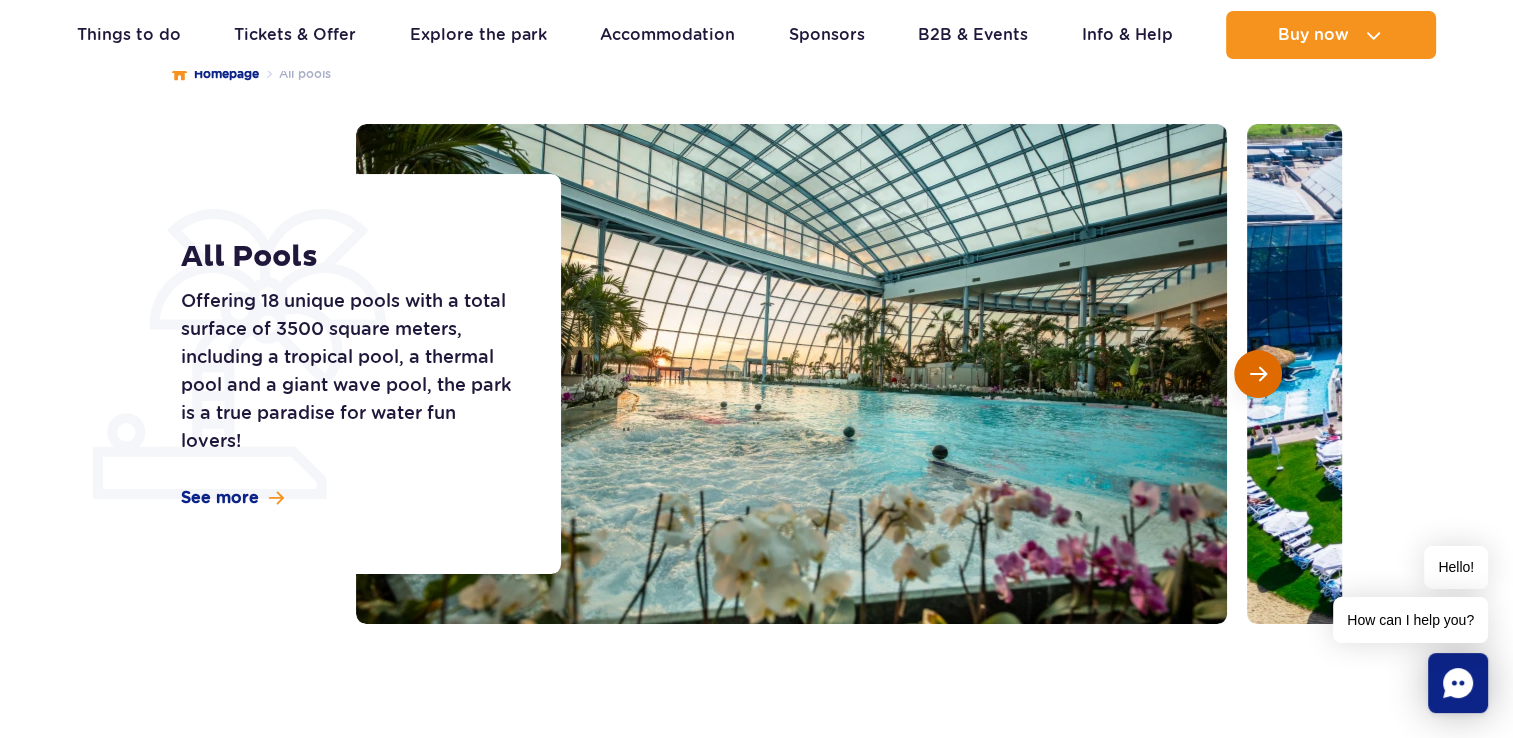 click at bounding box center (1258, 374) 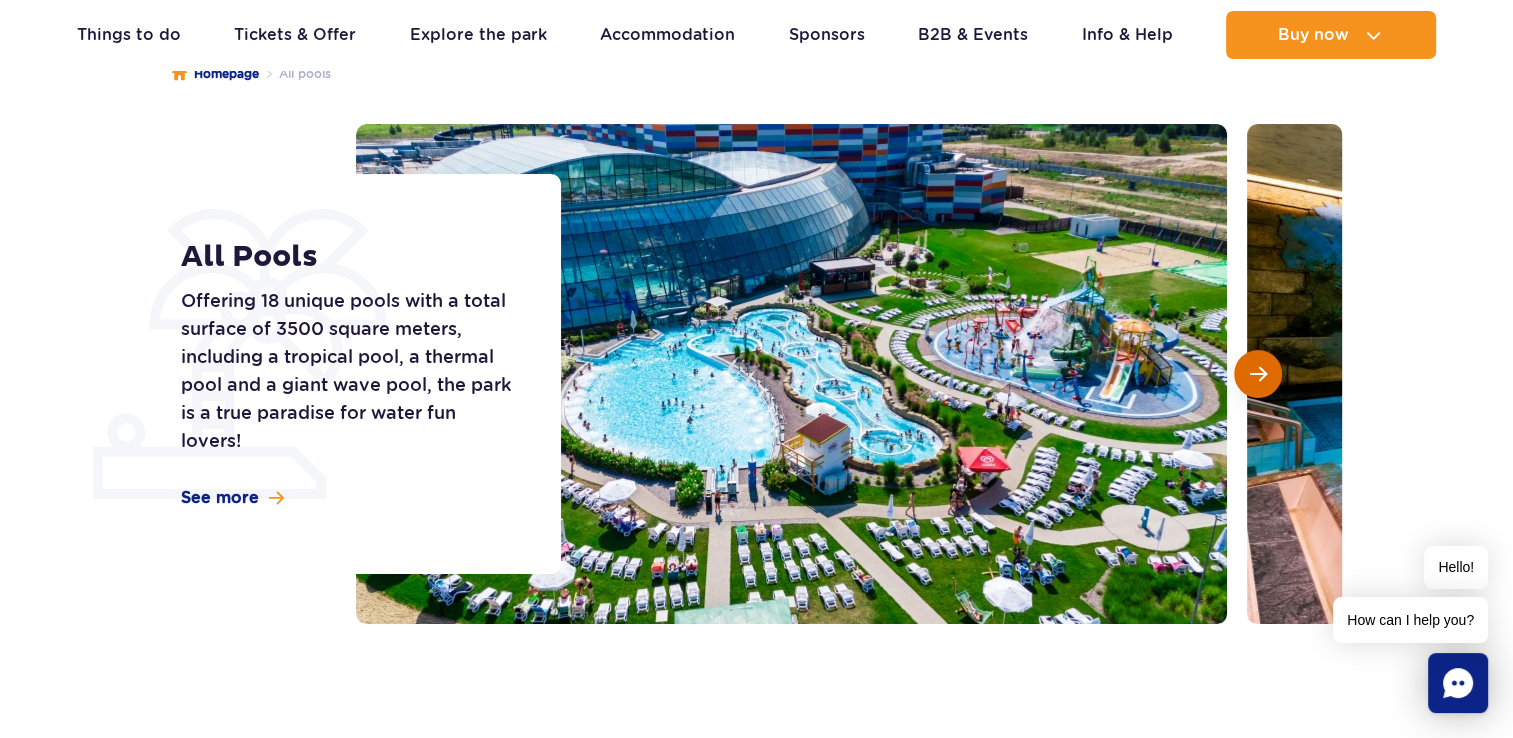 click at bounding box center [1258, 374] 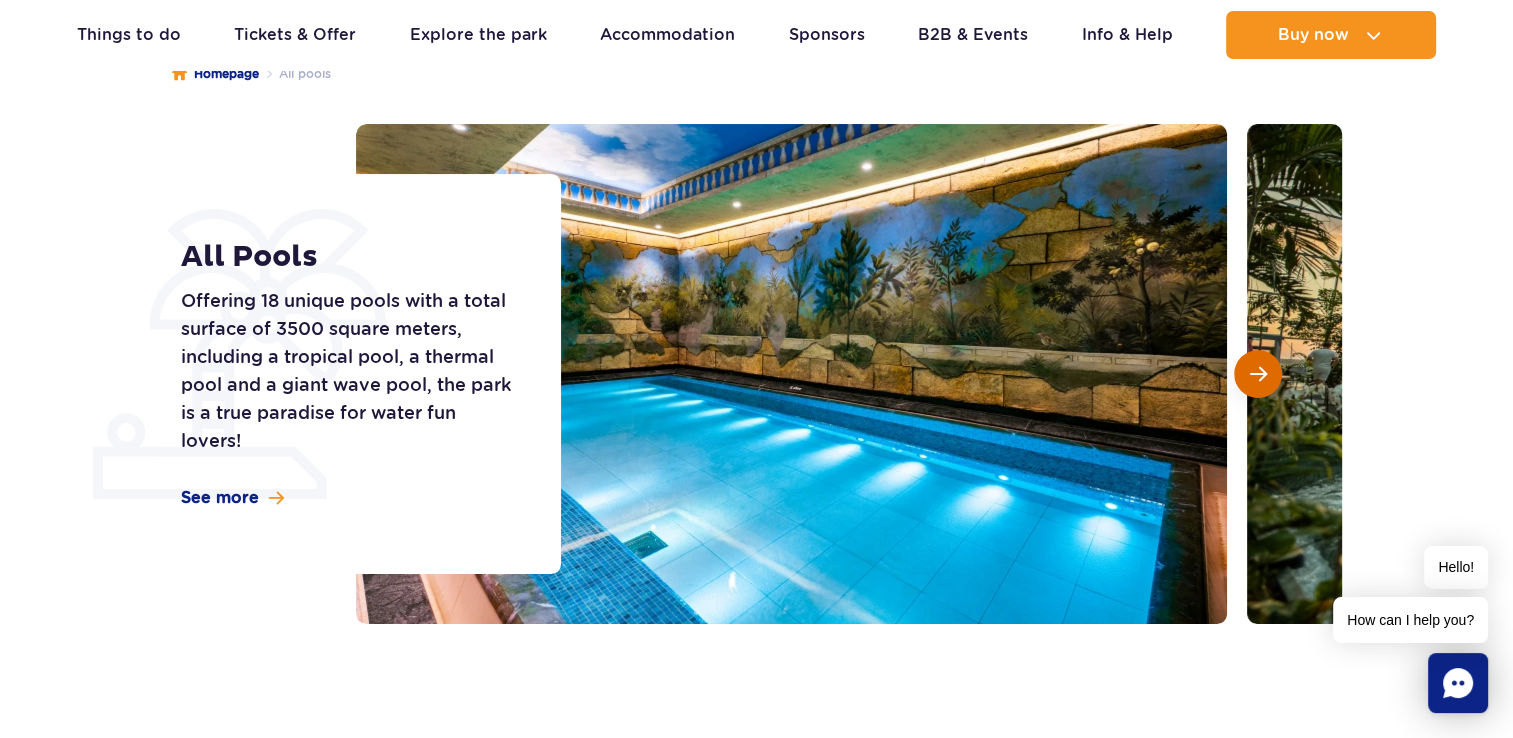 click at bounding box center (1258, 374) 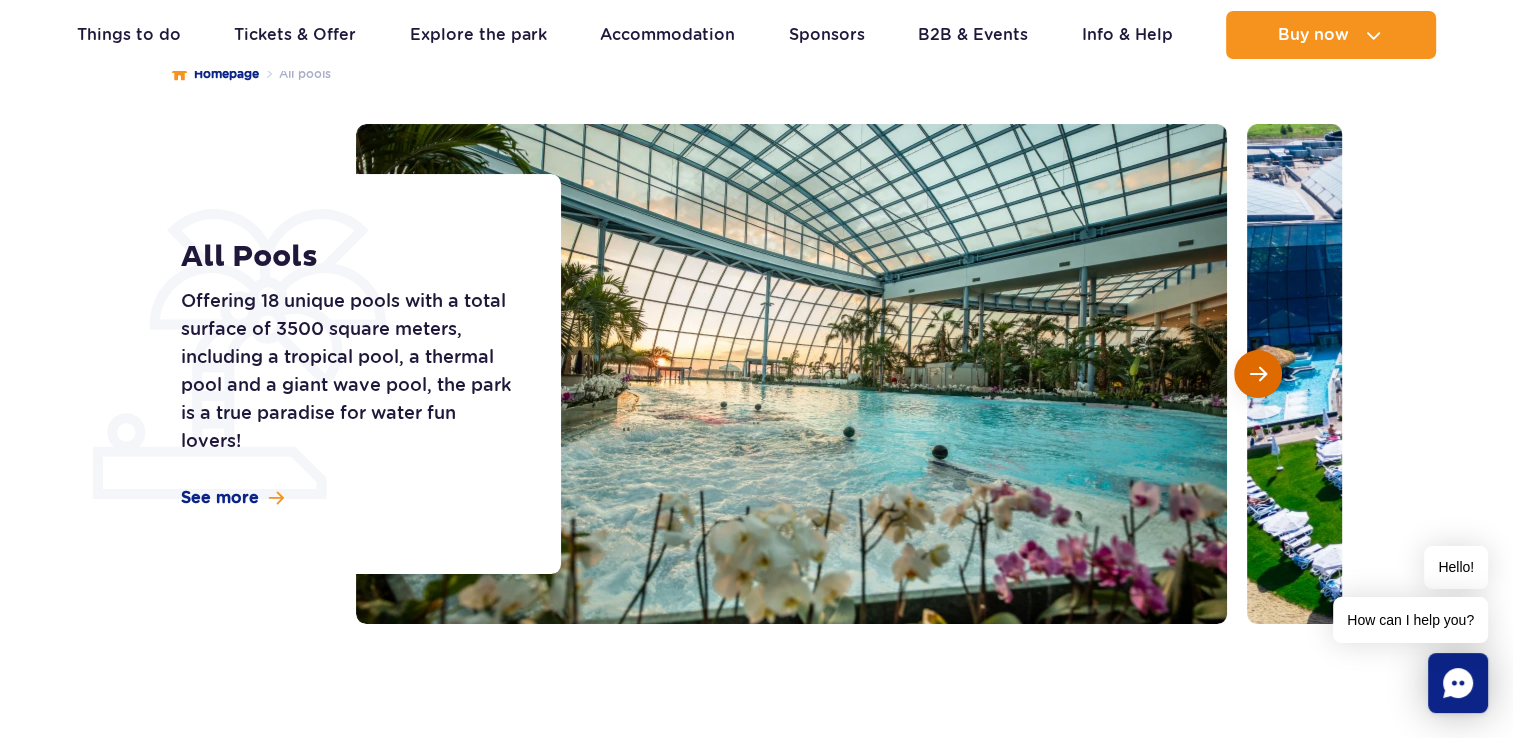 click at bounding box center [1258, 374] 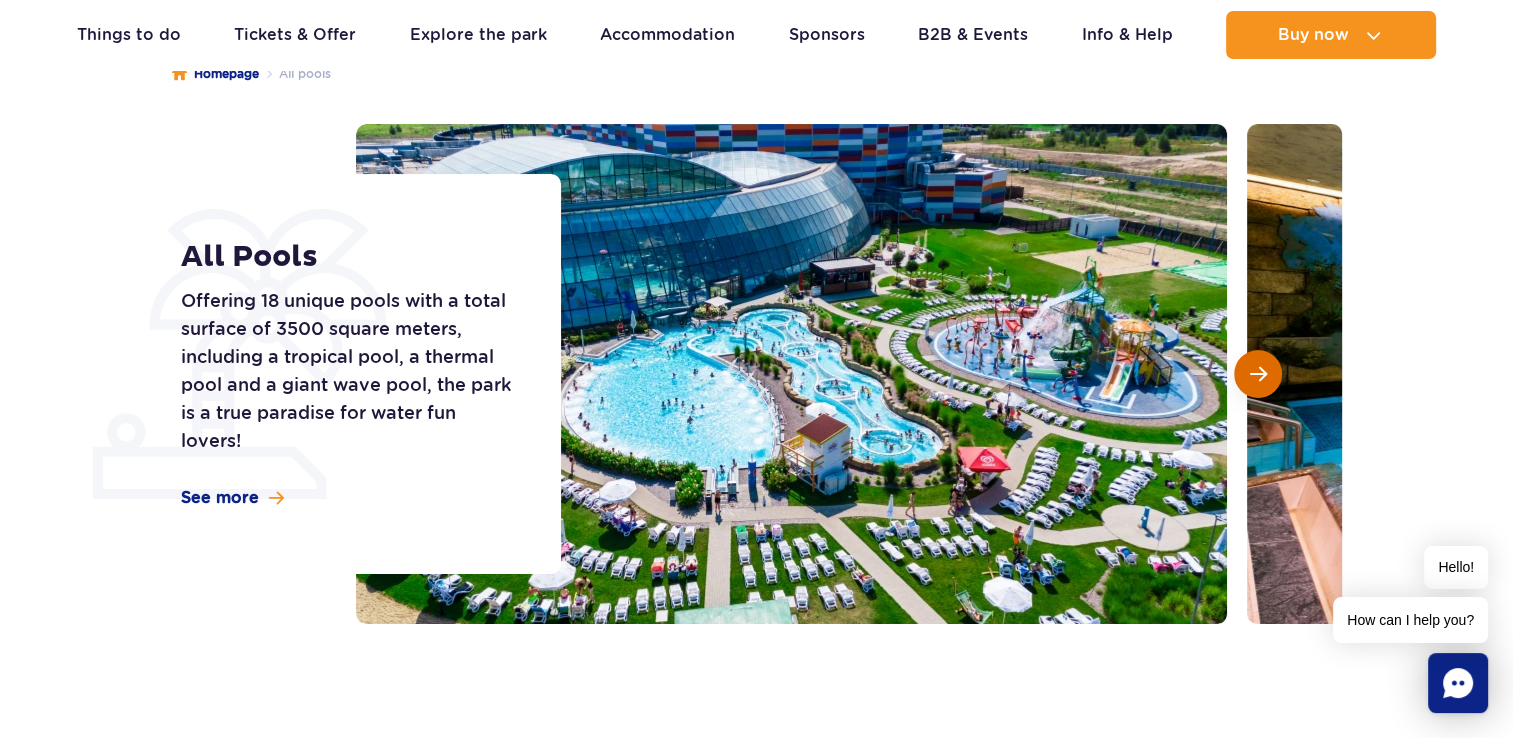 click at bounding box center (1258, 374) 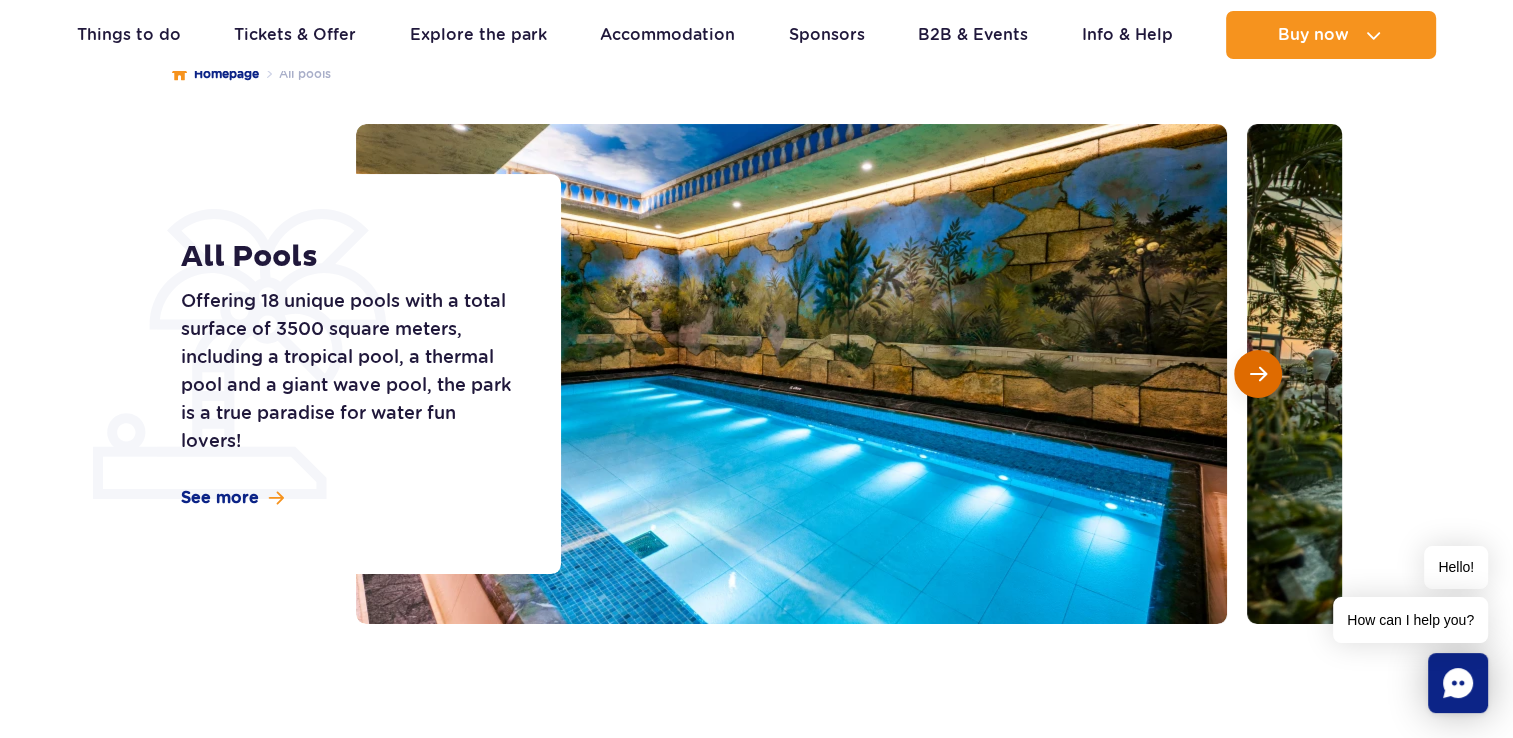 click at bounding box center (1258, 374) 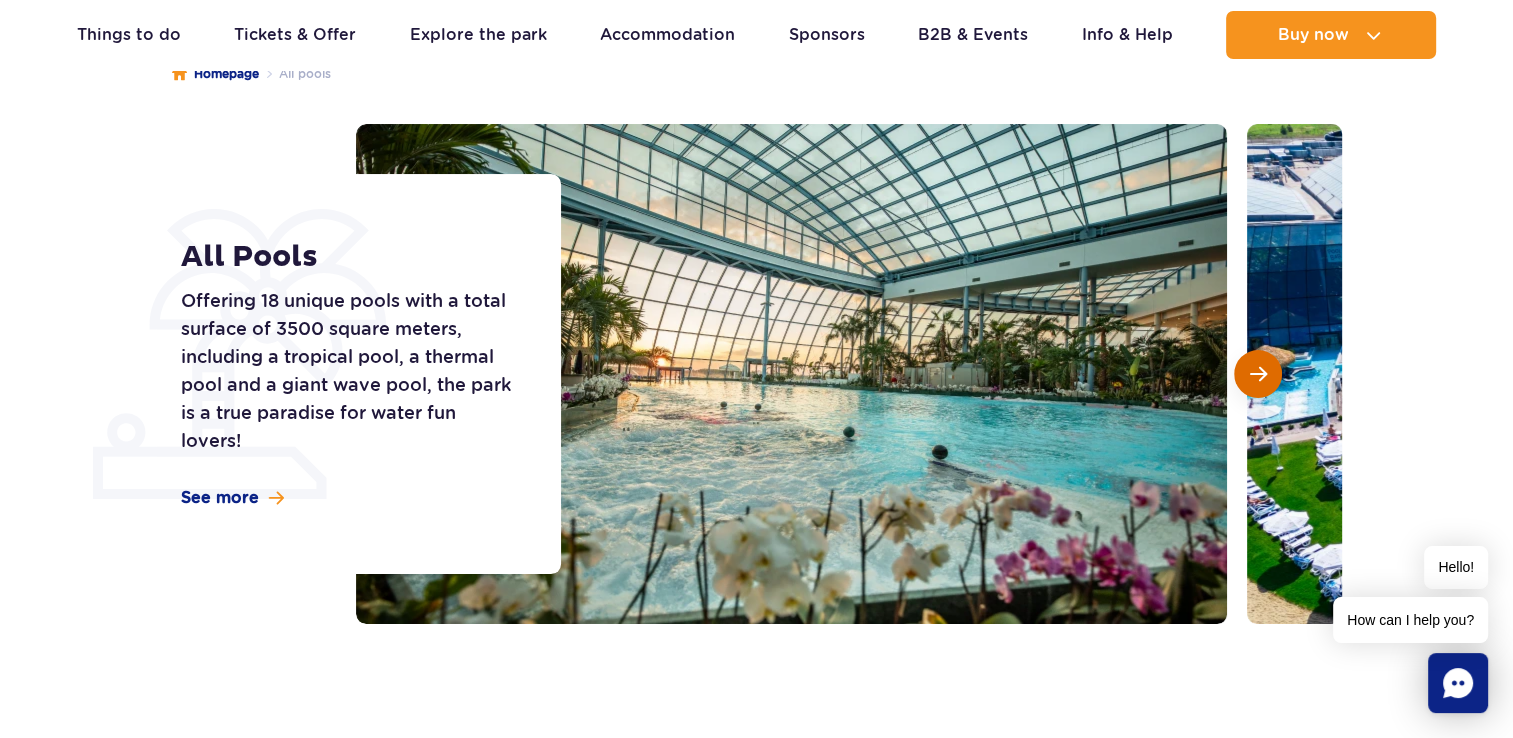 click at bounding box center [1258, 374] 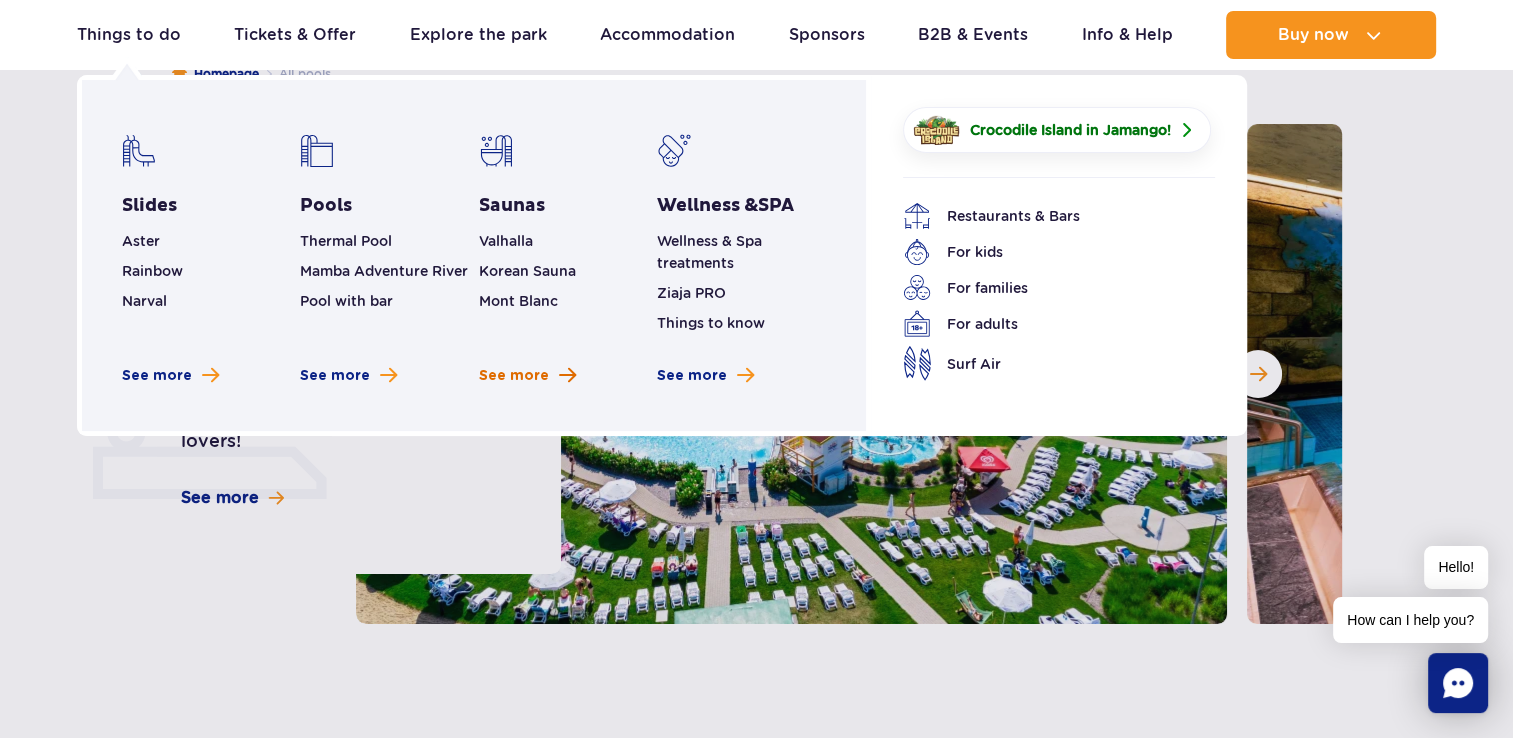 click on "See more" at bounding box center [514, 376] 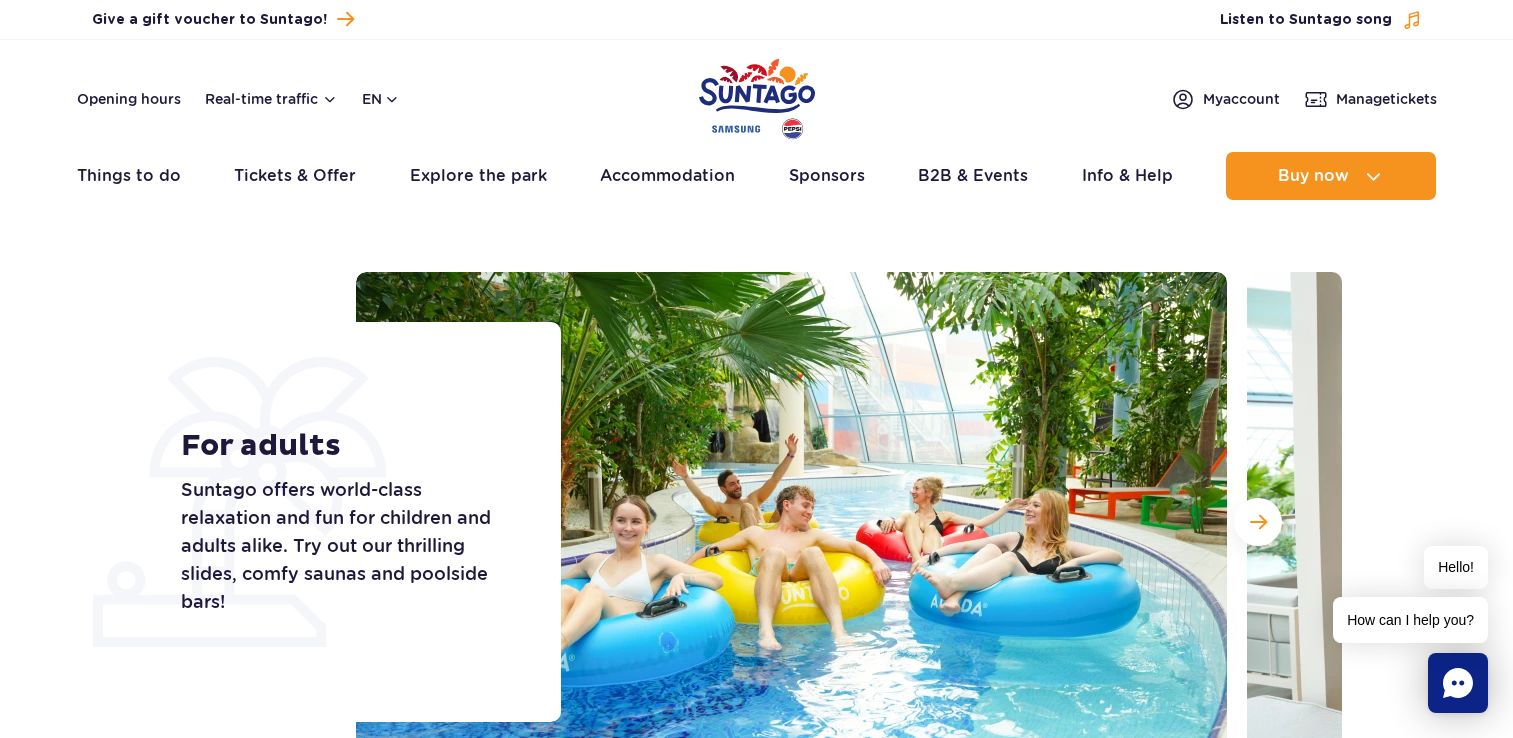 scroll, scrollTop: 0, scrollLeft: 0, axis: both 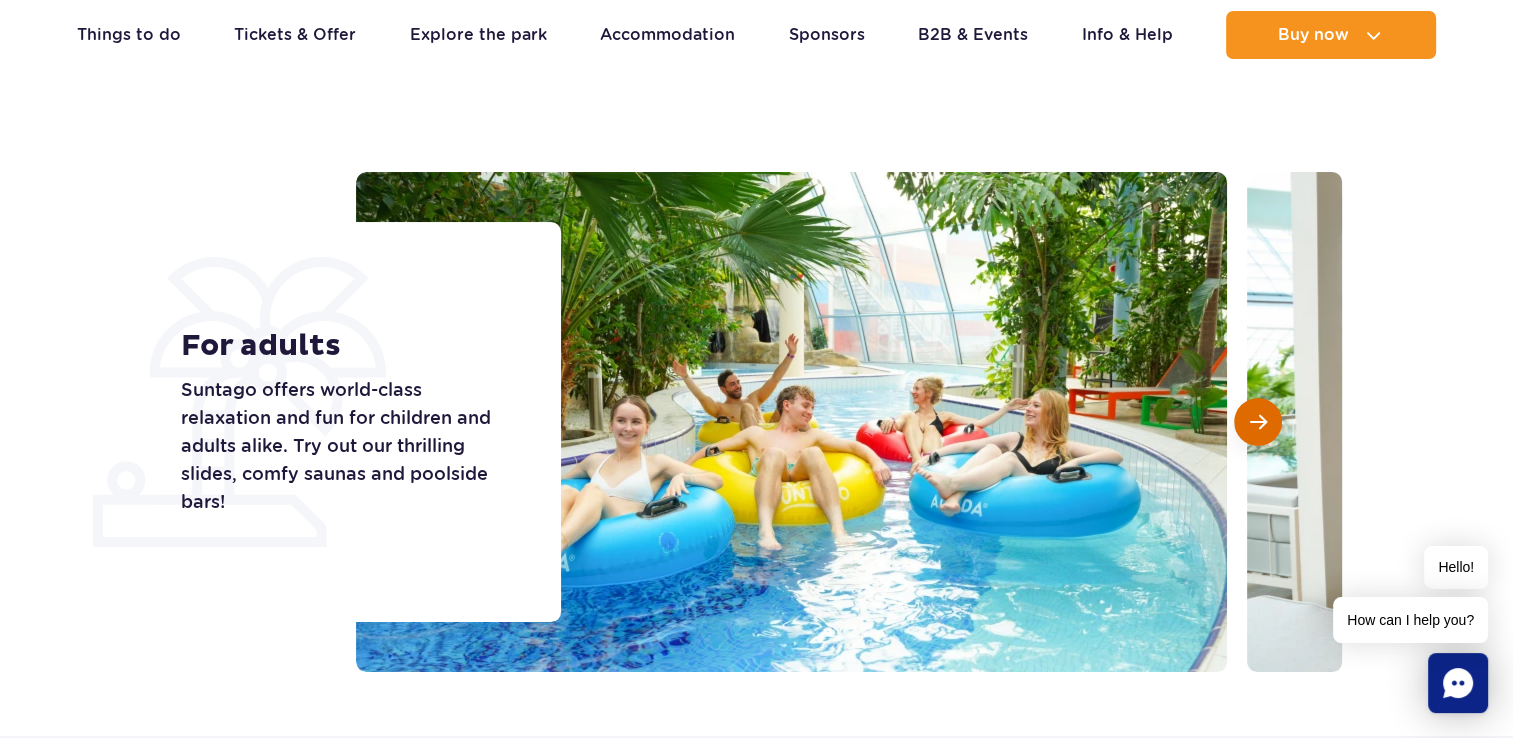 click at bounding box center (1258, 422) 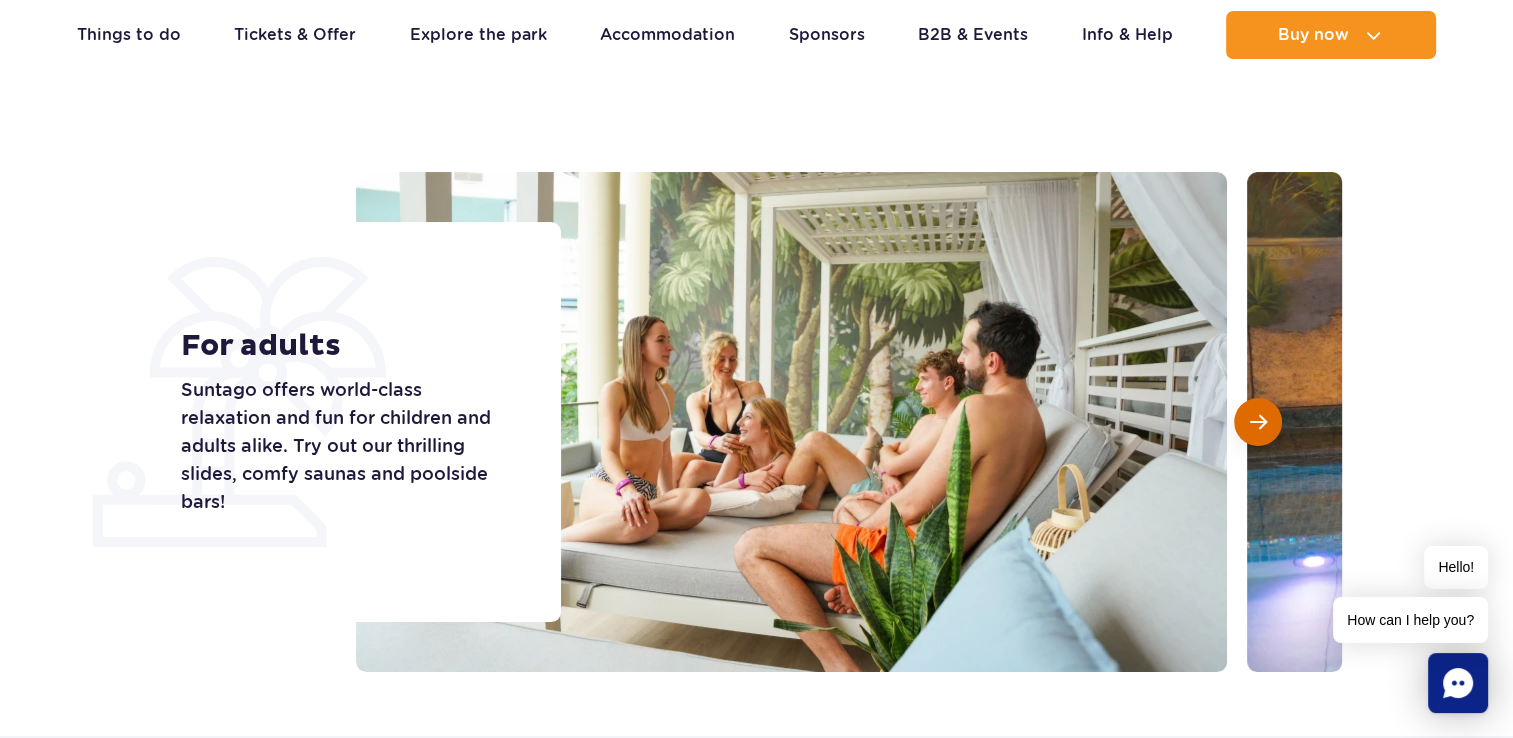 click at bounding box center (1258, 422) 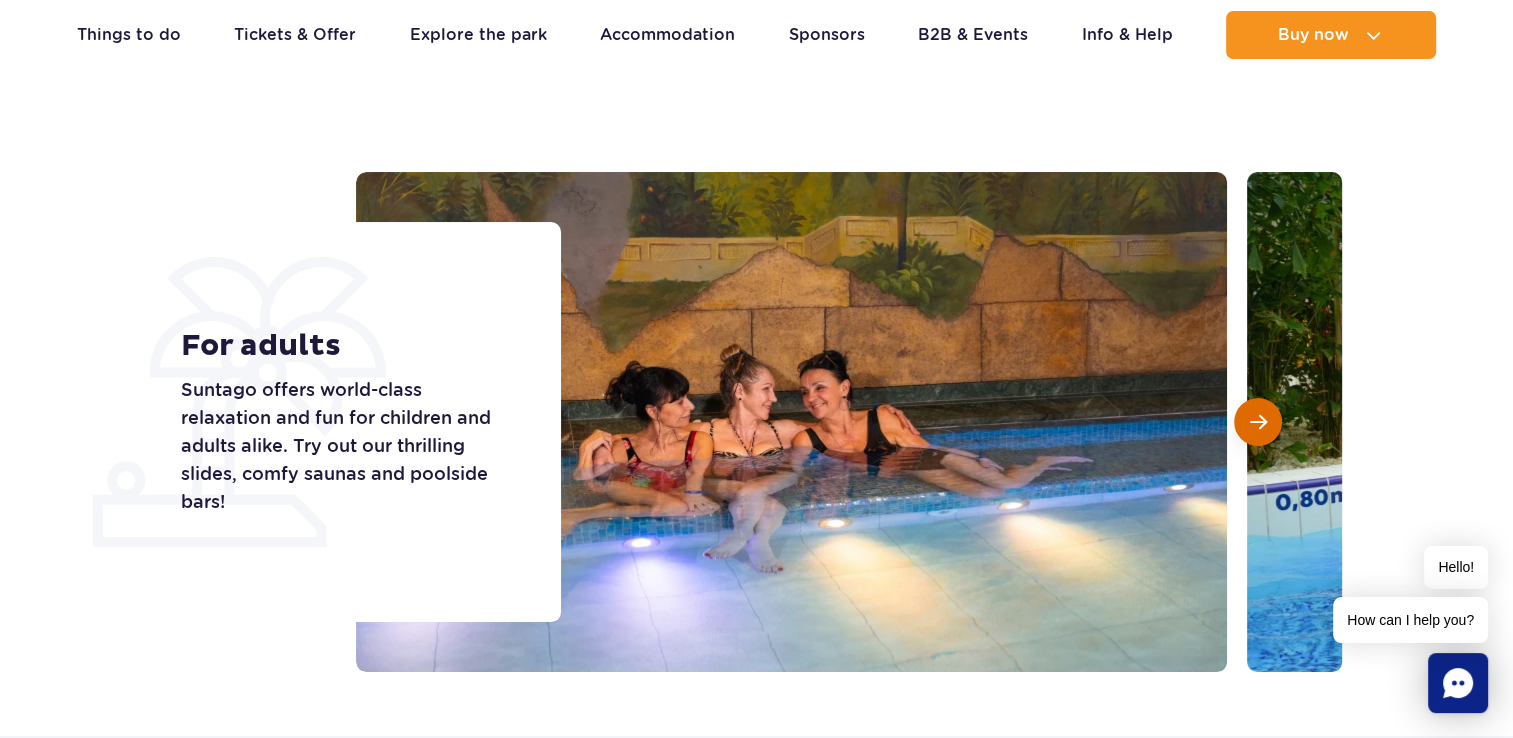 click at bounding box center (1258, 422) 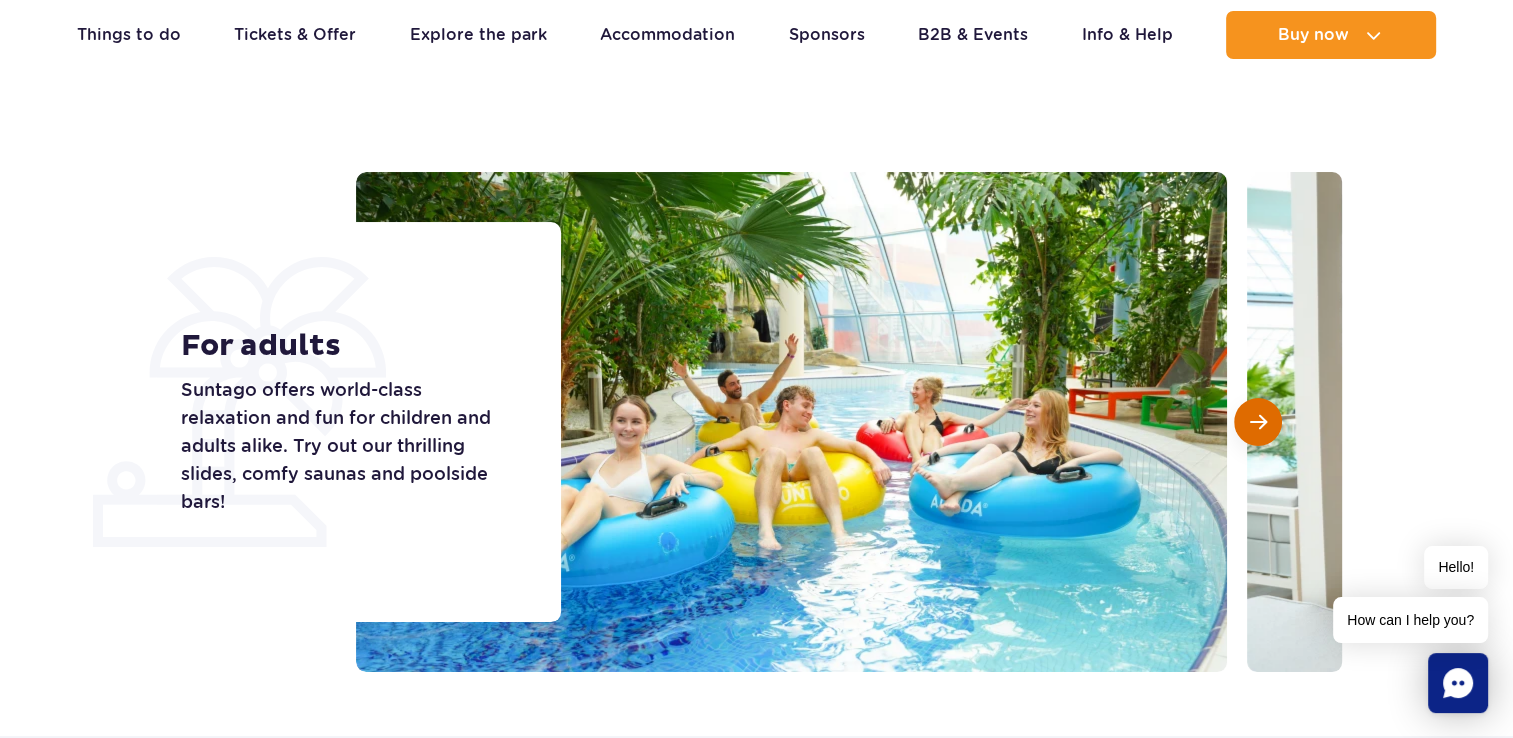 click at bounding box center [1258, 422] 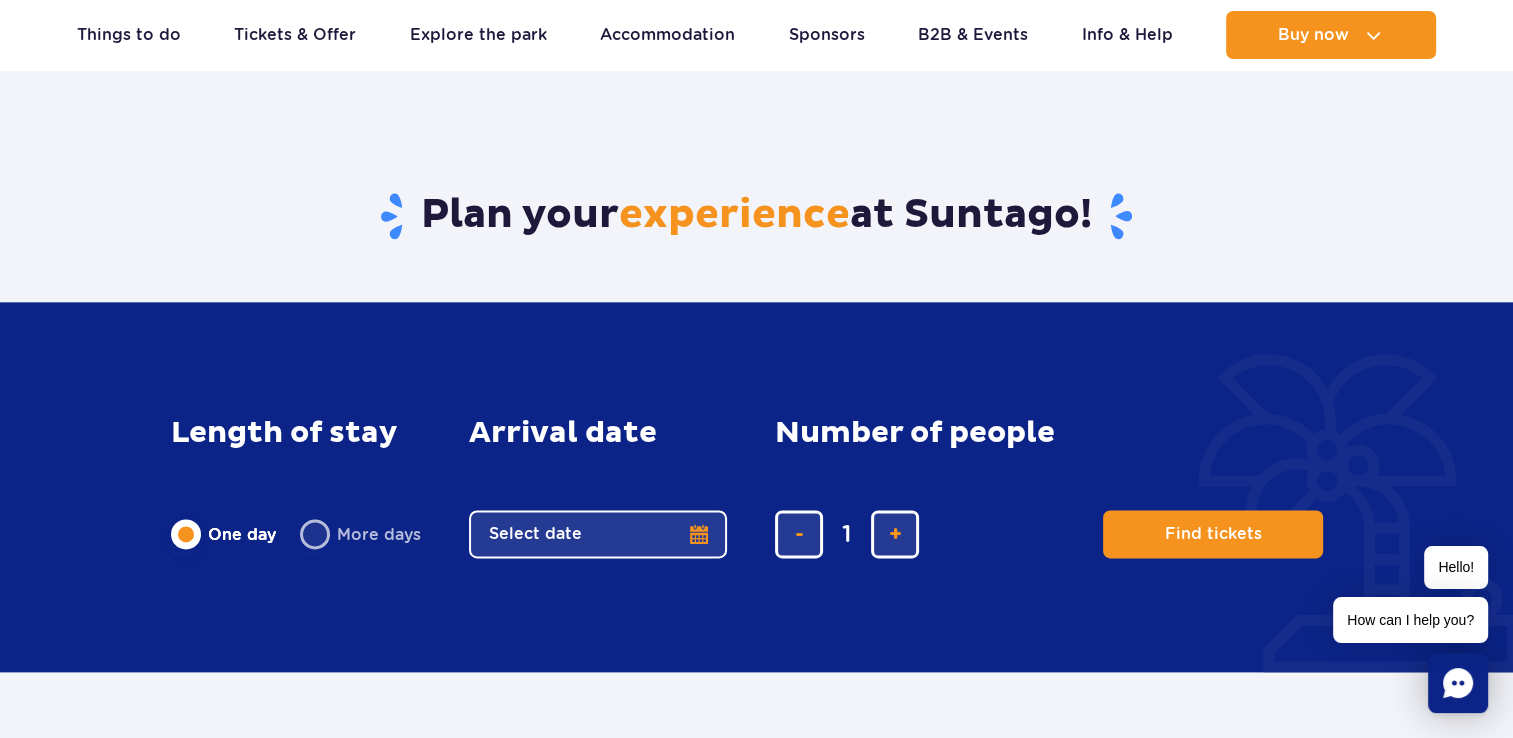 scroll, scrollTop: 2200, scrollLeft: 0, axis: vertical 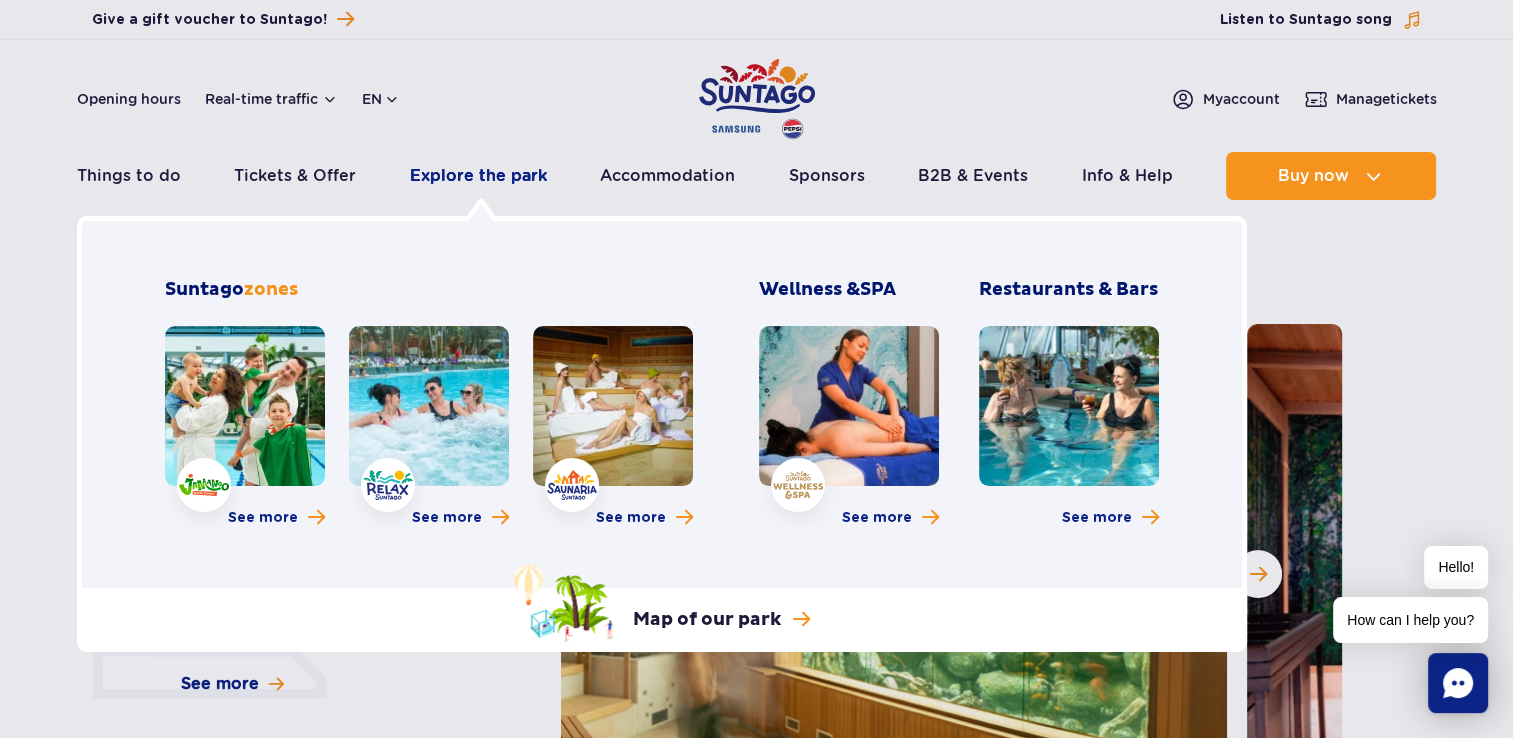 click on "Explore the park" at bounding box center [478, 176] 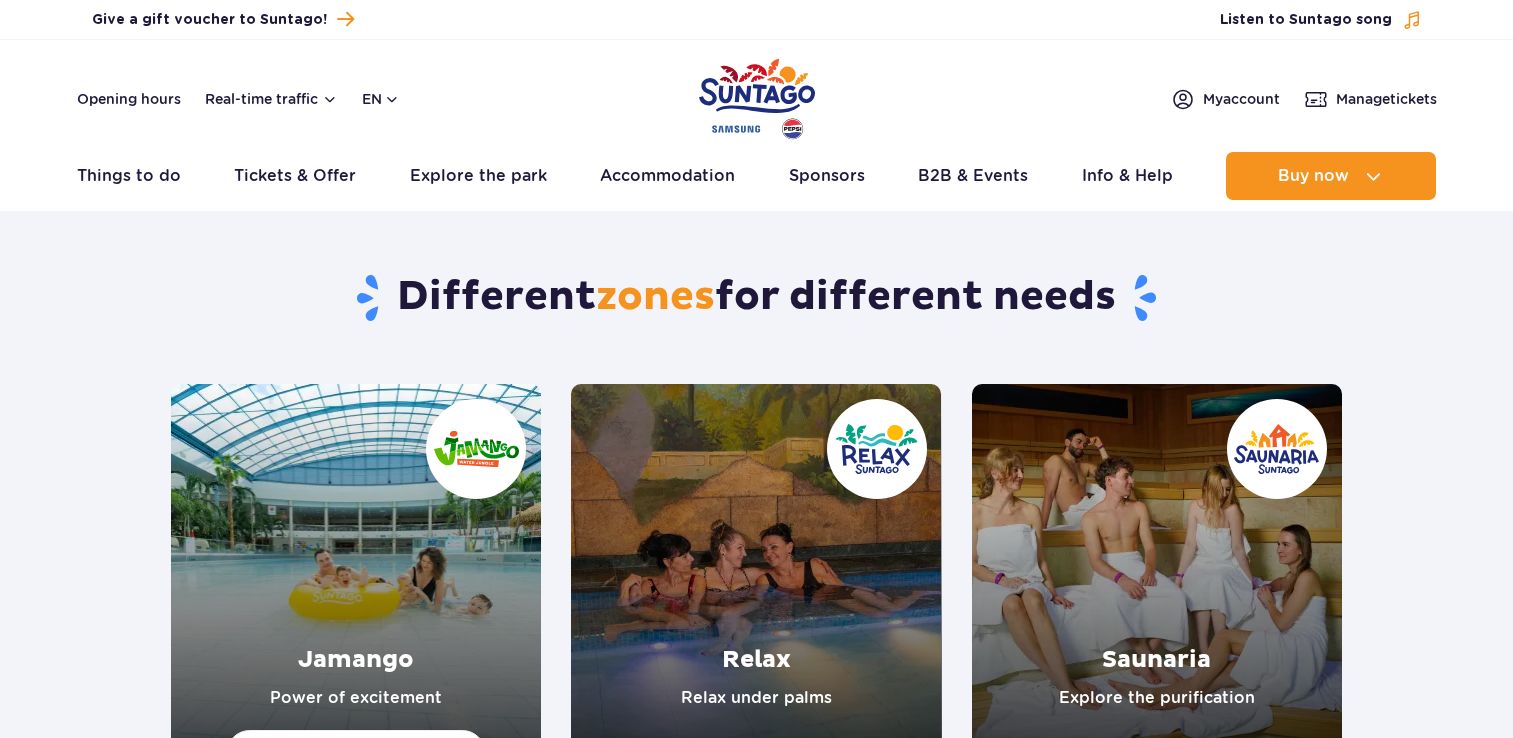 scroll, scrollTop: 0, scrollLeft: 0, axis: both 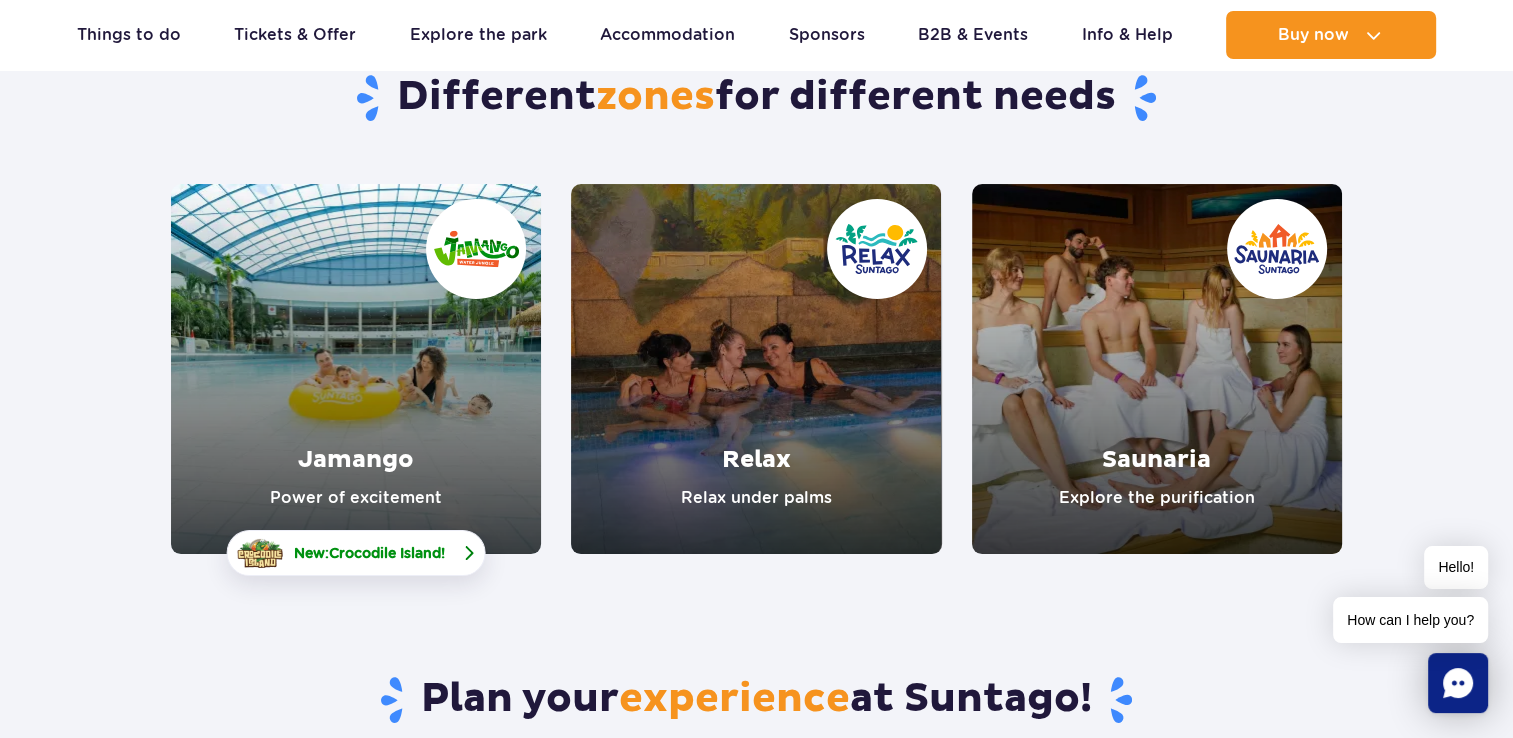 click on "Crocodile Island" at bounding box center [385, 553] 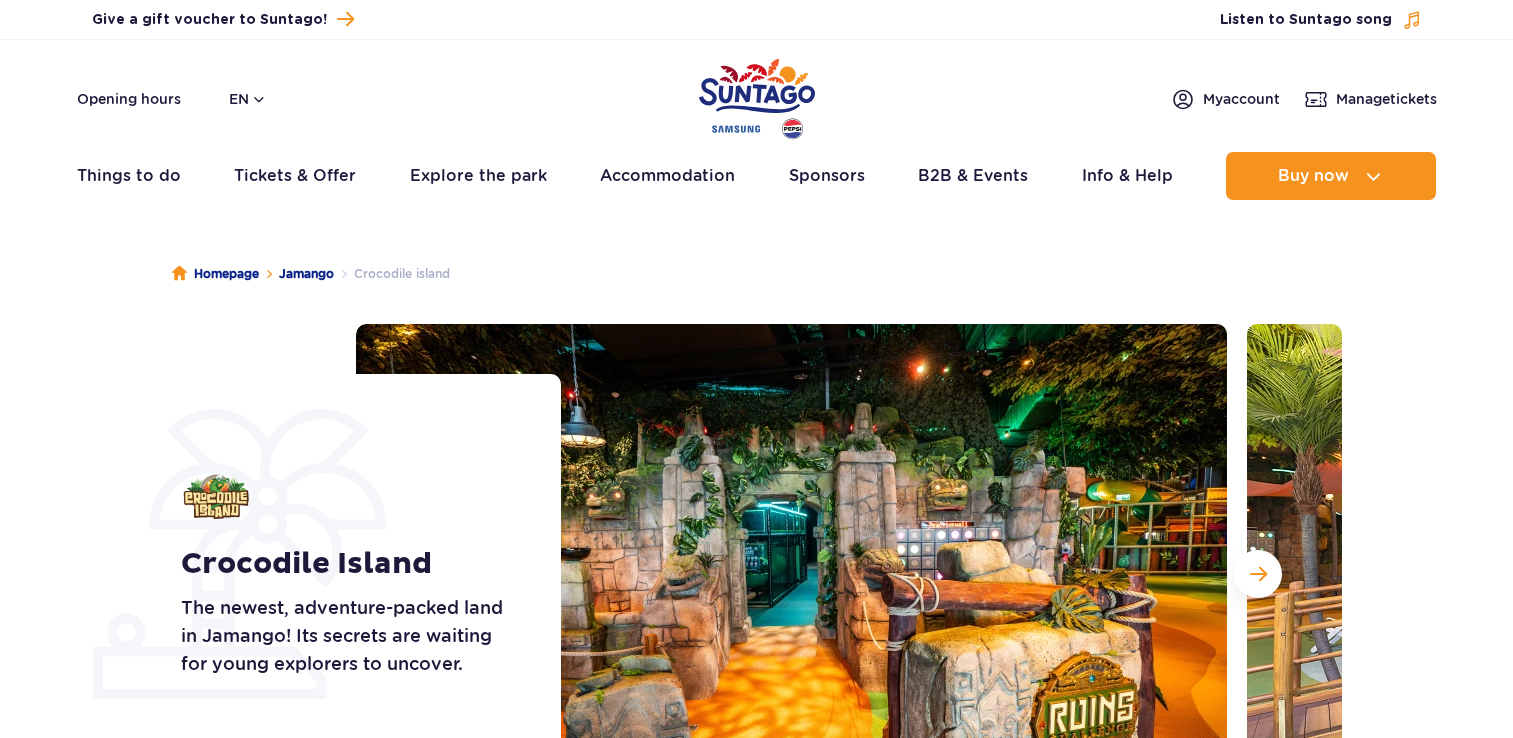 scroll, scrollTop: 0, scrollLeft: 0, axis: both 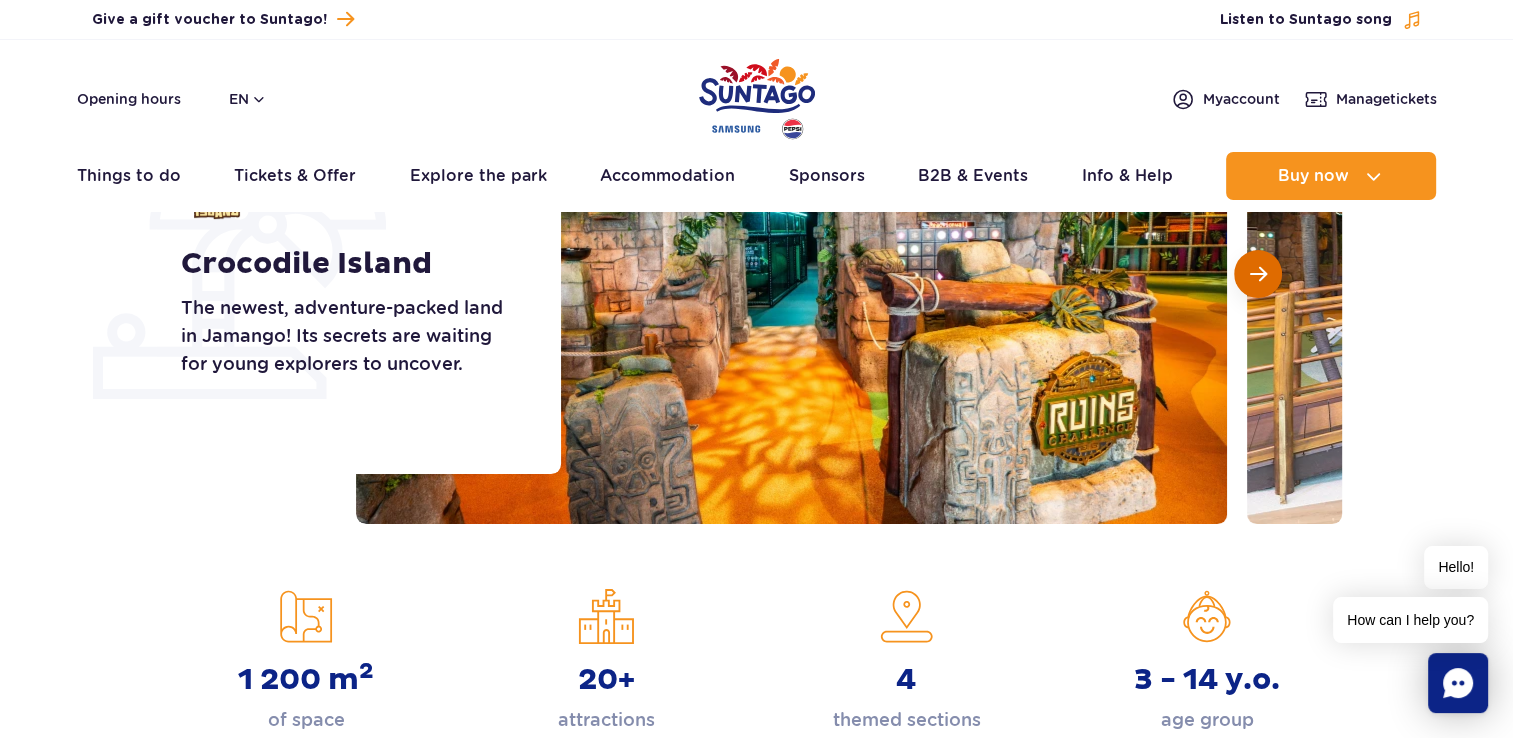 click at bounding box center (1258, 274) 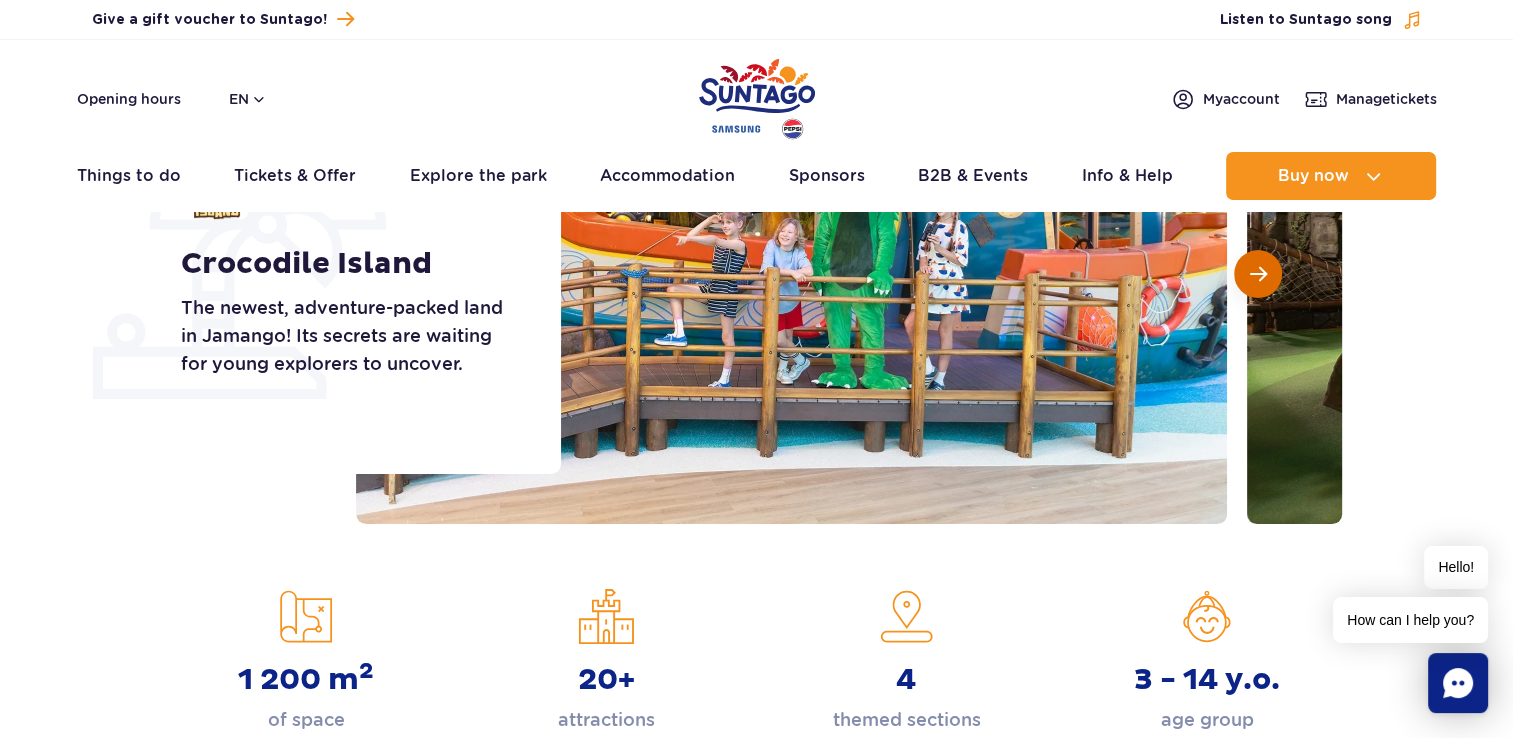 click at bounding box center [1258, 274] 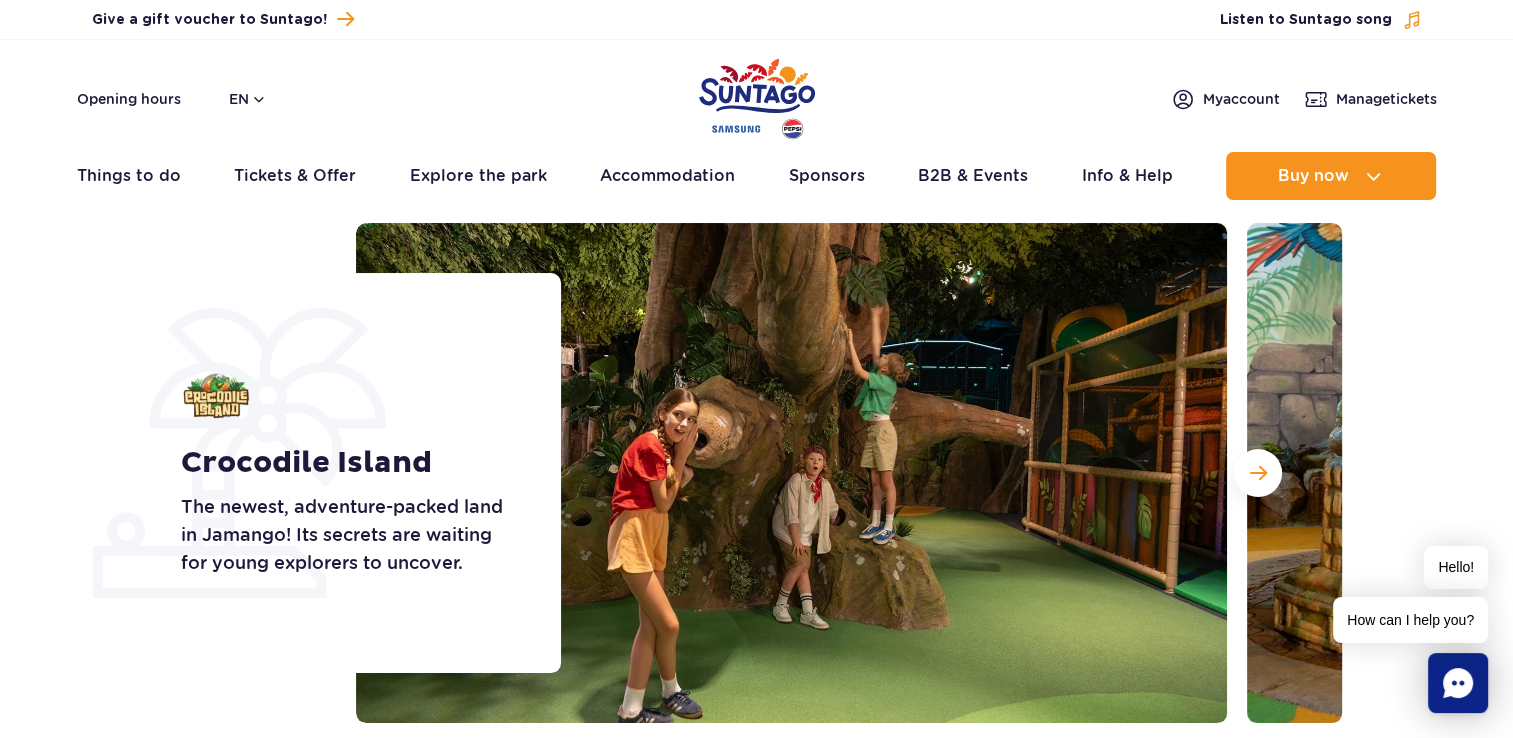 scroll, scrollTop: 100, scrollLeft: 0, axis: vertical 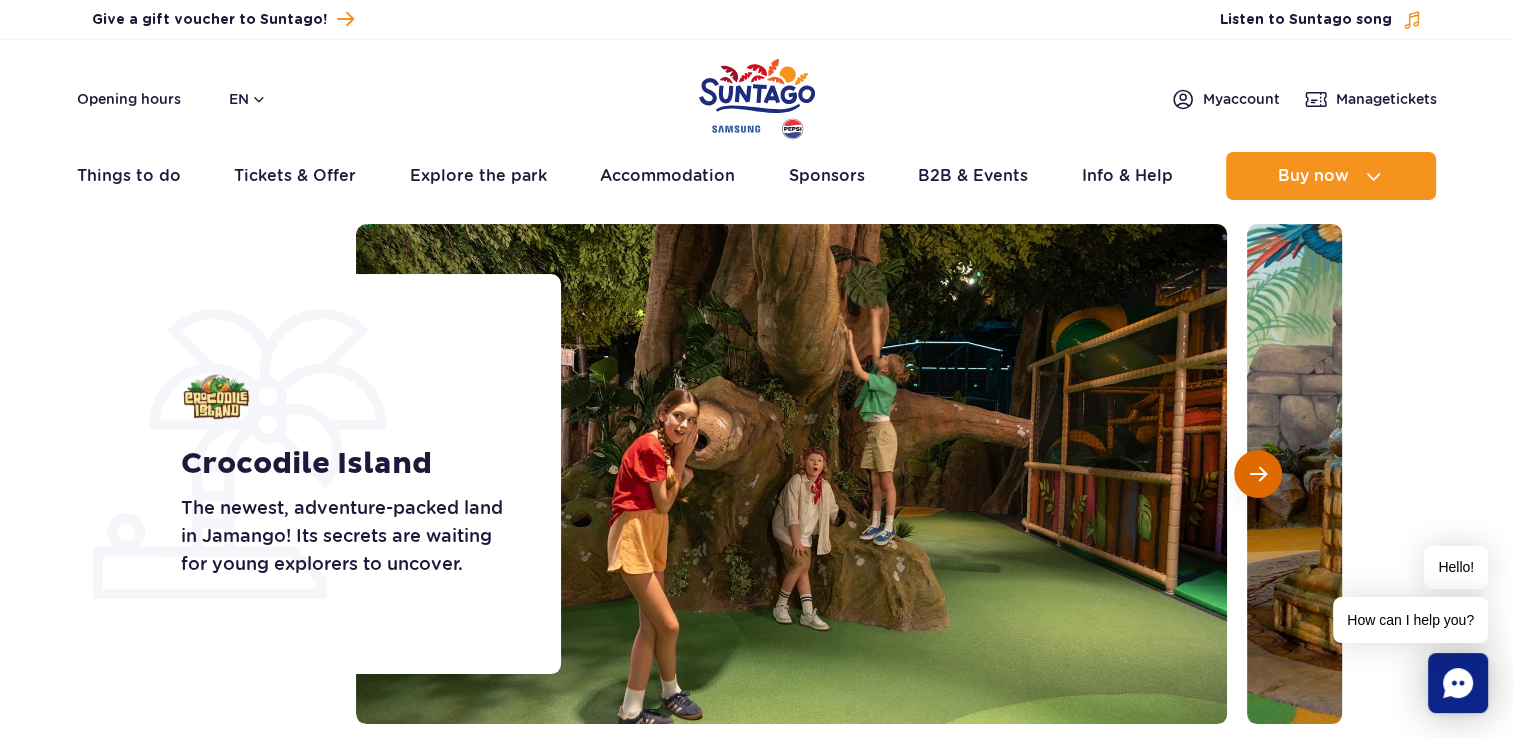 click at bounding box center [1258, 474] 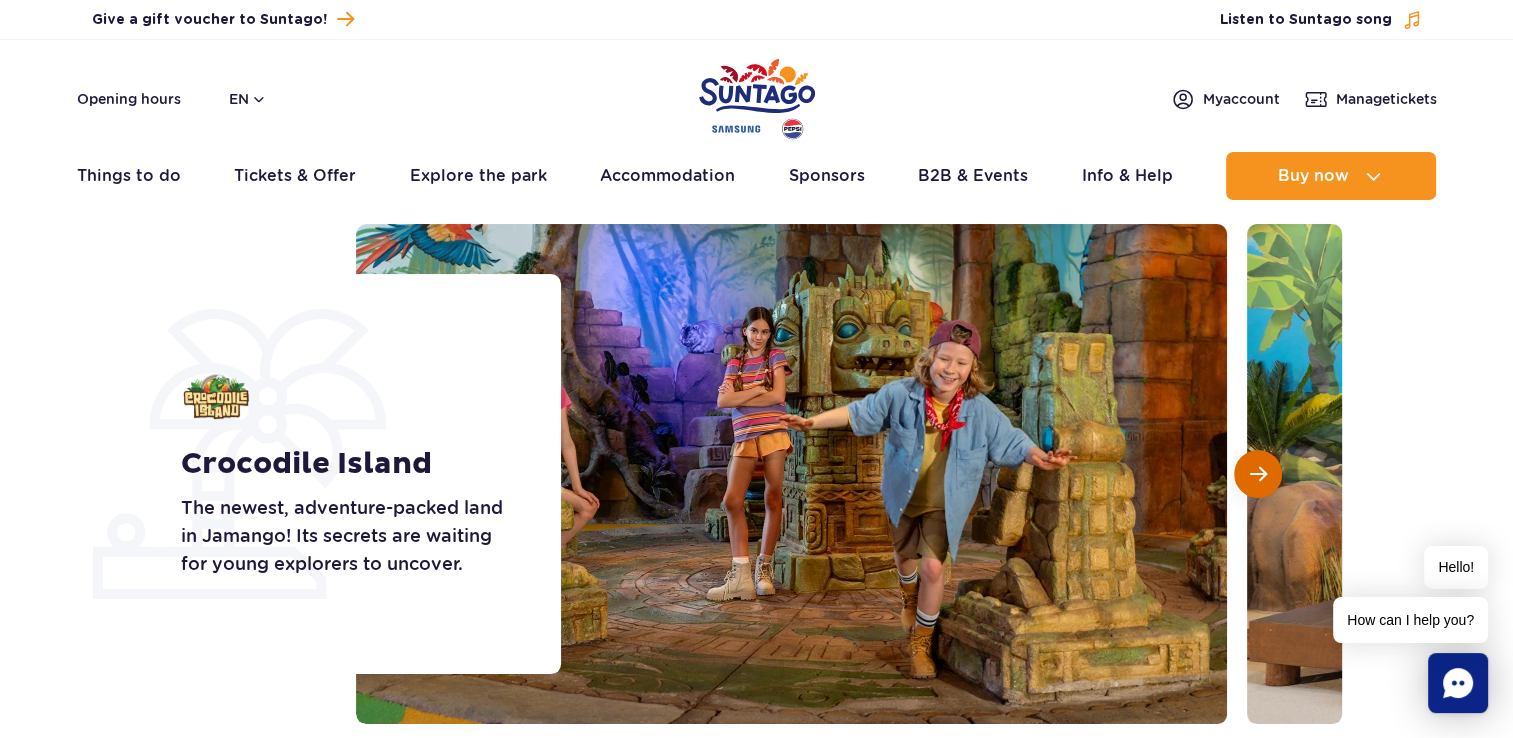 click at bounding box center (1258, 474) 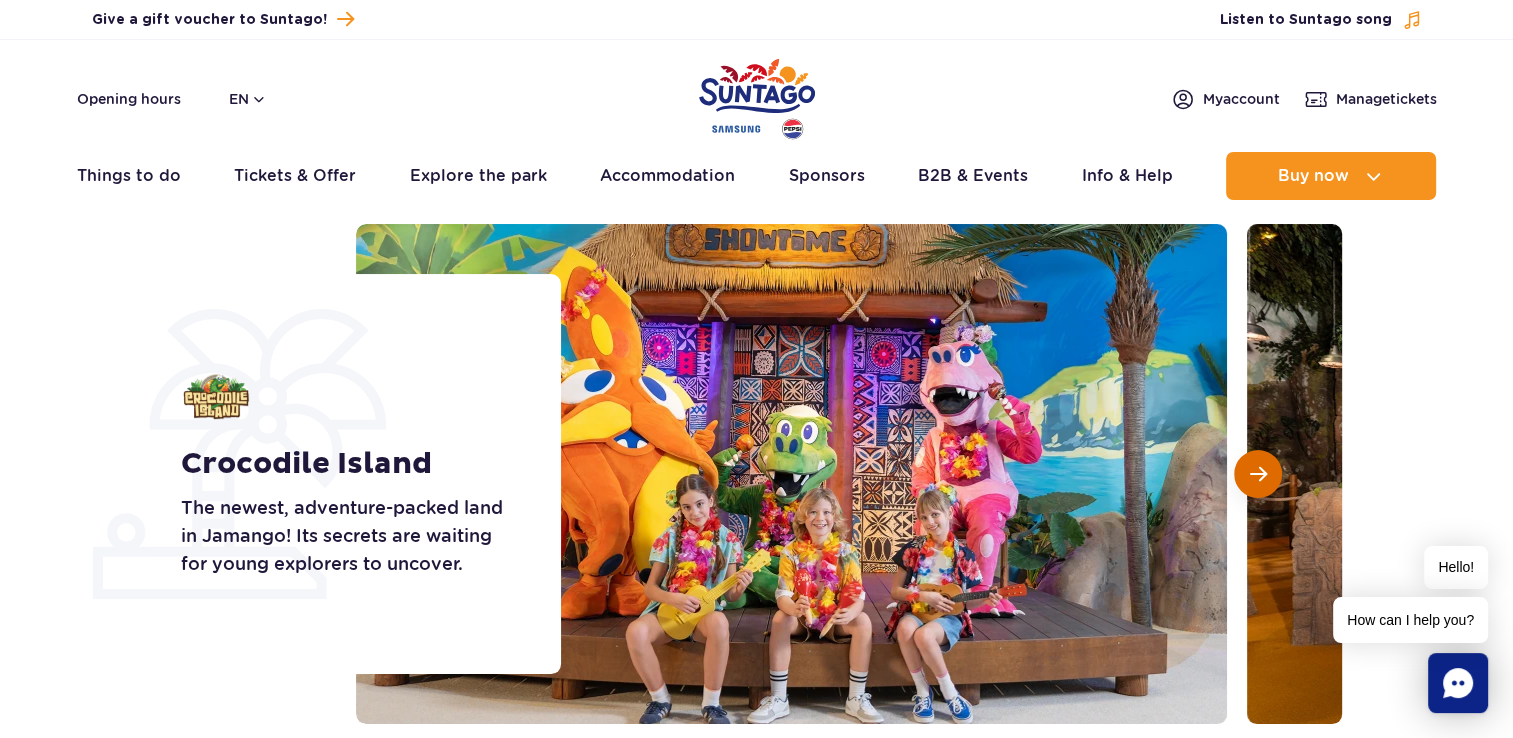 click at bounding box center (1258, 474) 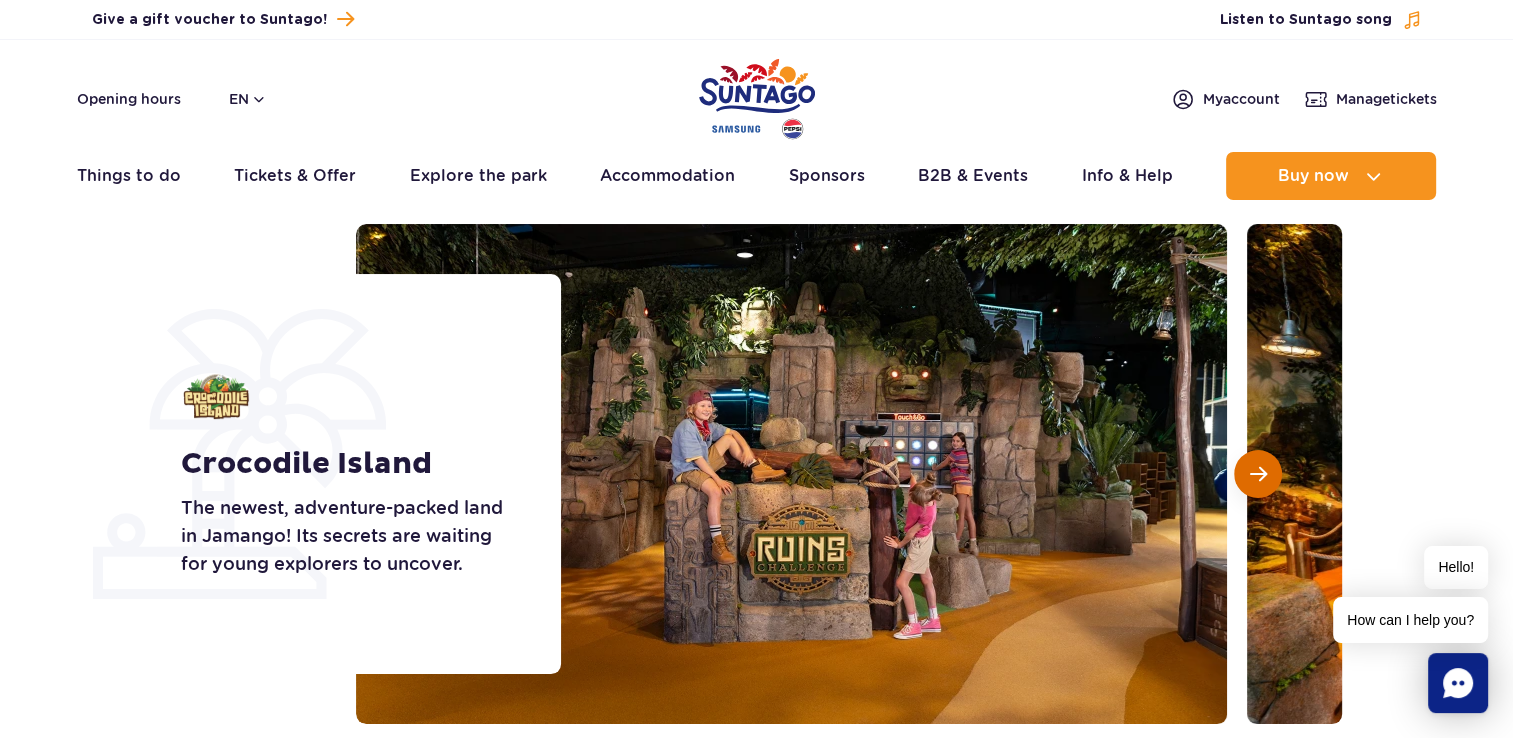 click at bounding box center (1258, 474) 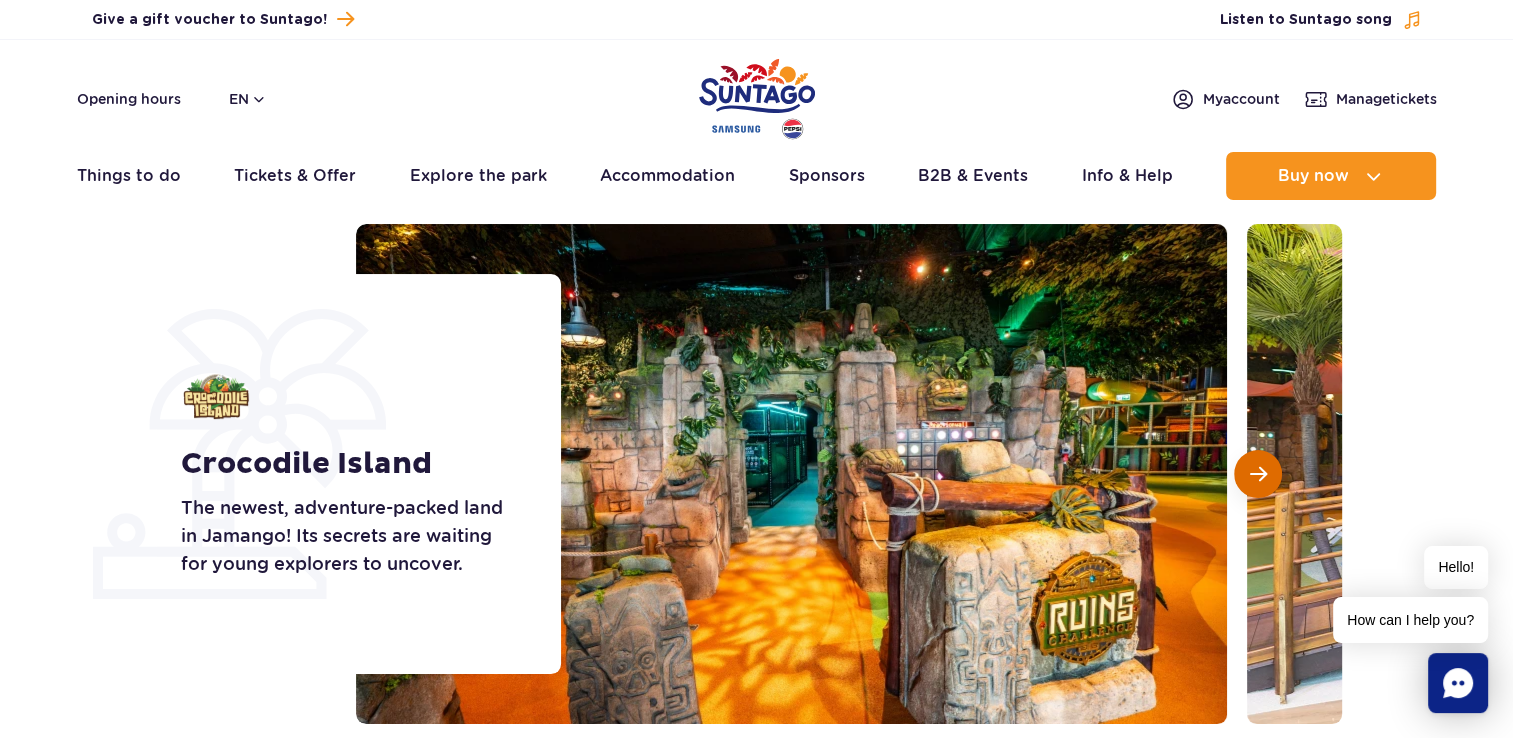 click at bounding box center (1258, 474) 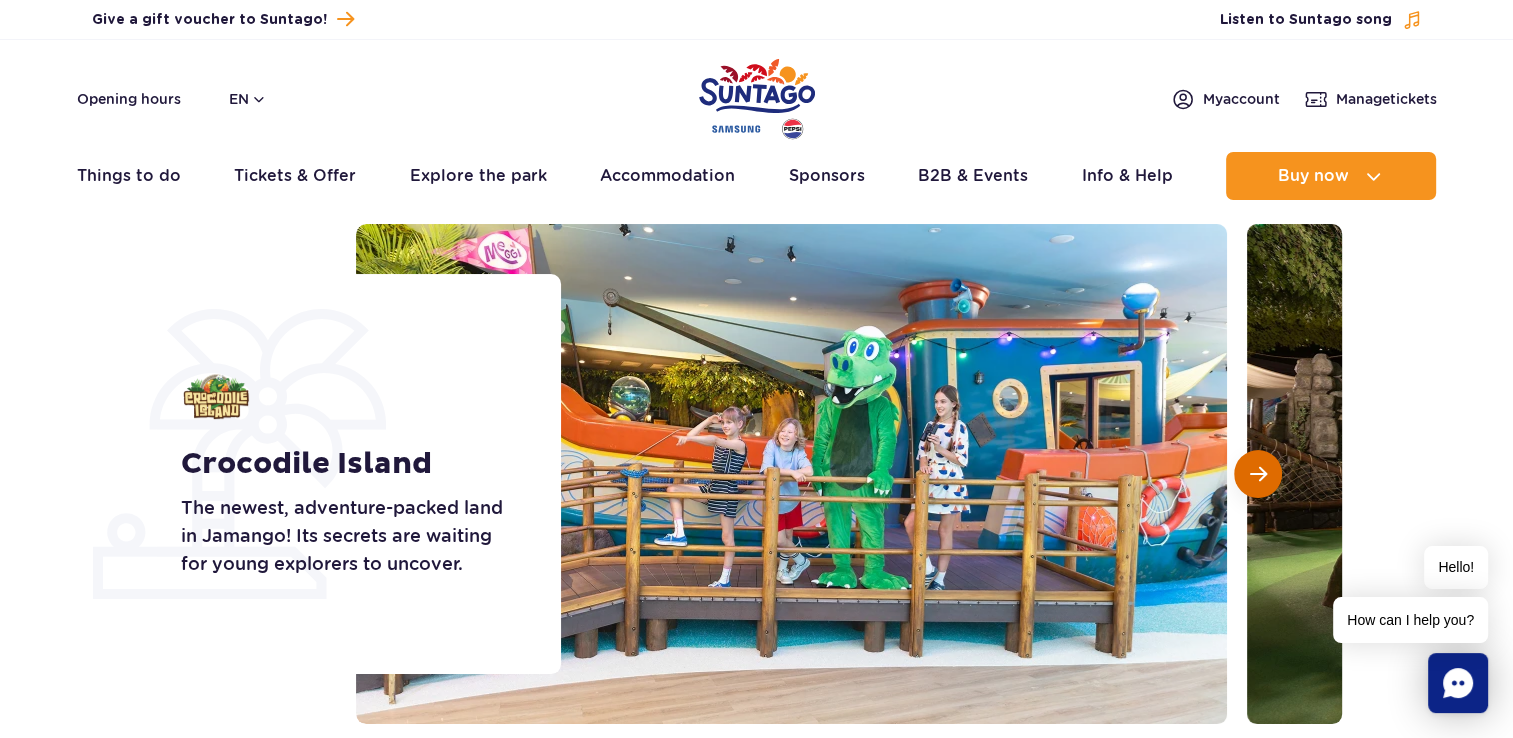 click at bounding box center [1258, 474] 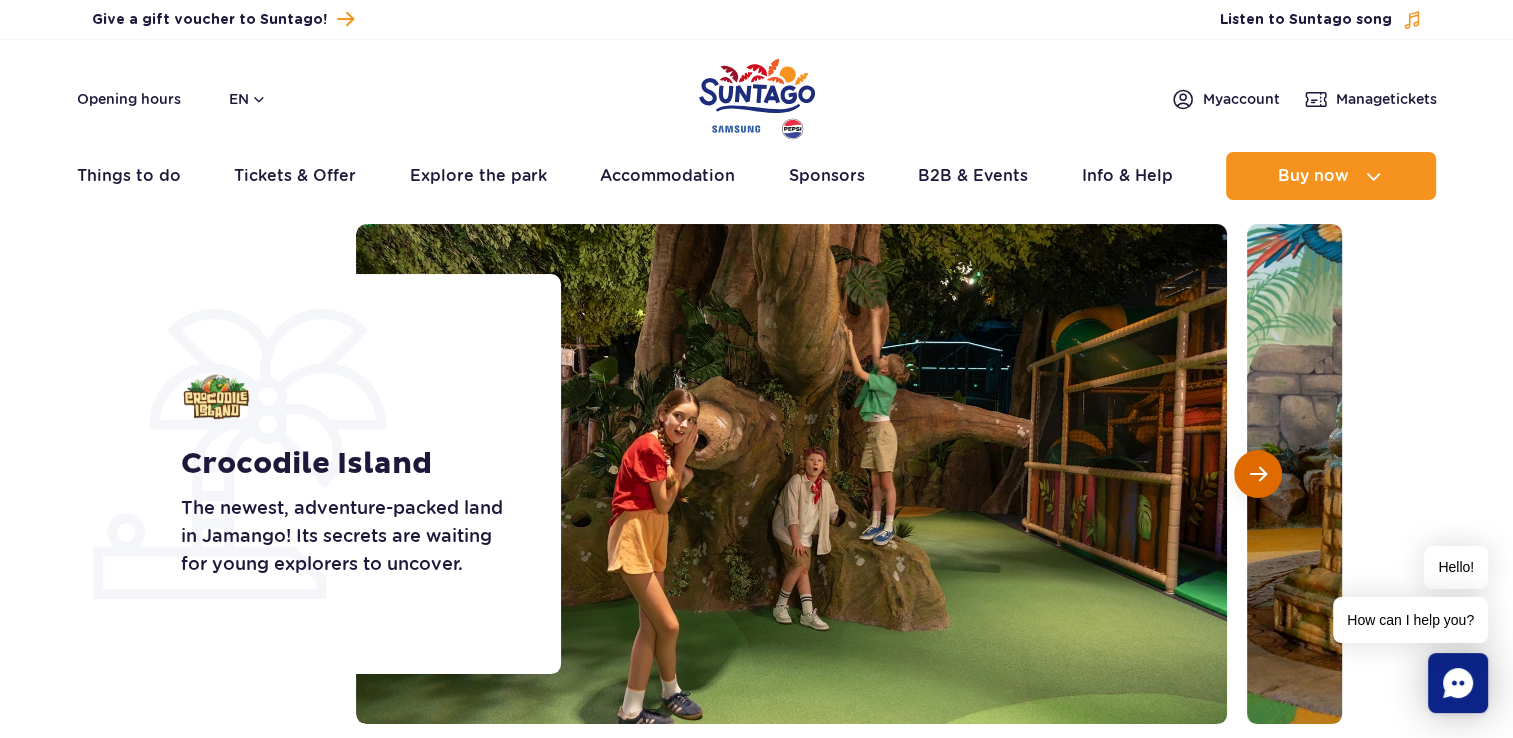 click at bounding box center [1258, 474] 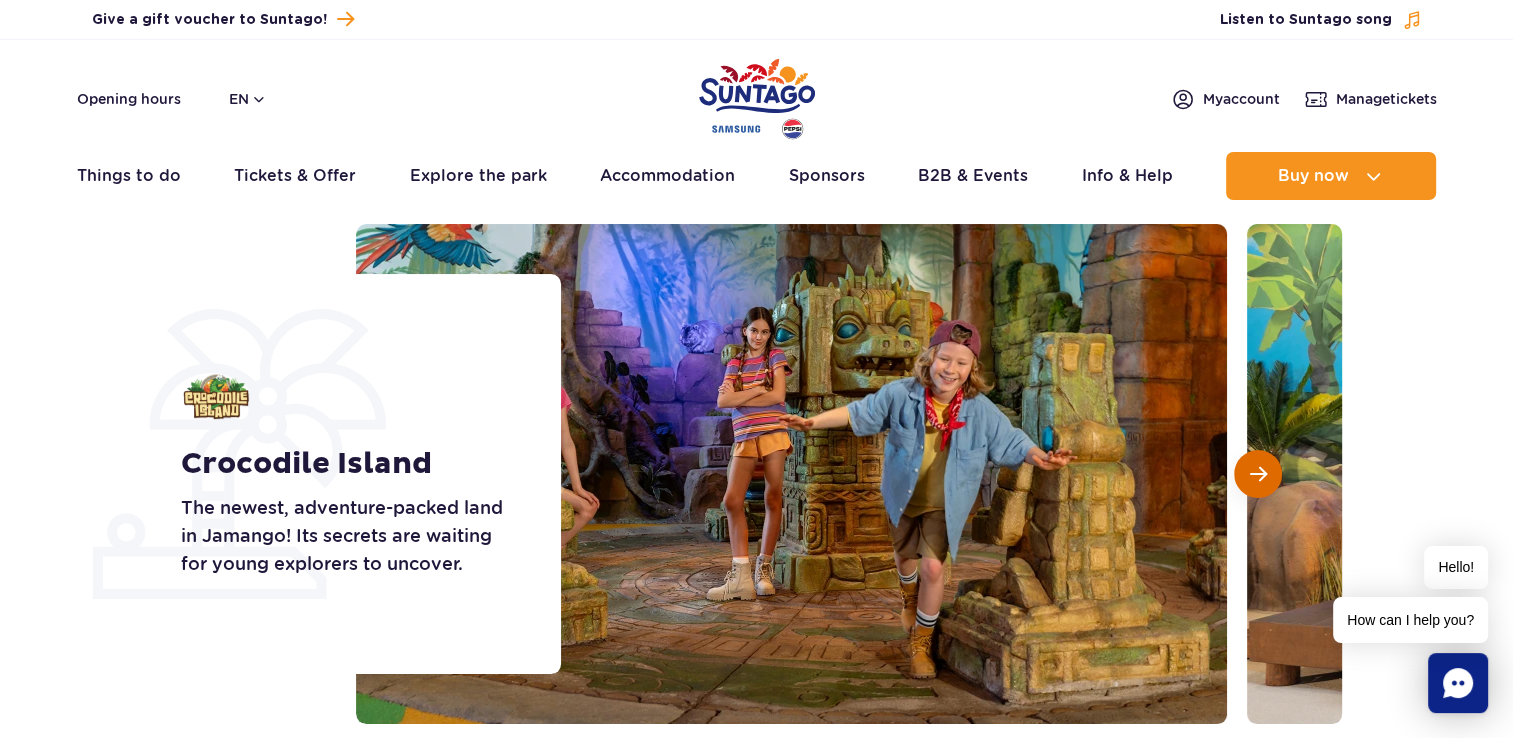 click at bounding box center [1258, 474] 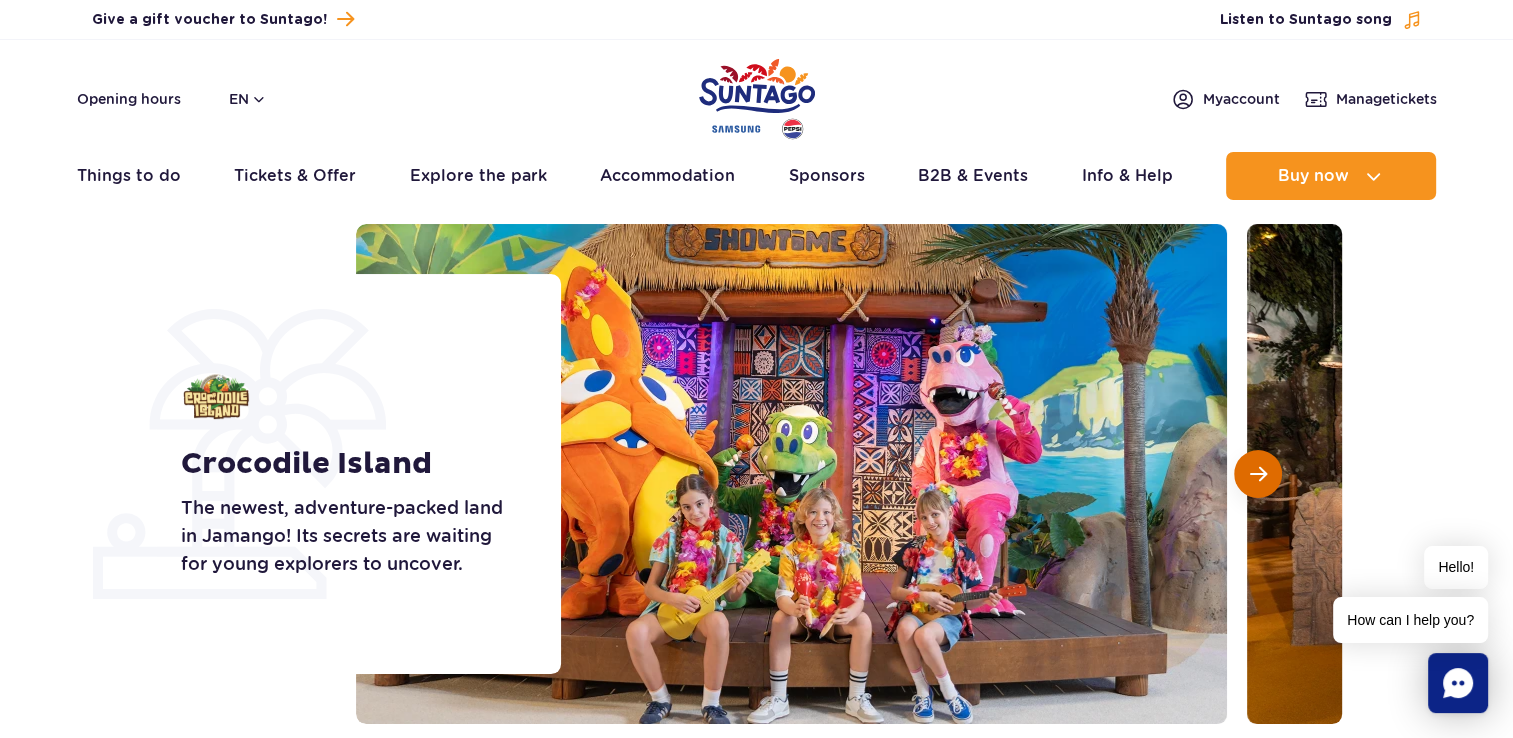 click at bounding box center [1258, 474] 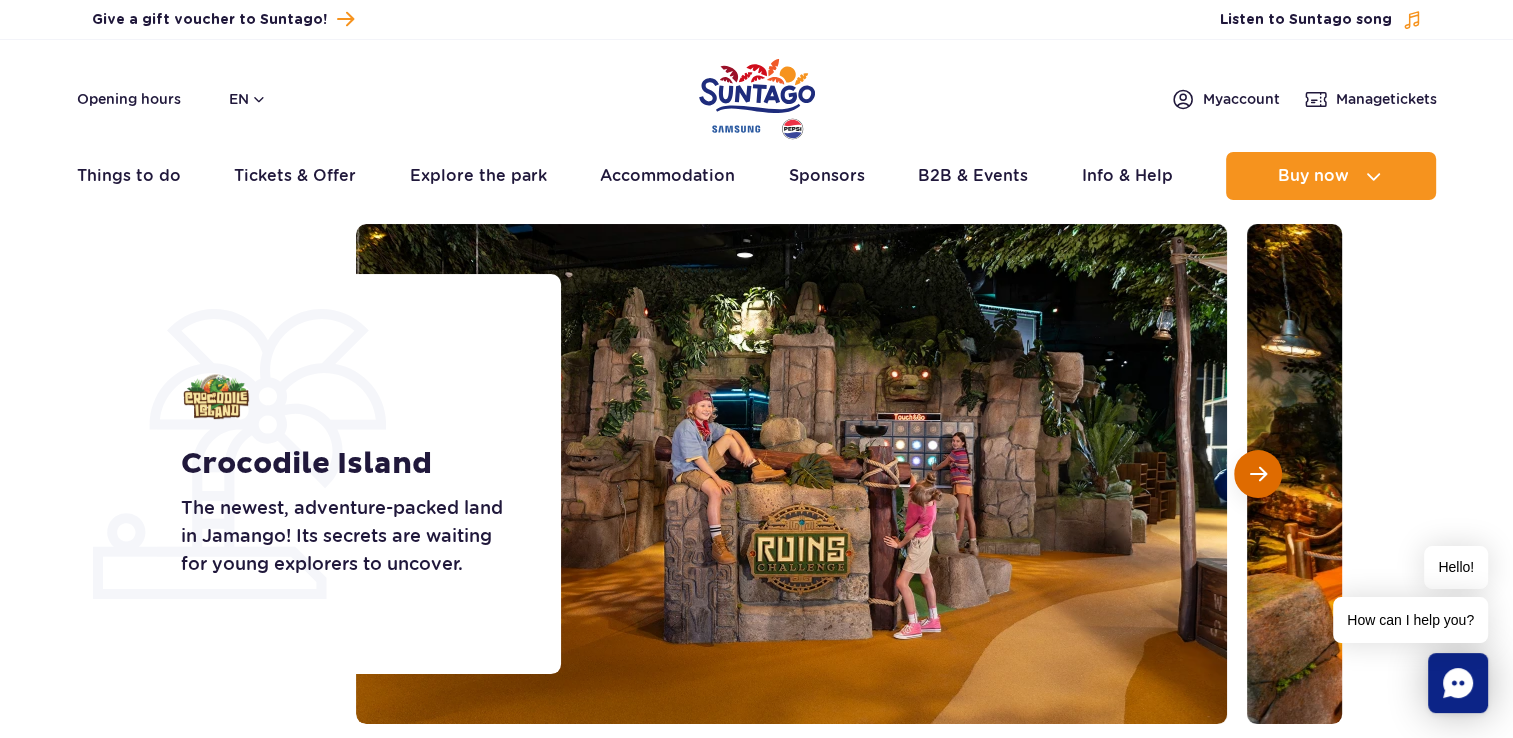 click at bounding box center (1258, 474) 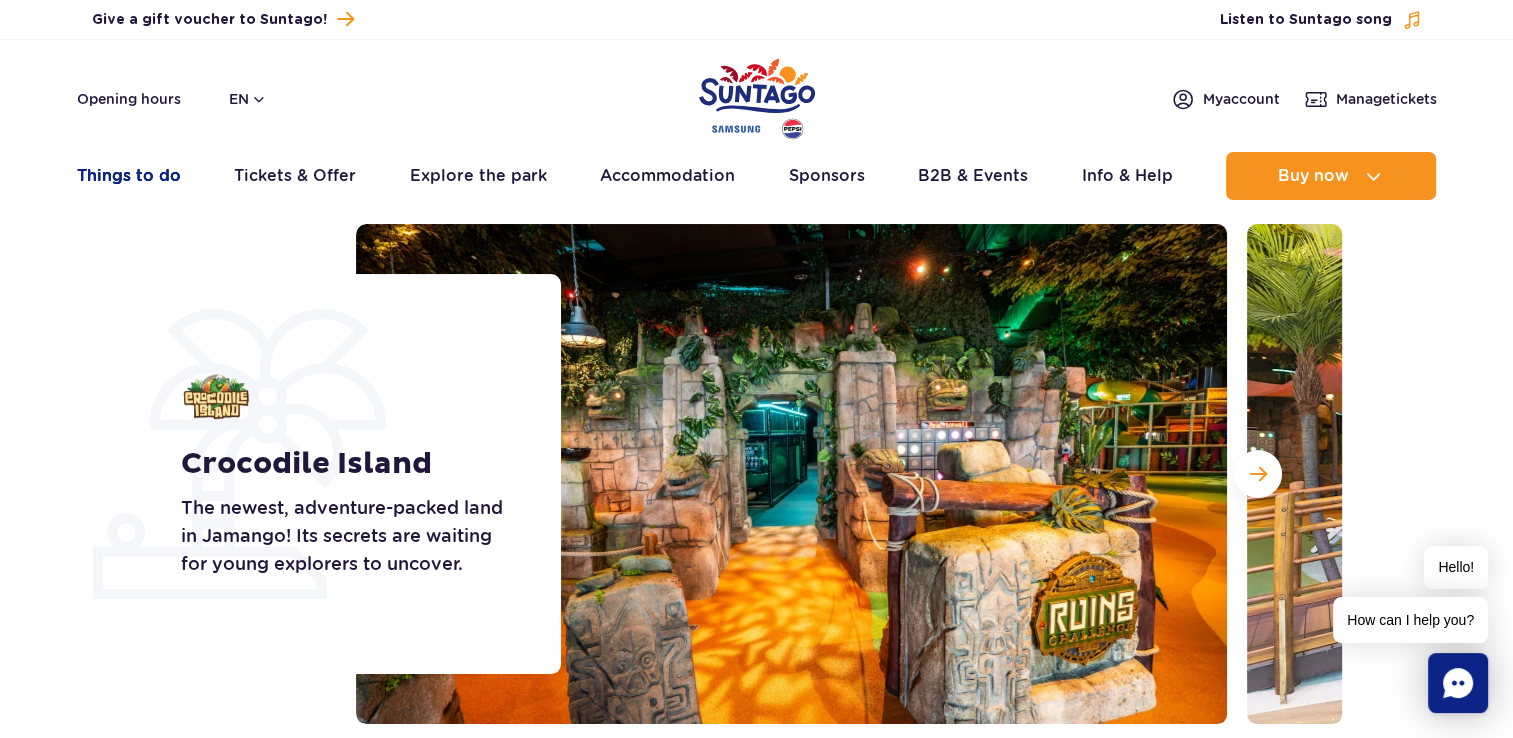 click on "Things to do" at bounding box center (129, 176) 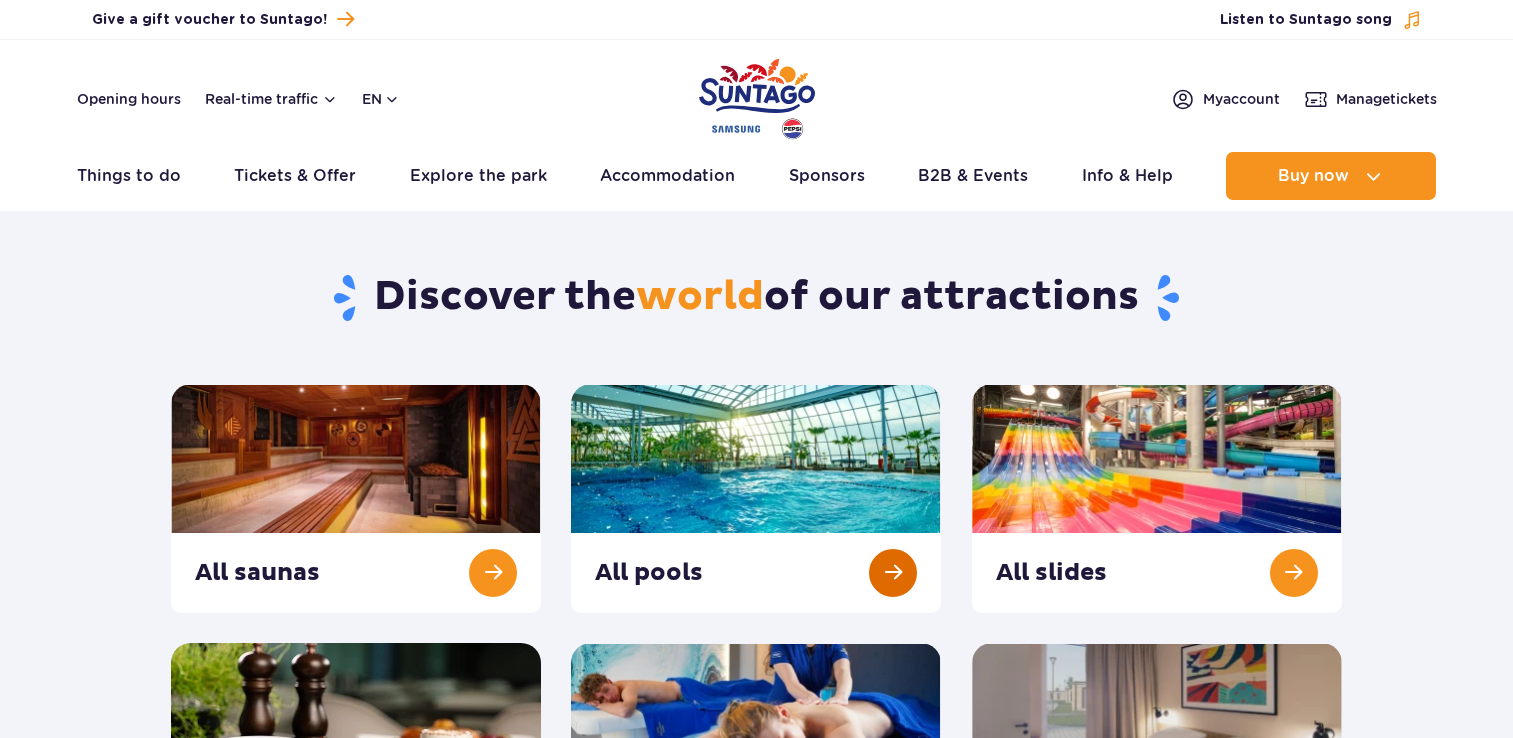 scroll, scrollTop: 0, scrollLeft: 0, axis: both 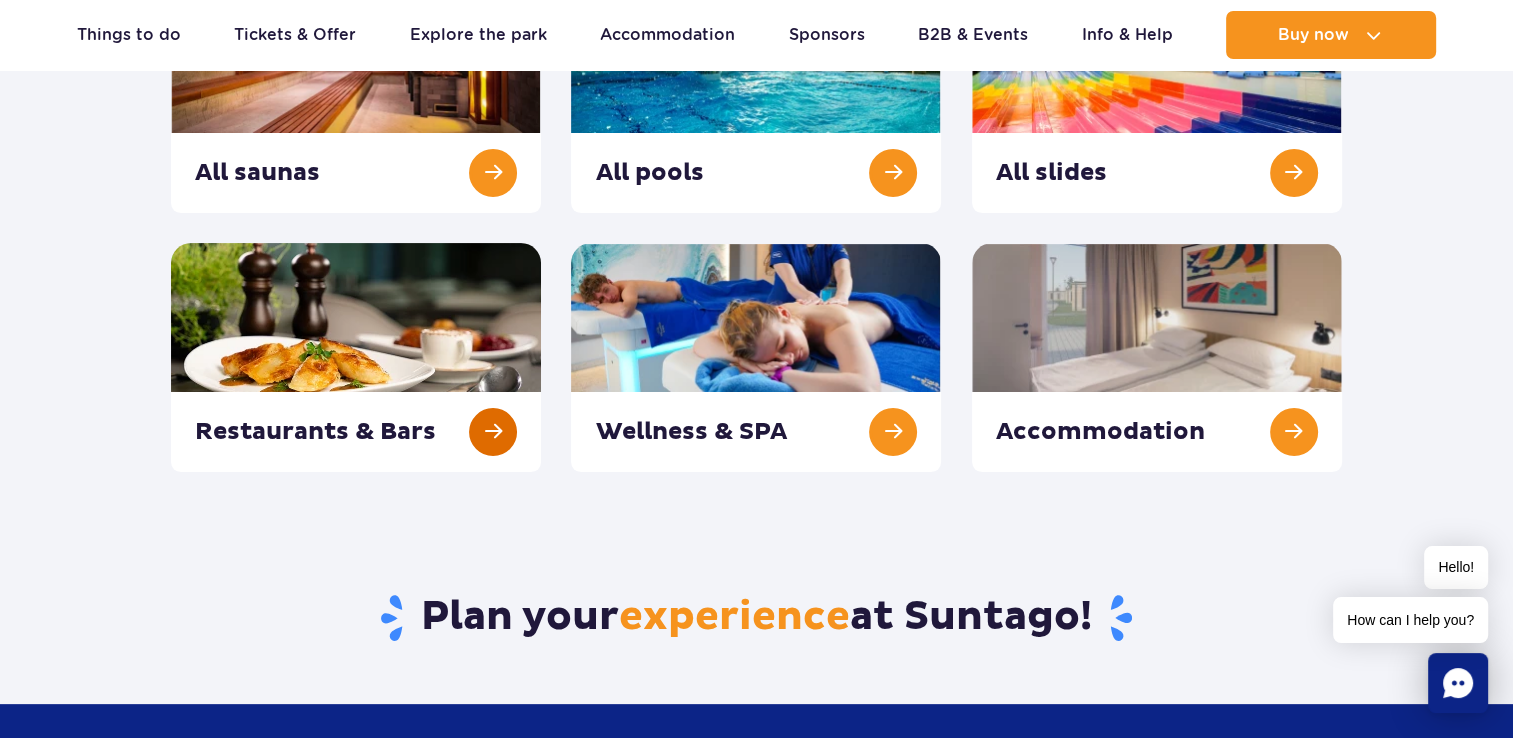 click at bounding box center [356, 357] 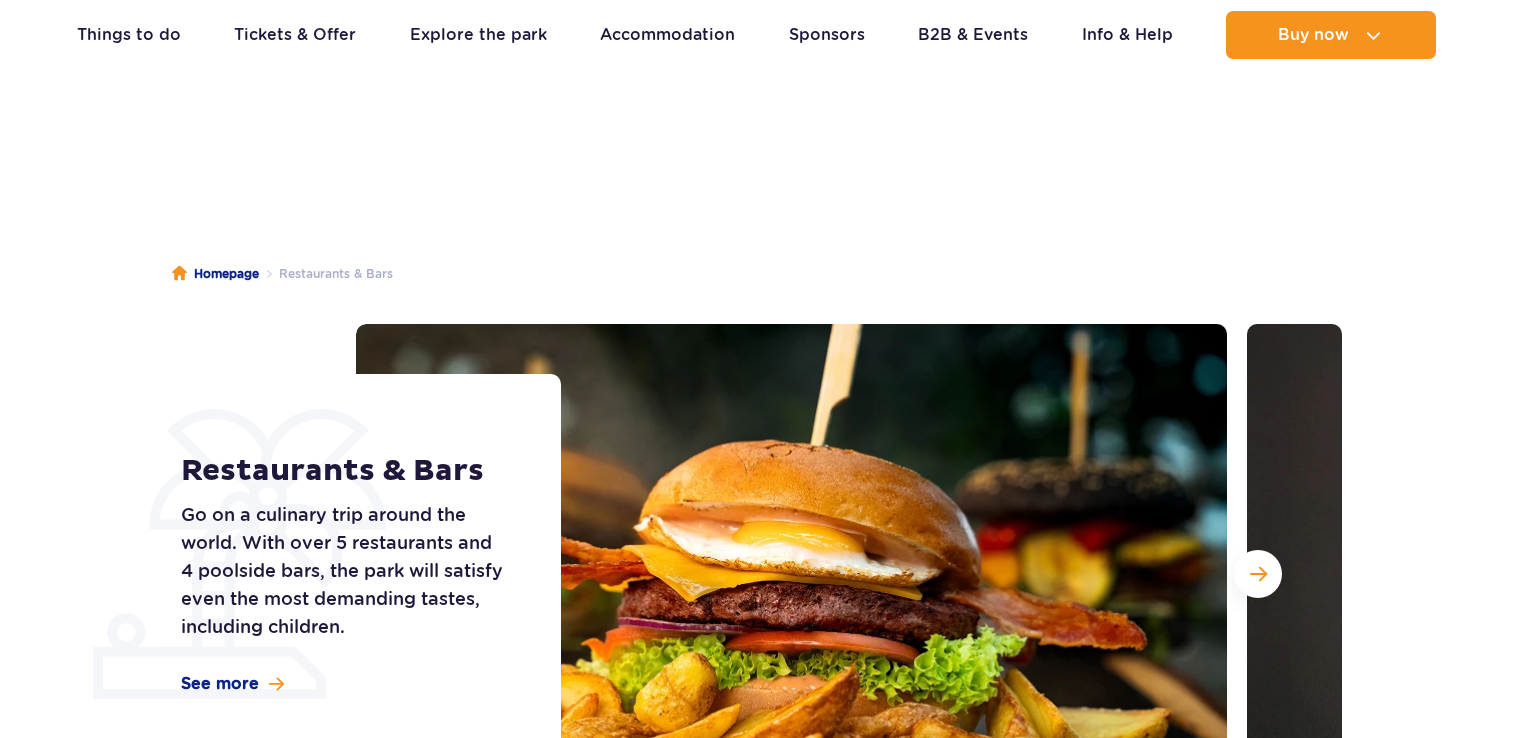 scroll, scrollTop: 500, scrollLeft: 0, axis: vertical 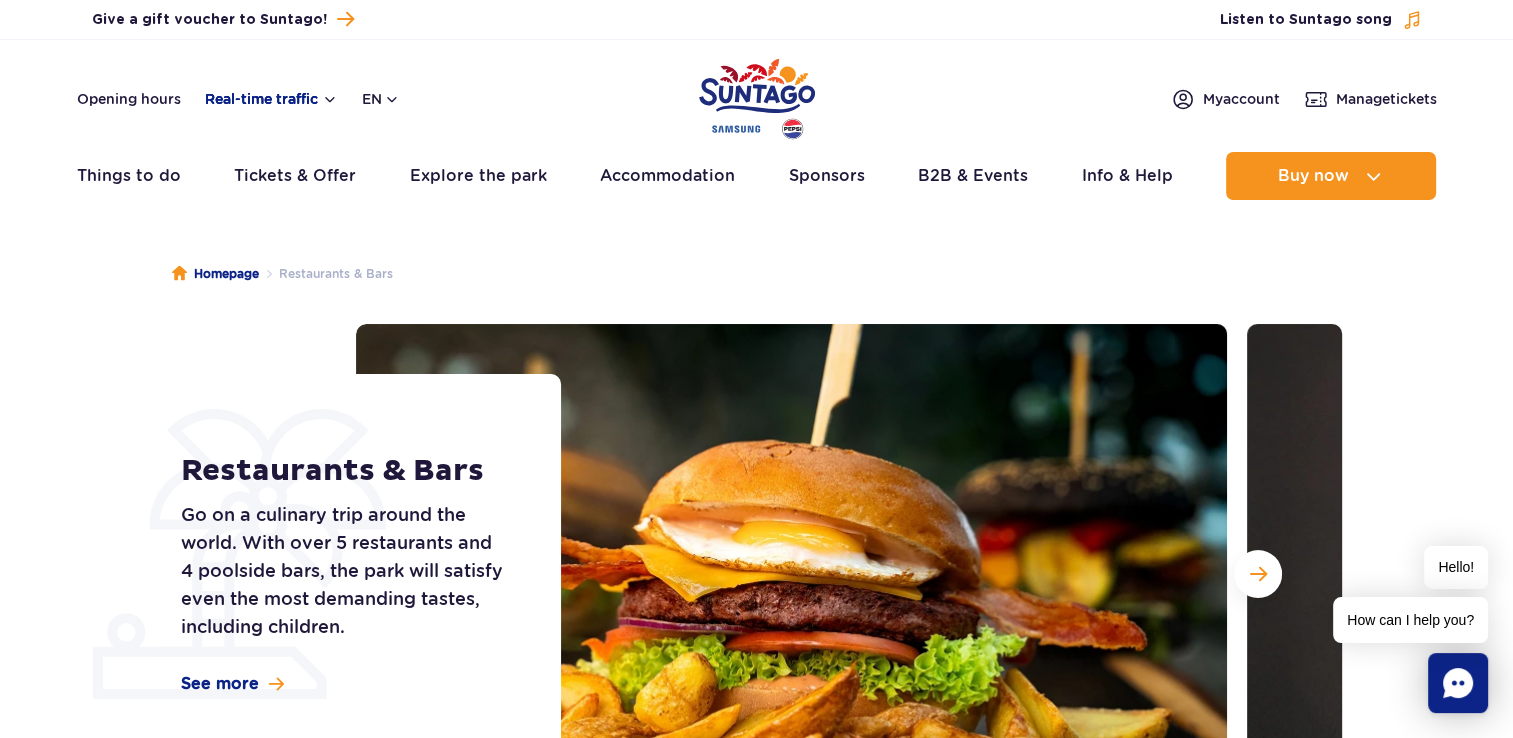 click on "Real-time traffic" at bounding box center (271, 99) 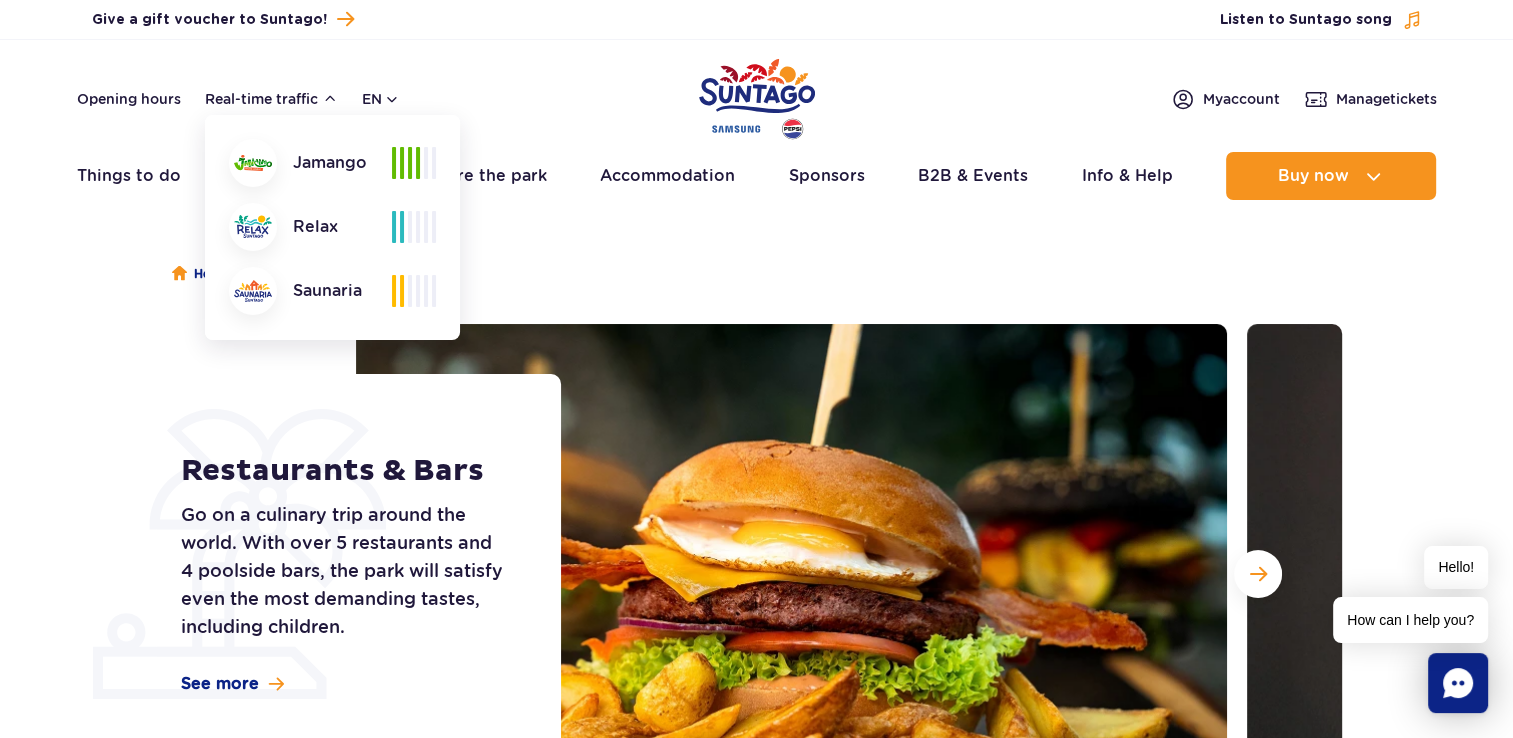 click on "Homepage
Restaurants & Bars" at bounding box center (757, 274) 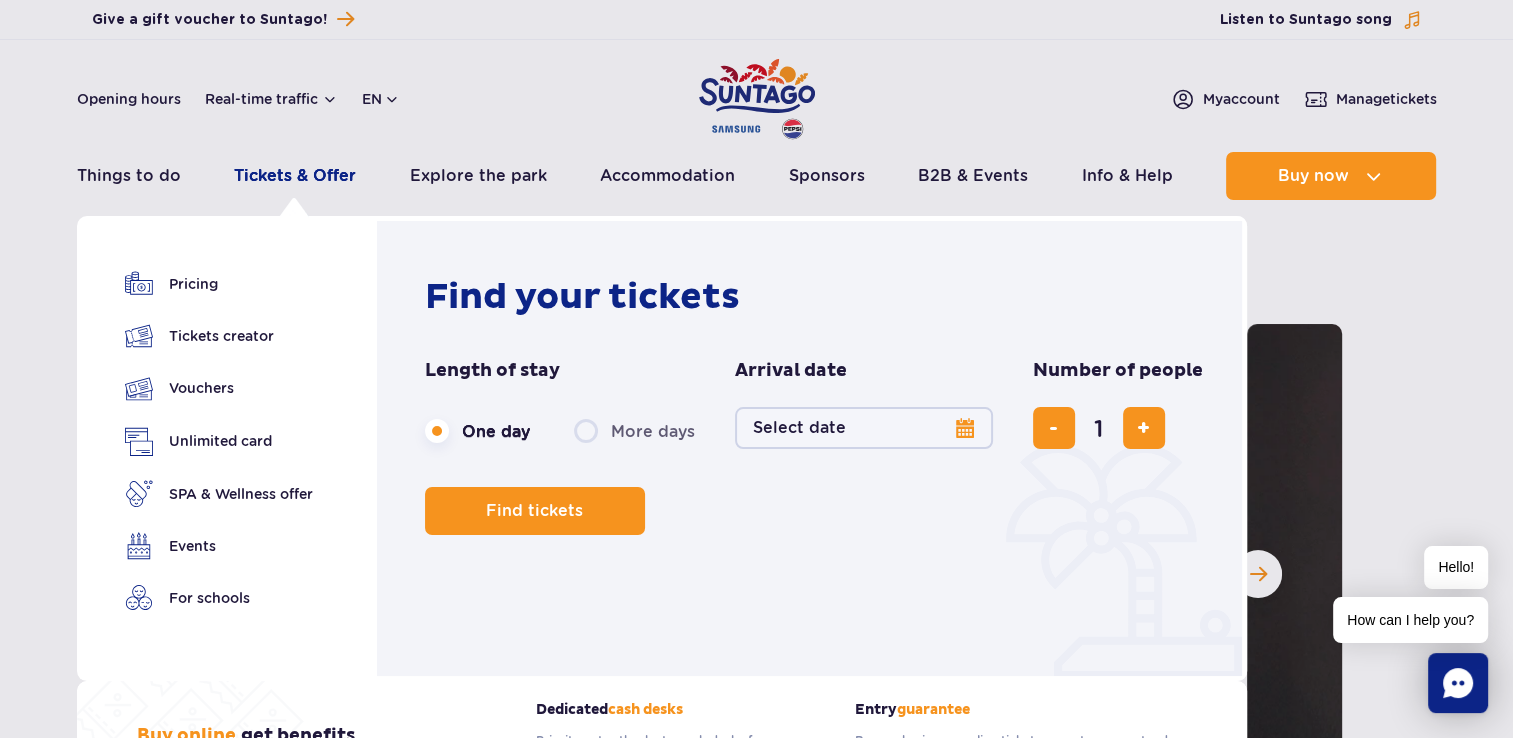 click on "Tickets & Offer" at bounding box center [295, 176] 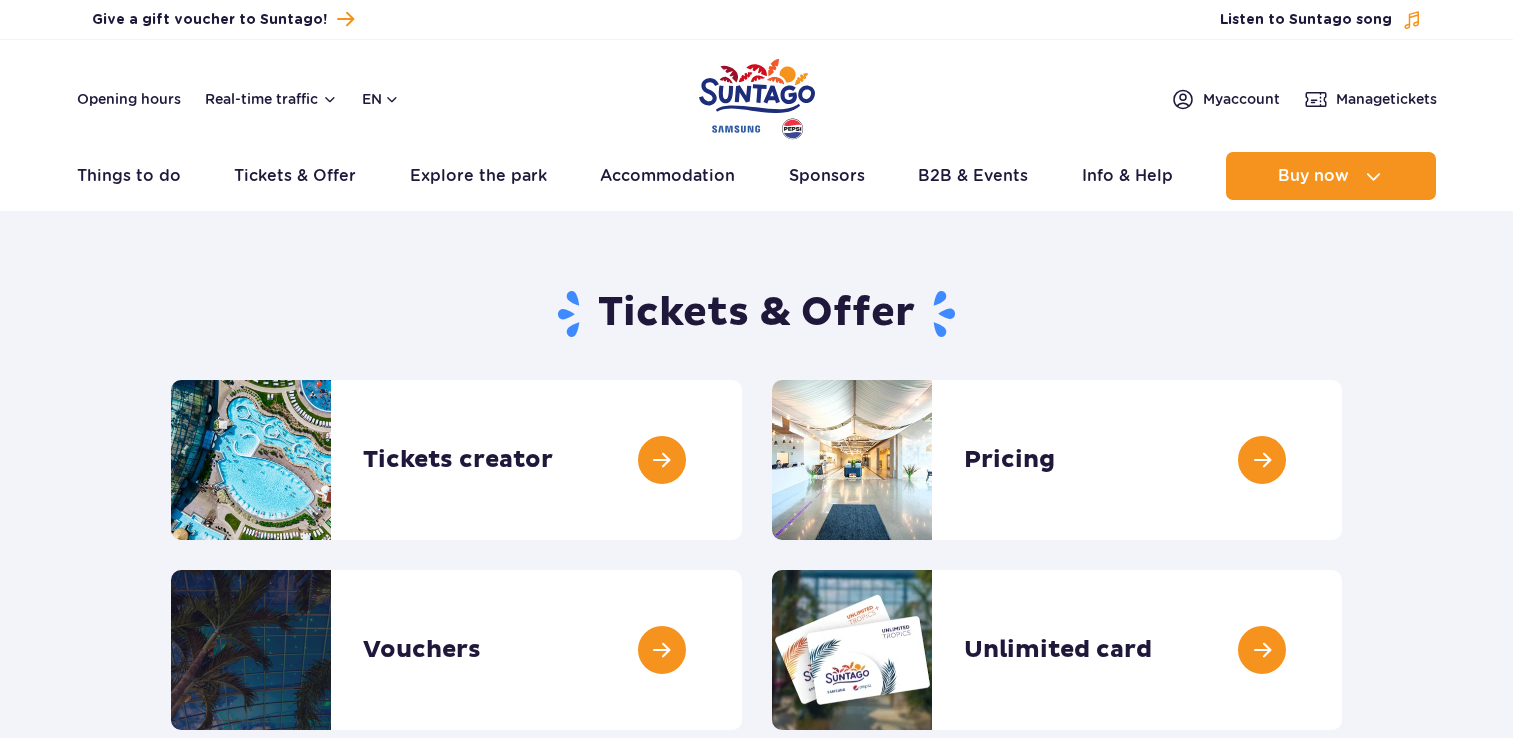 scroll, scrollTop: 0, scrollLeft: 0, axis: both 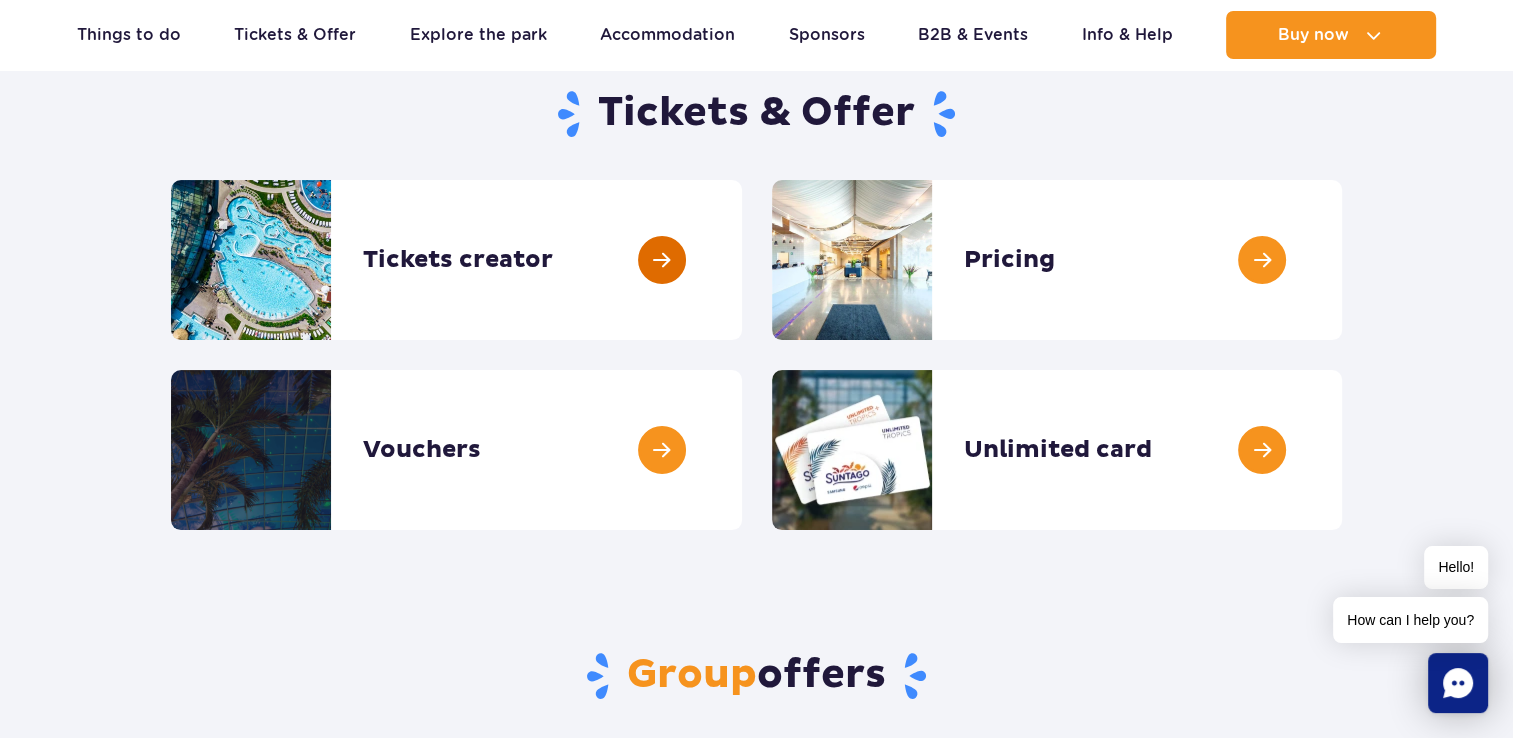 click at bounding box center [742, 260] 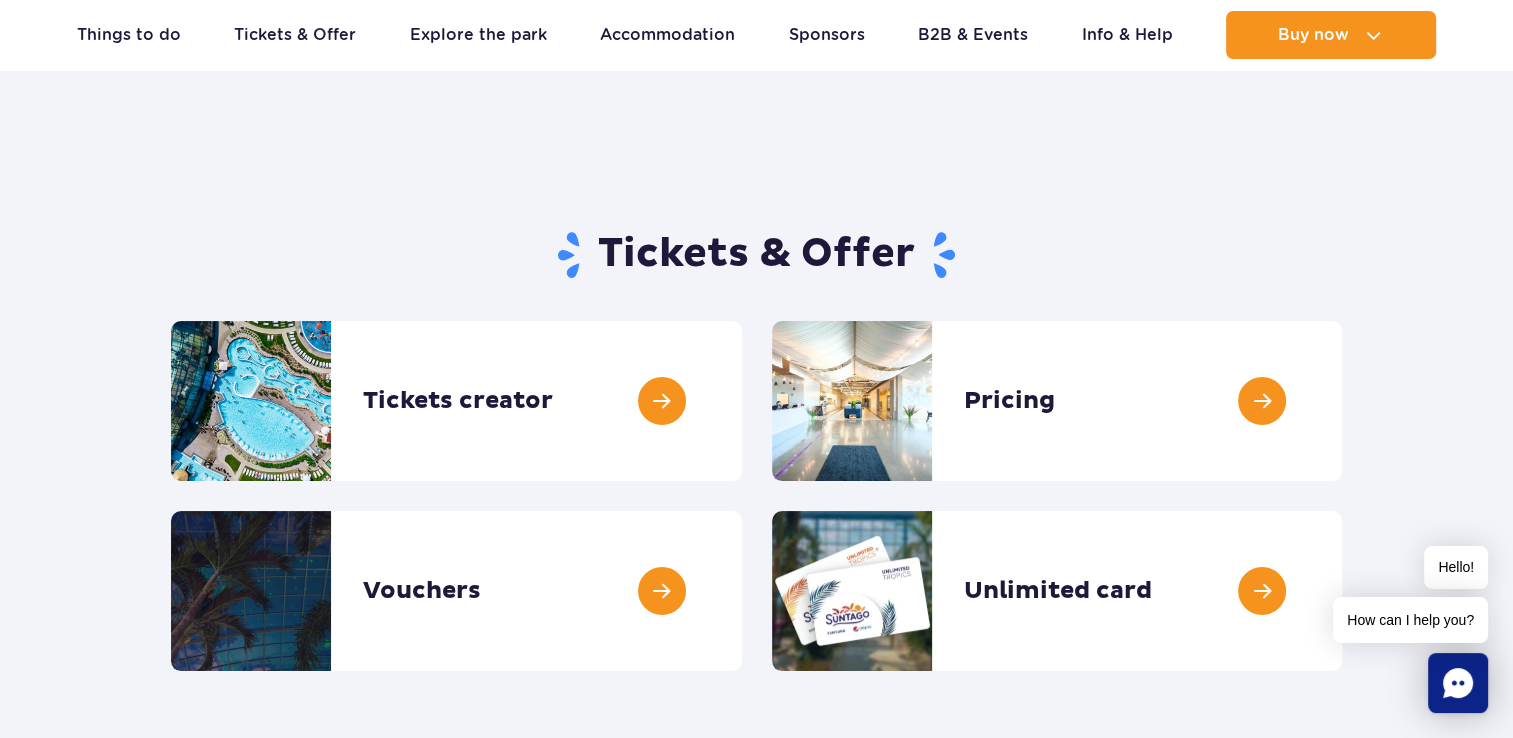 scroll, scrollTop: 0, scrollLeft: 0, axis: both 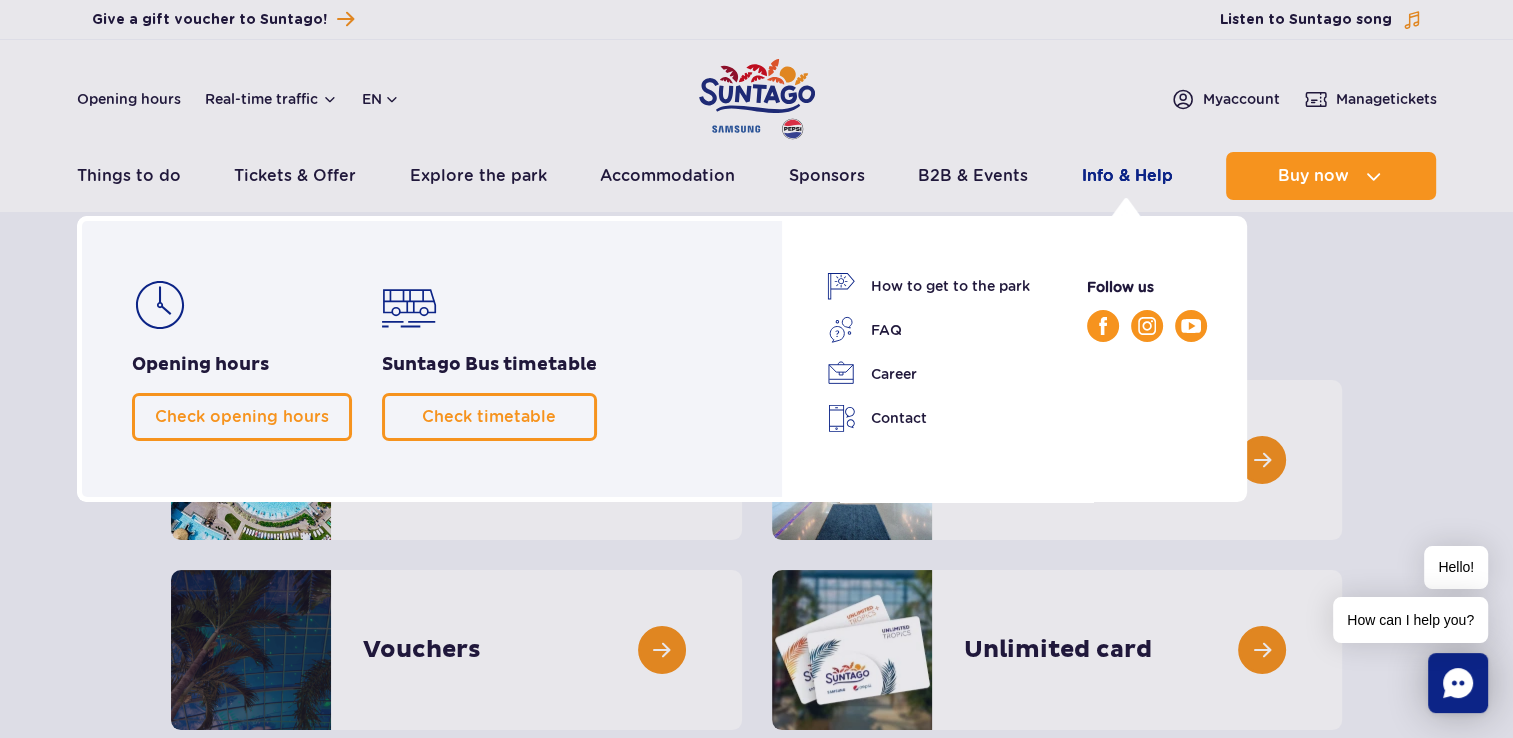 click on "Info & Help" at bounding box center (1127, 176) 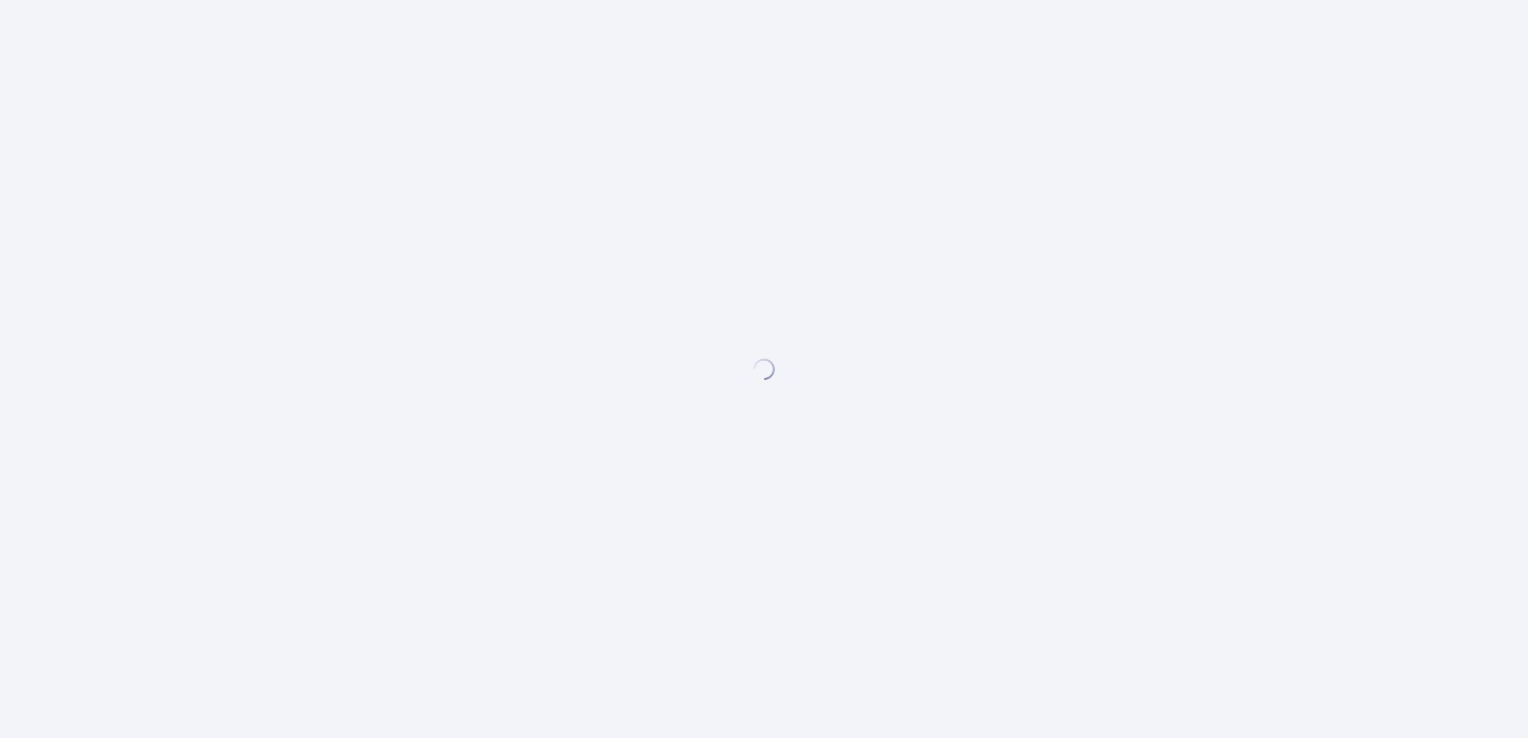 scroll, scrollTop: 0, scrollLeft: 0, axis: both 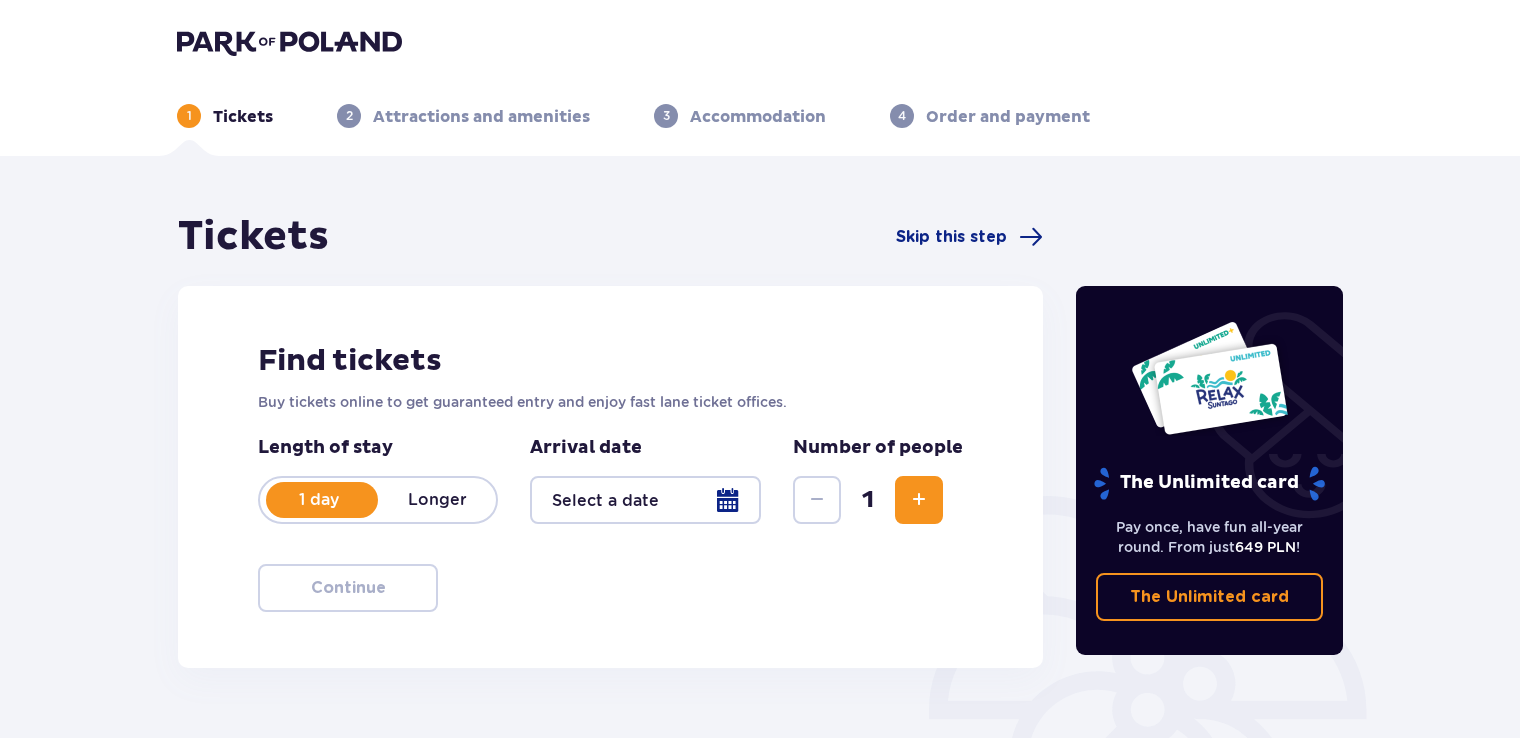 click at bounding box center (645, 500) 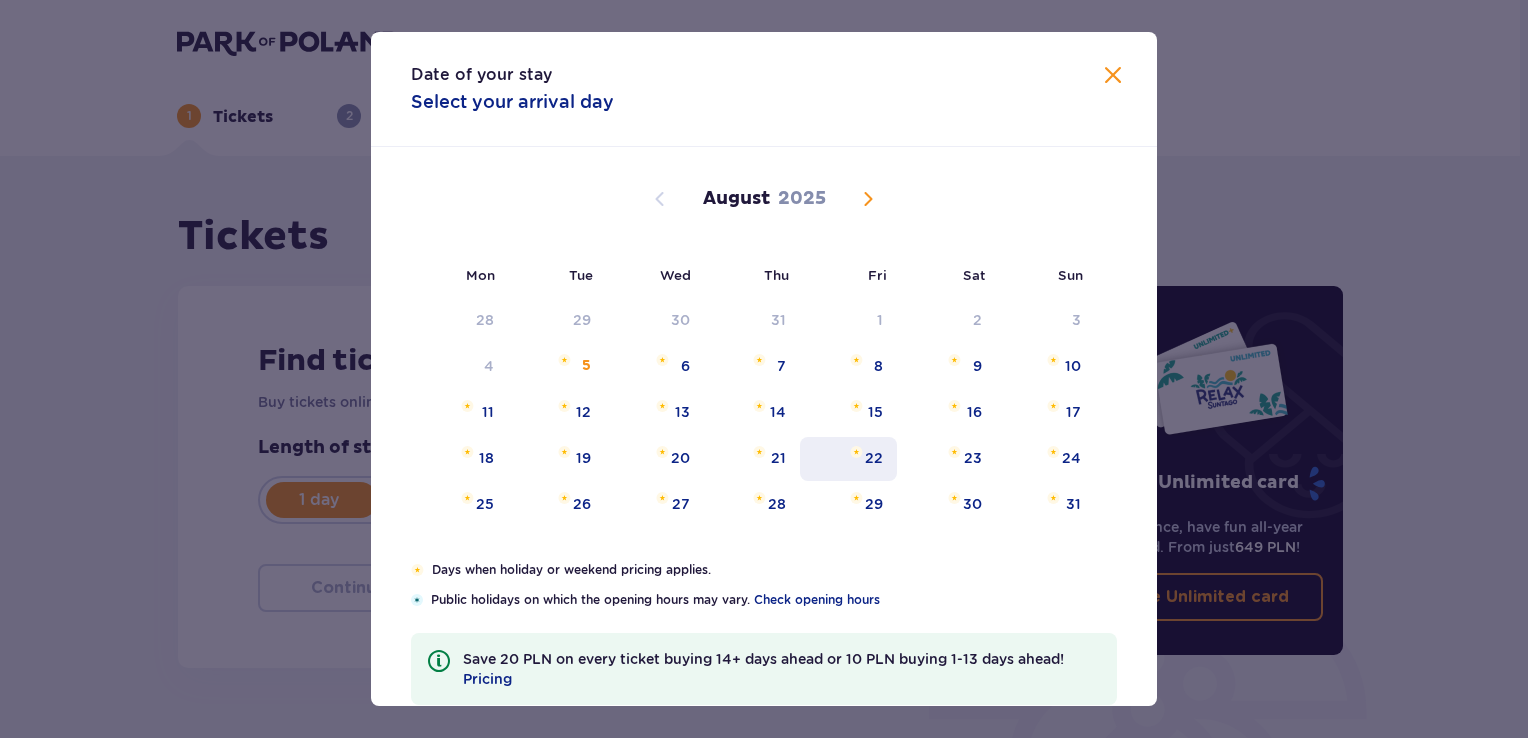click on "22" at bounding box center [874, 458] 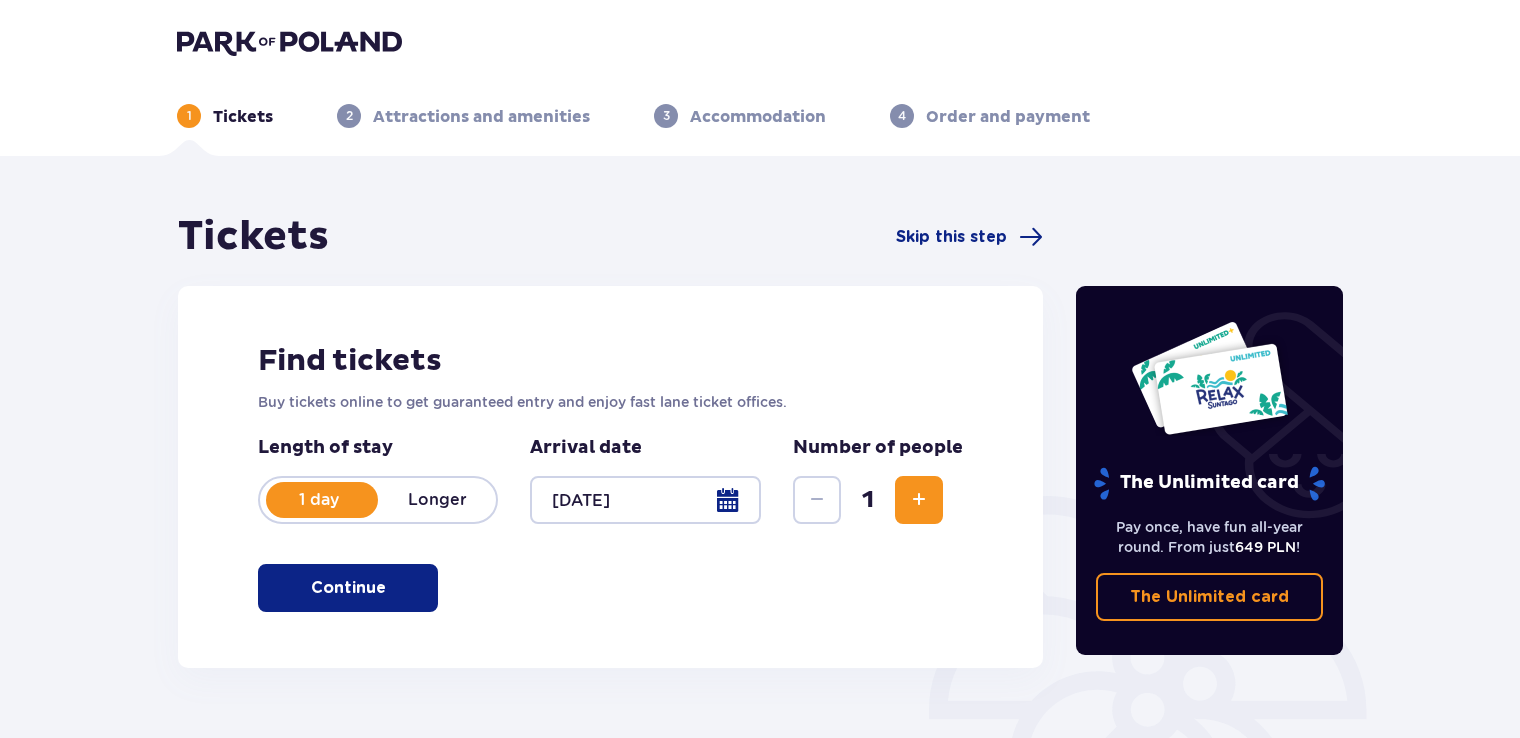 click at bounding box center [919, 500] 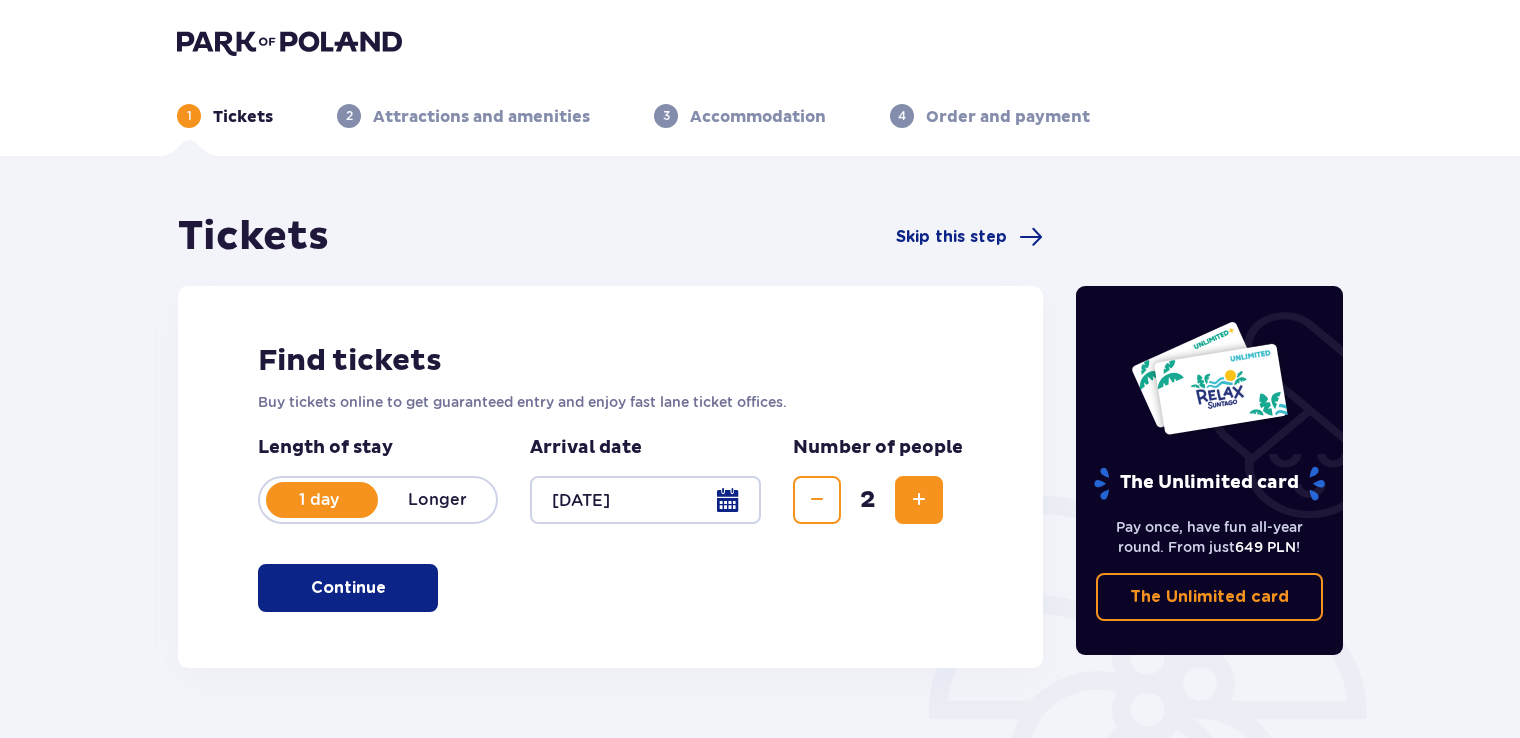 click at bounding box center (919, 500) 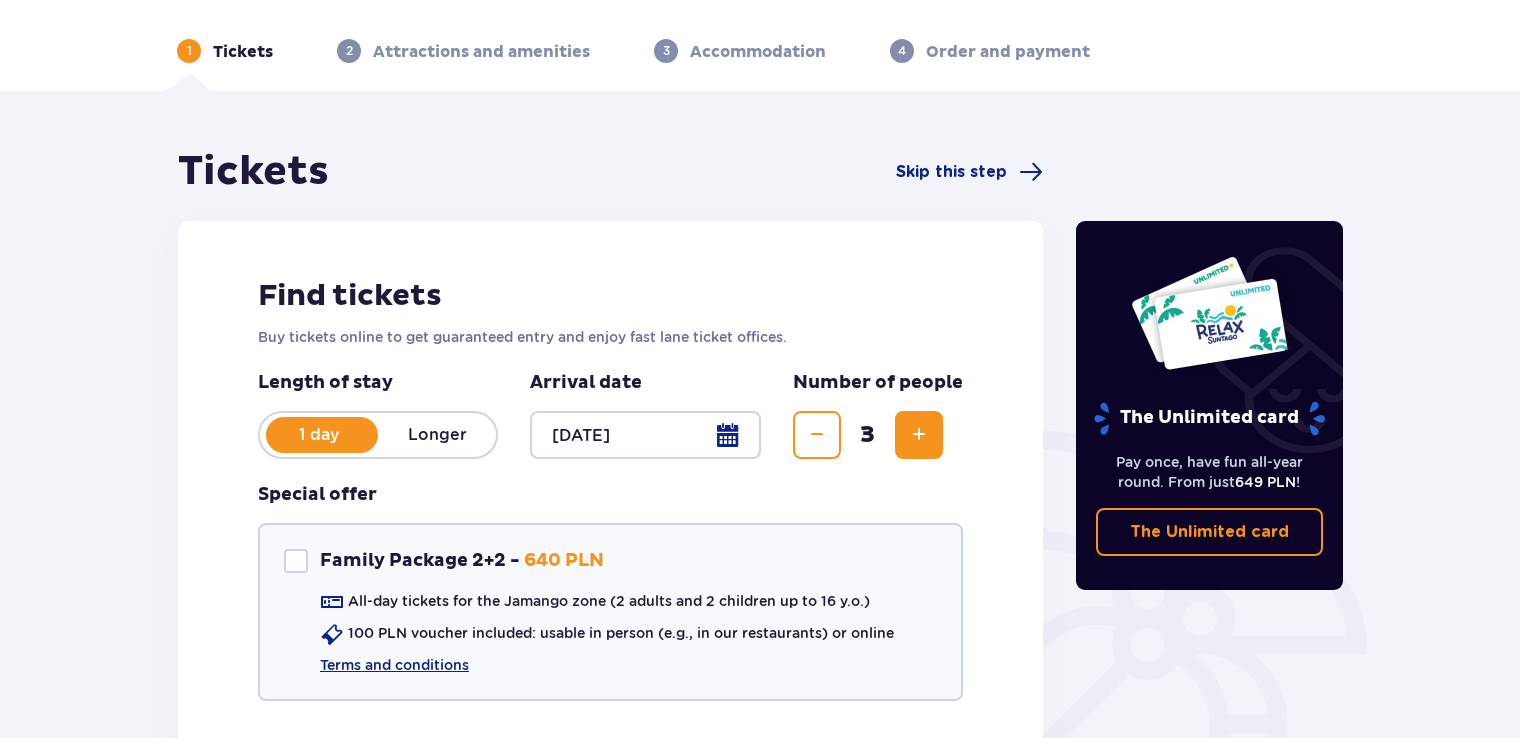 scroll, scrollTop: 100, scrollLeft: 0, axis: vertical 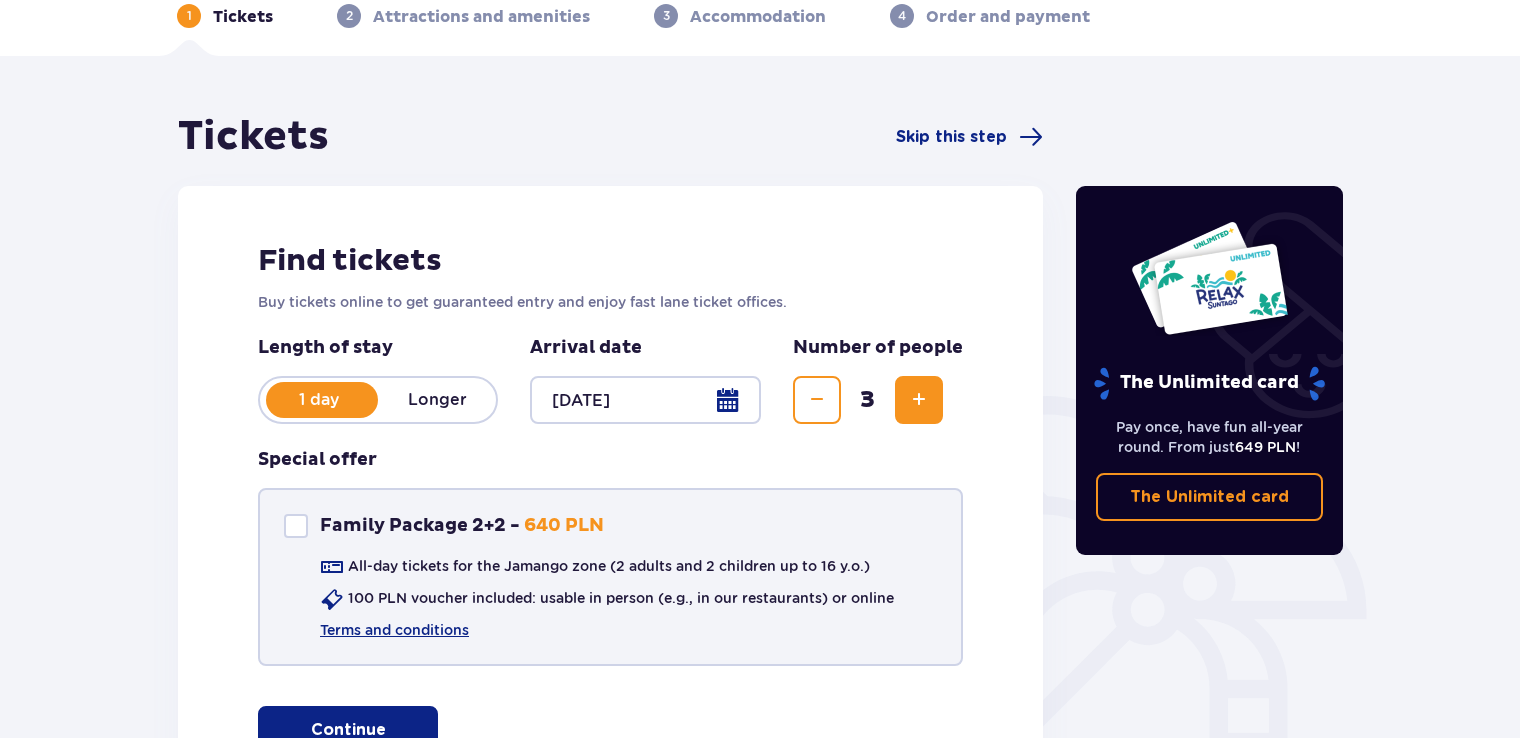click at bounding box center (296, 526) 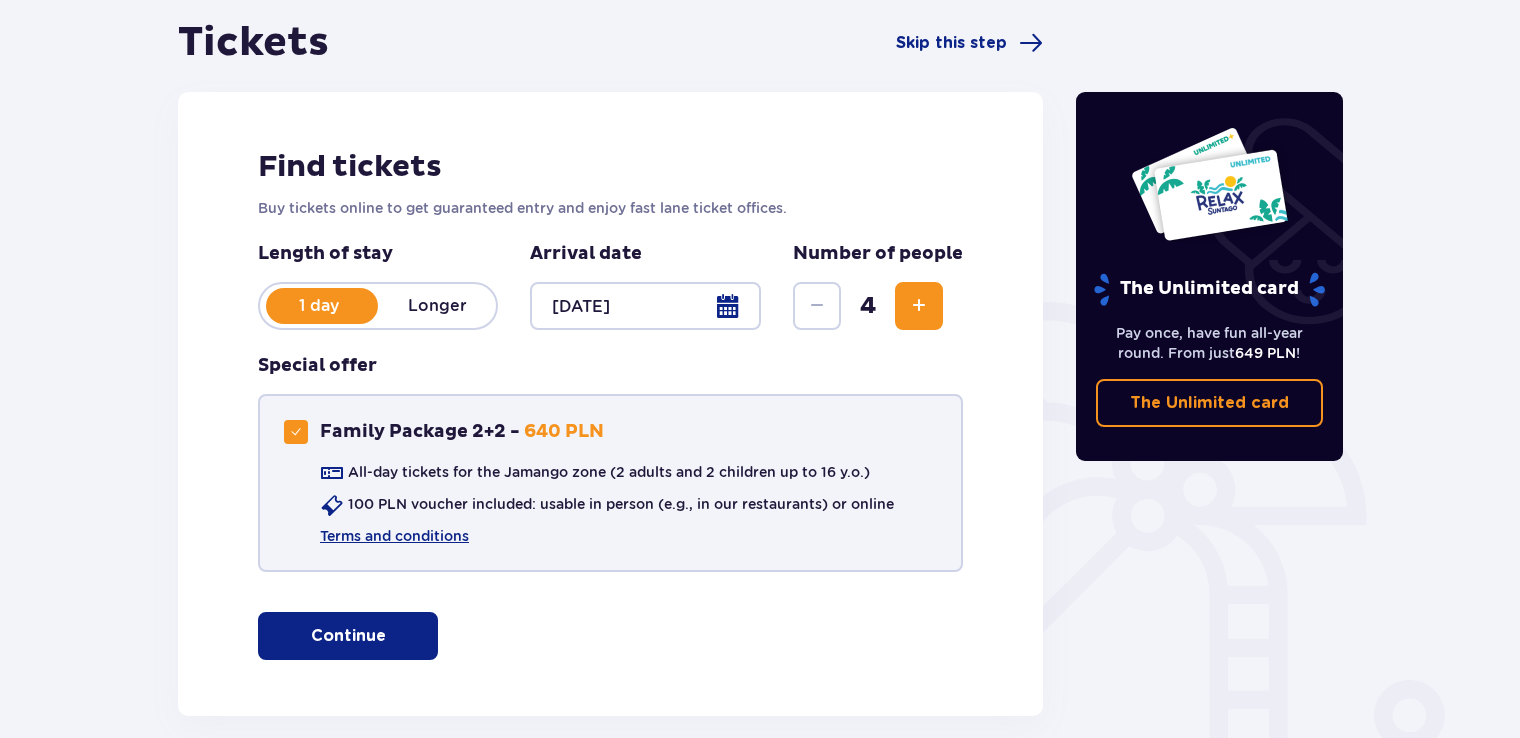 scroll, scrollTop: 291, scrollLeft: 0, axis: vertical 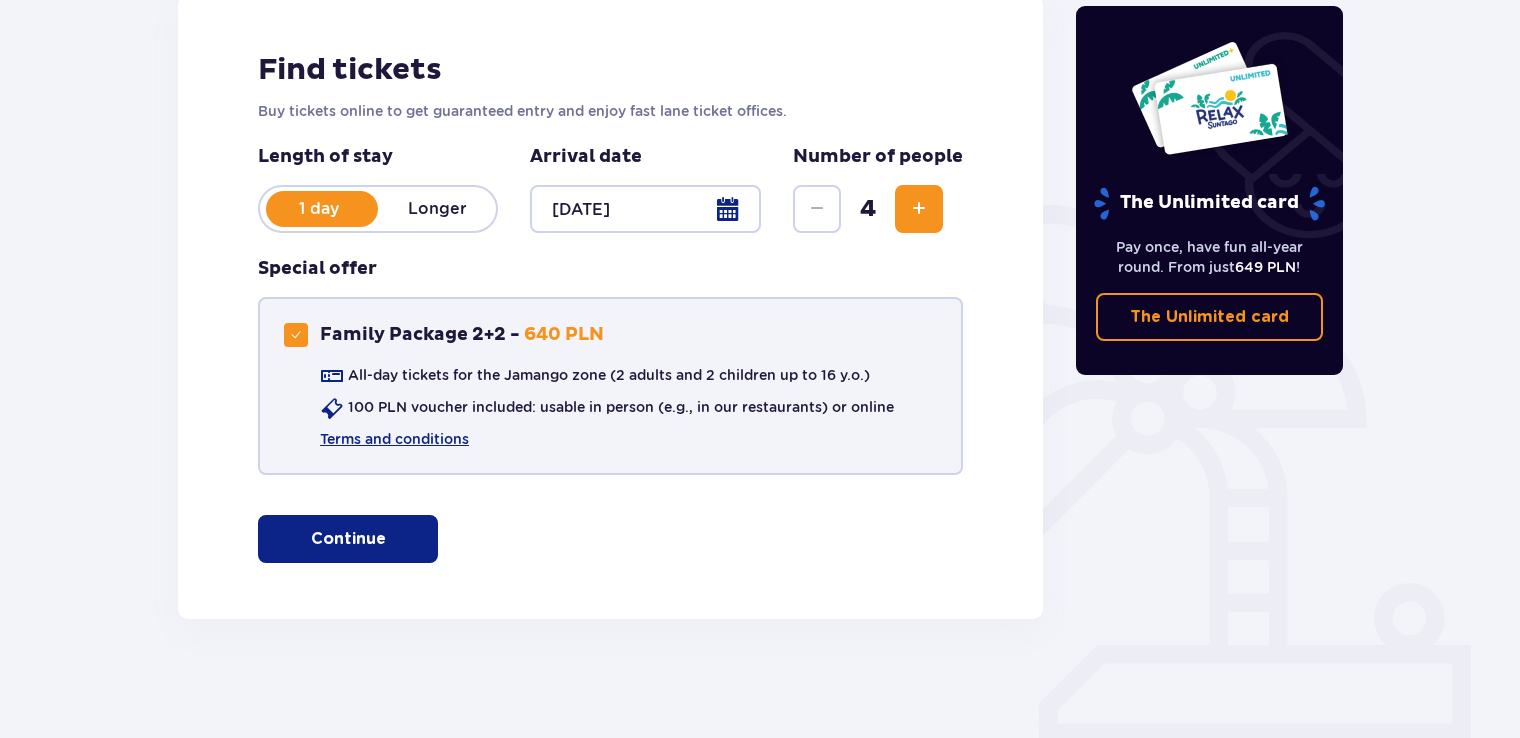 click at bounding box center [296, 335] 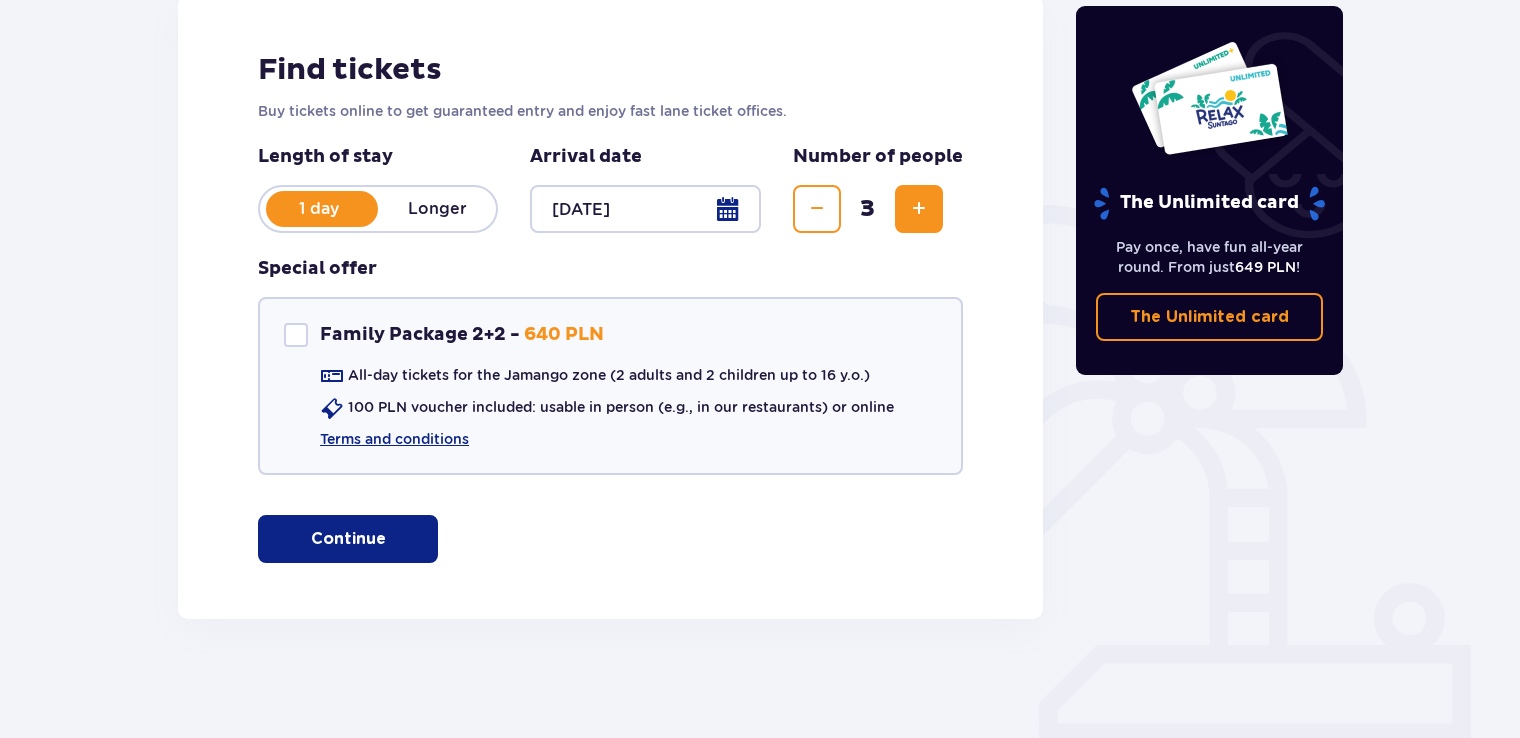 click at bounding box center [390, 539] 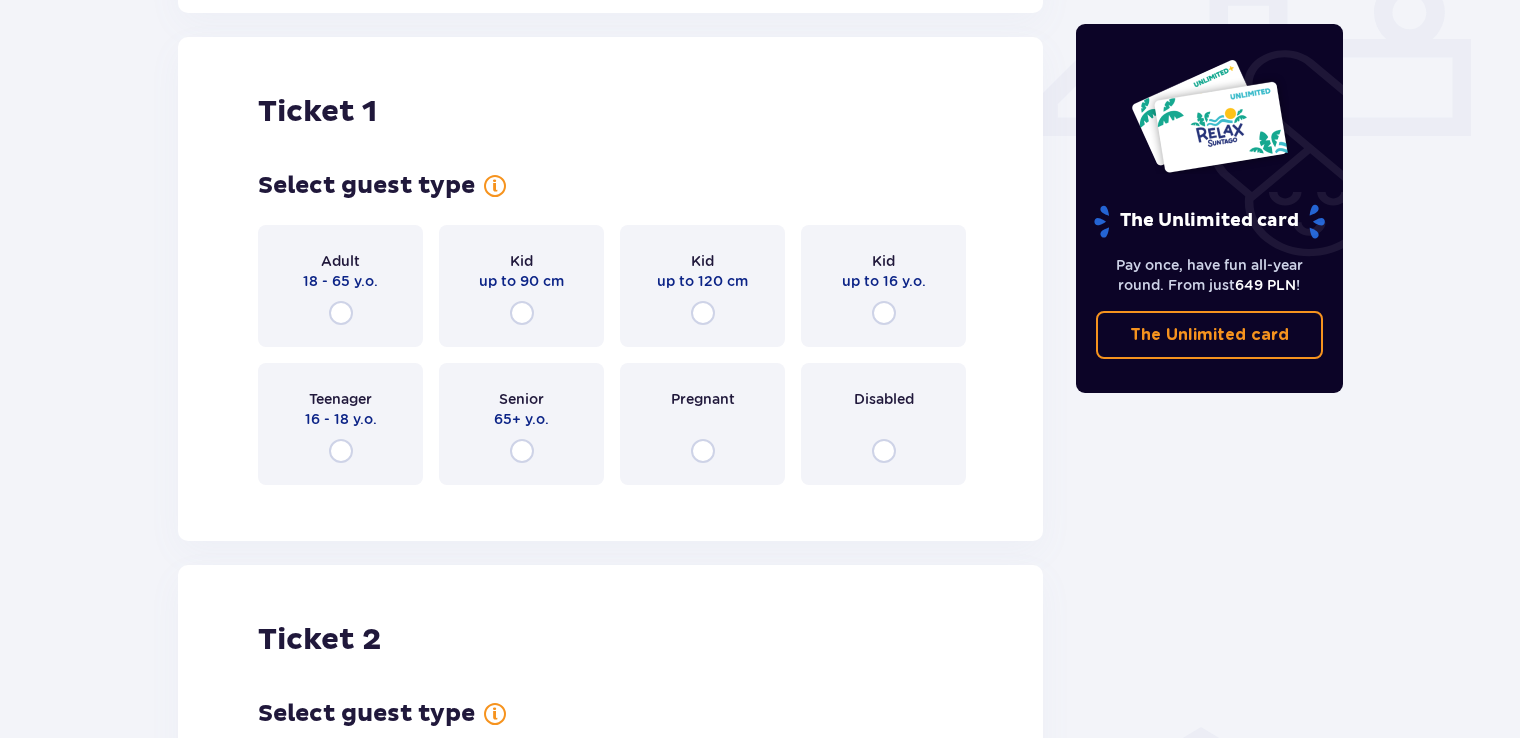 scroll, scrollTop: 909, scrollLeft: 0, axis: vertical 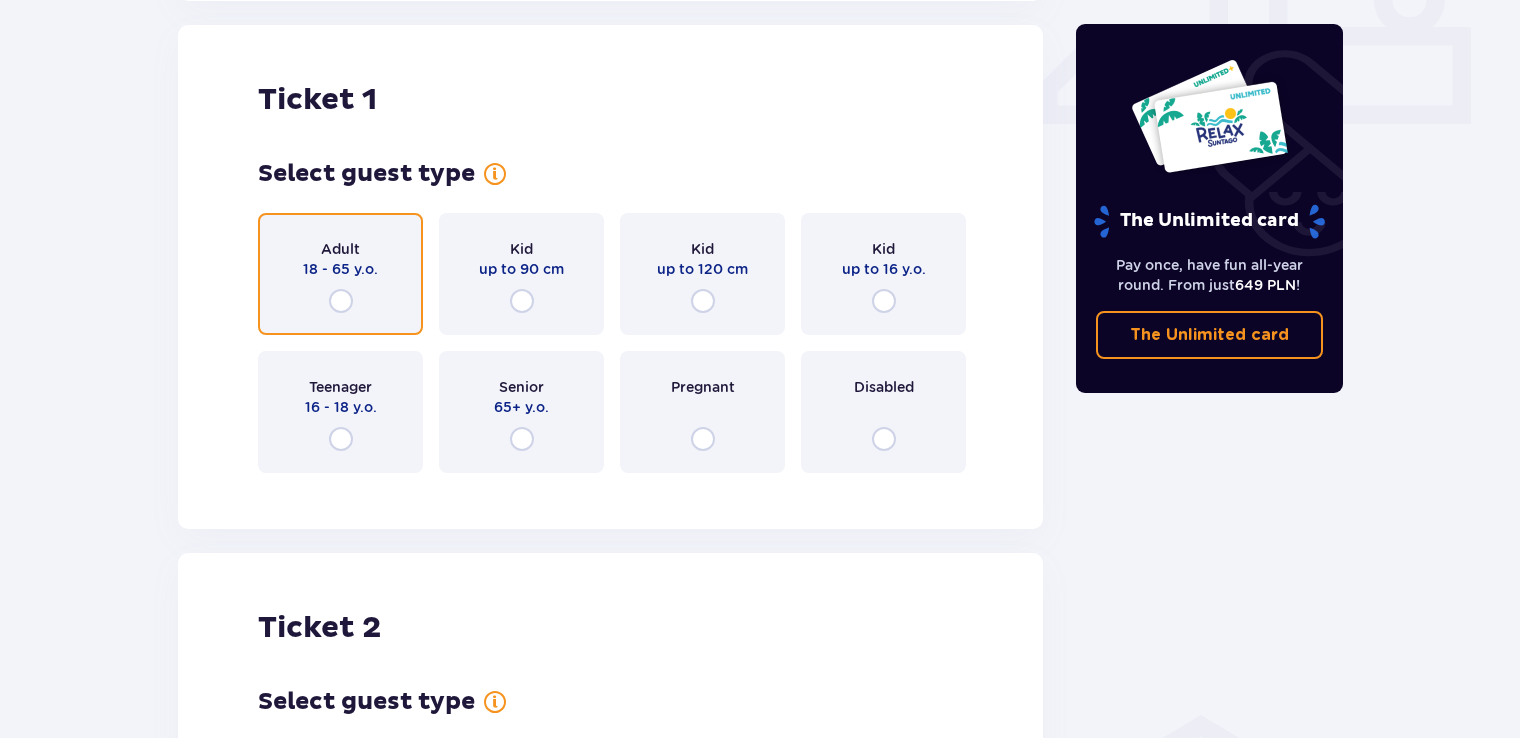 click at bounding box center (341, 301) 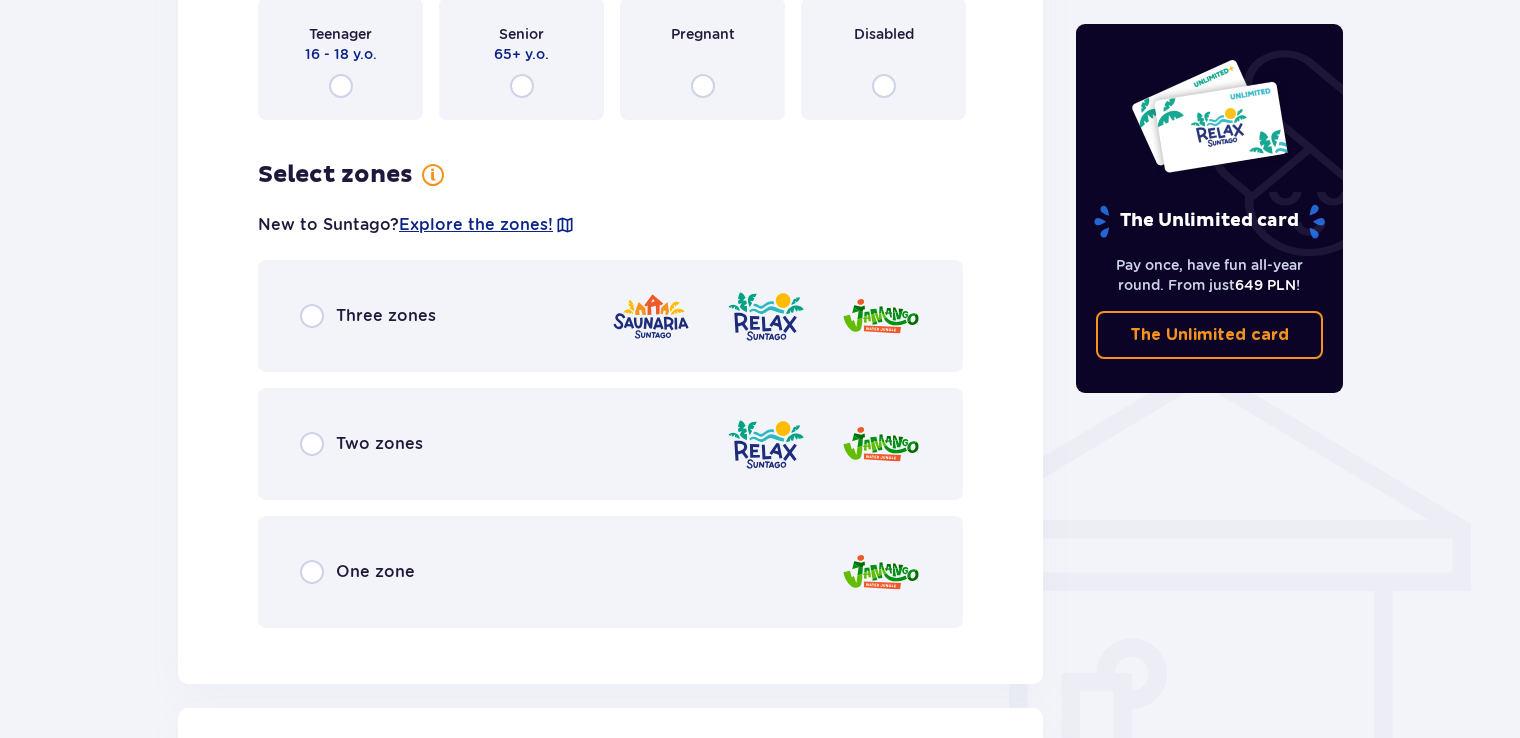 scroll, scrollTop: 1297, scrollLeft: 0, axis: vertical 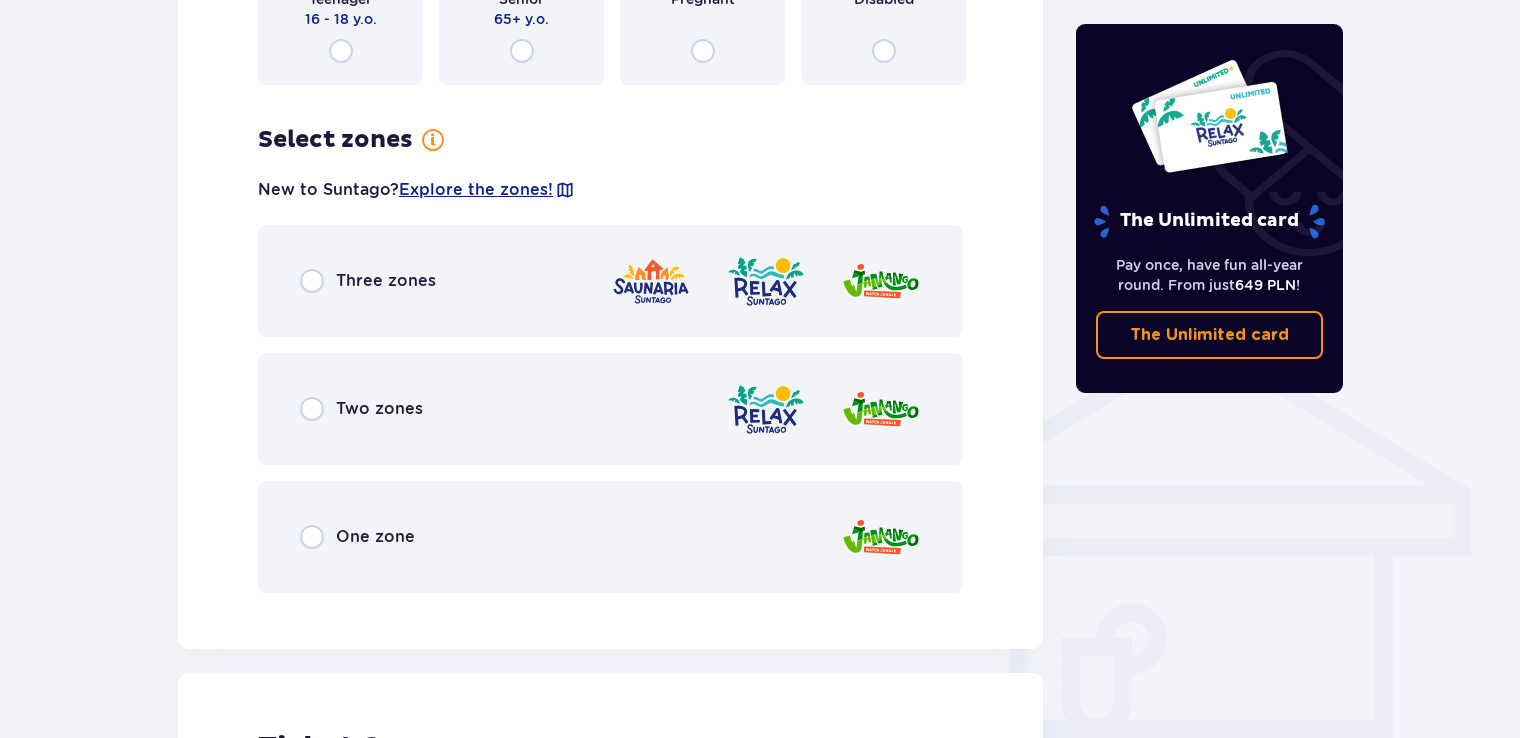 click on "One zone" at bounding box center (357, 537) 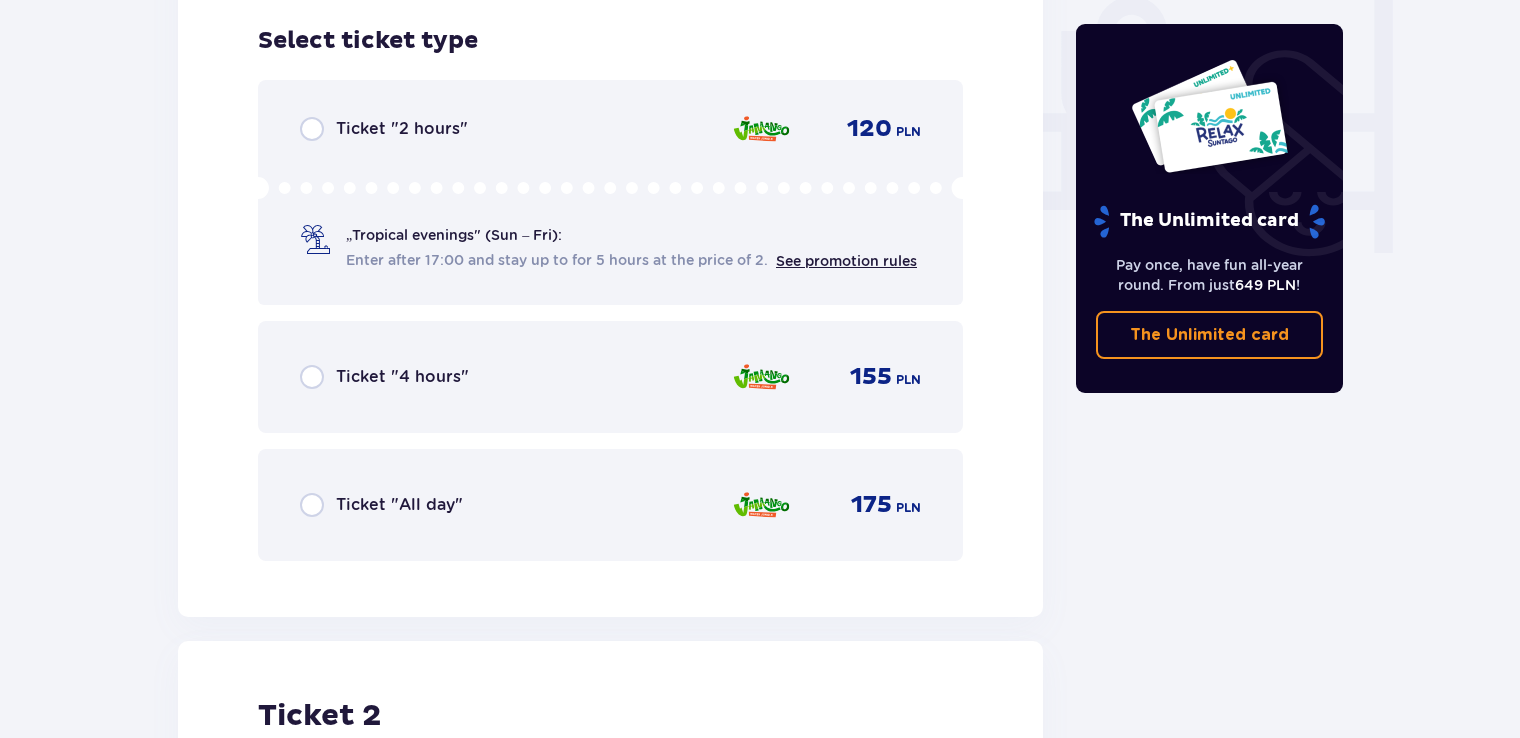 scroll, scrollTop: 1905, scrollLeft: 0, axis: vertical 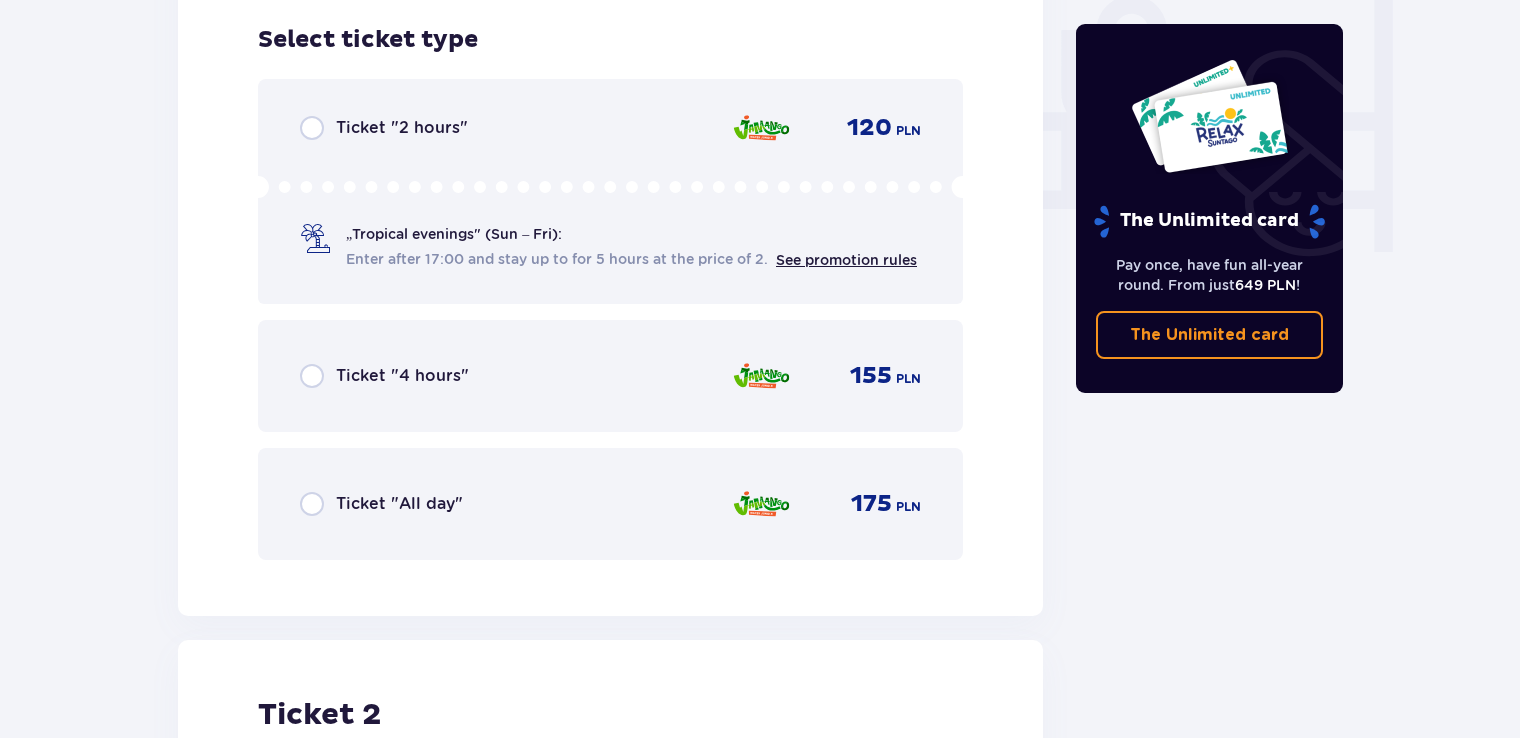 click on "Ticket "All day"" at bounding box center [381, 504] 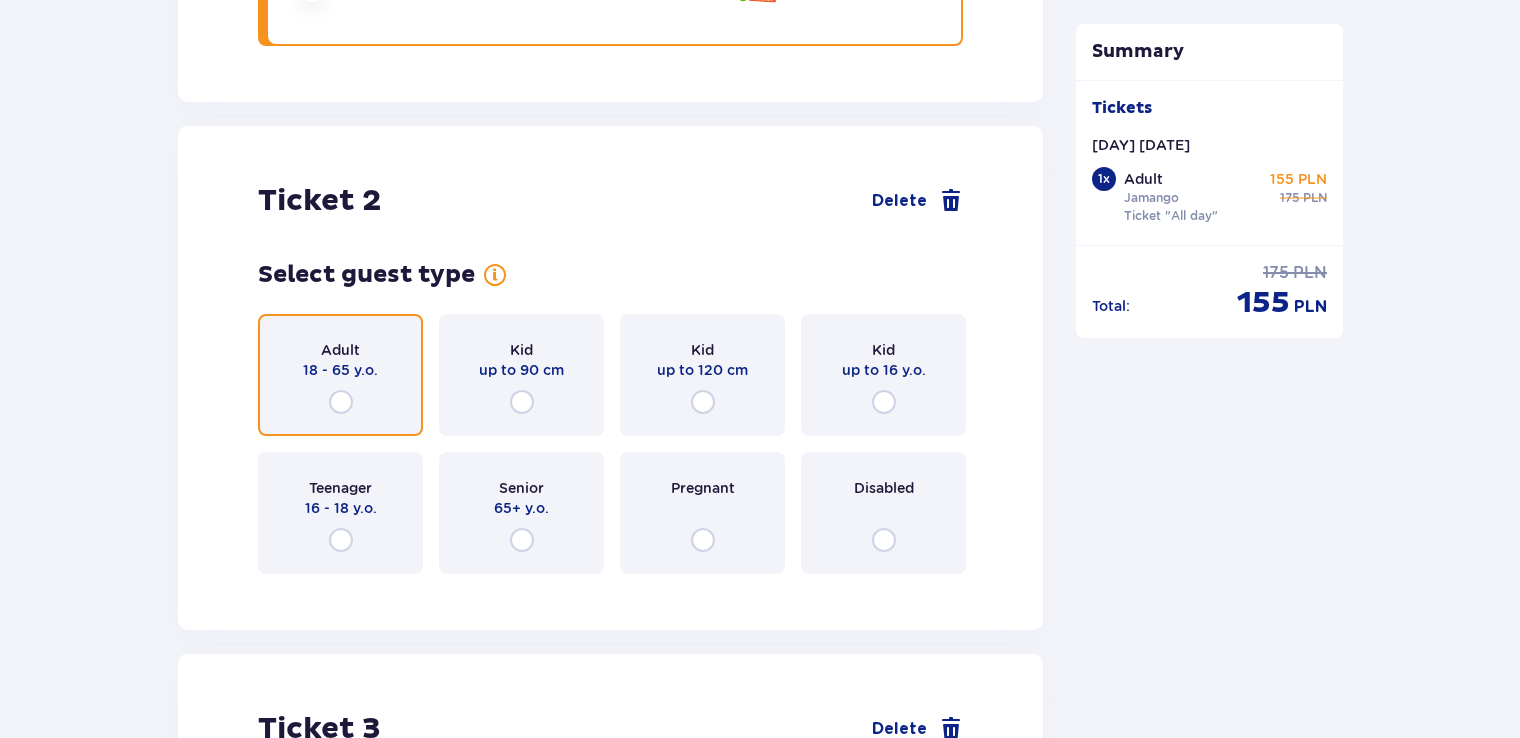 click at bounding box center (341, 402) 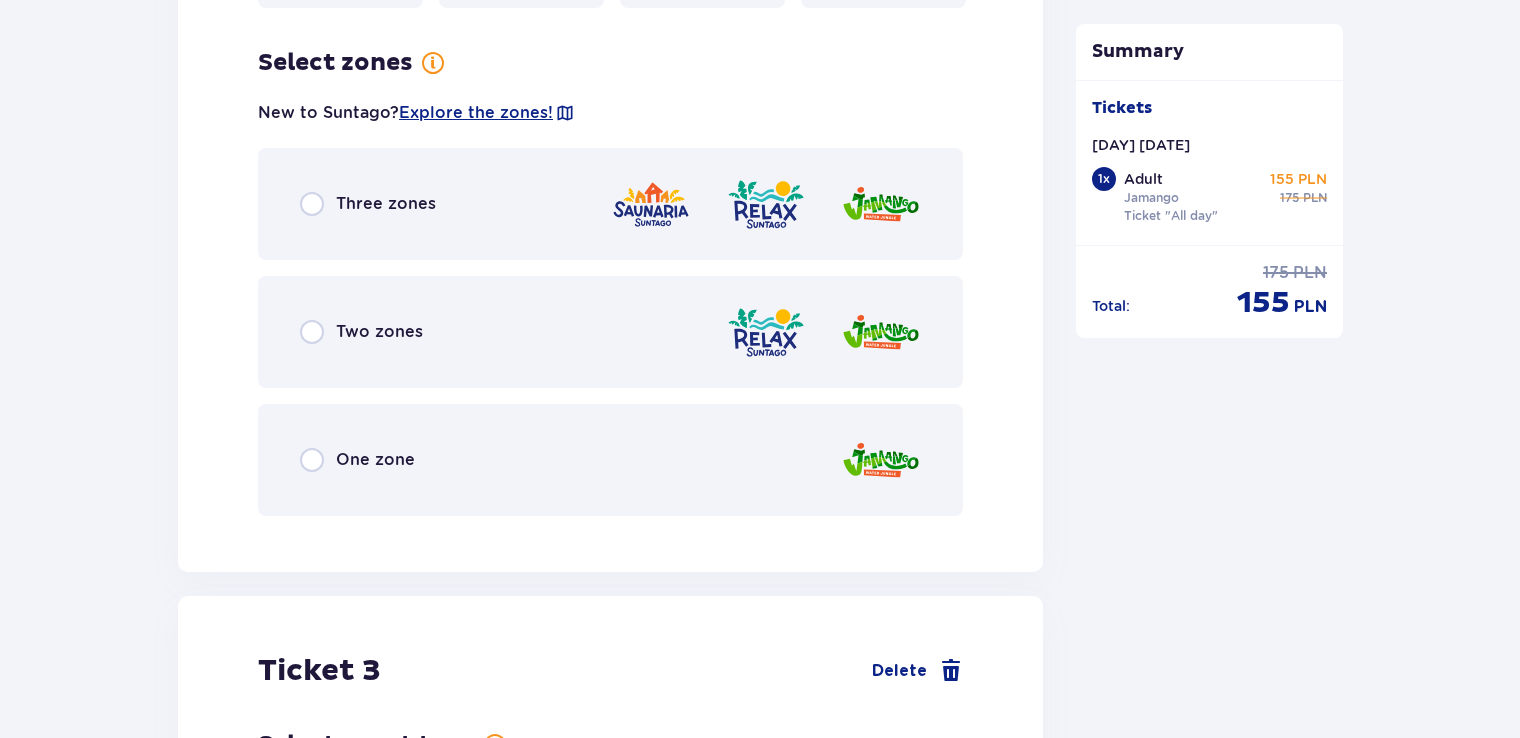 scroll, scrollTop: 3007, scrollLeft: 0, axis: vertical 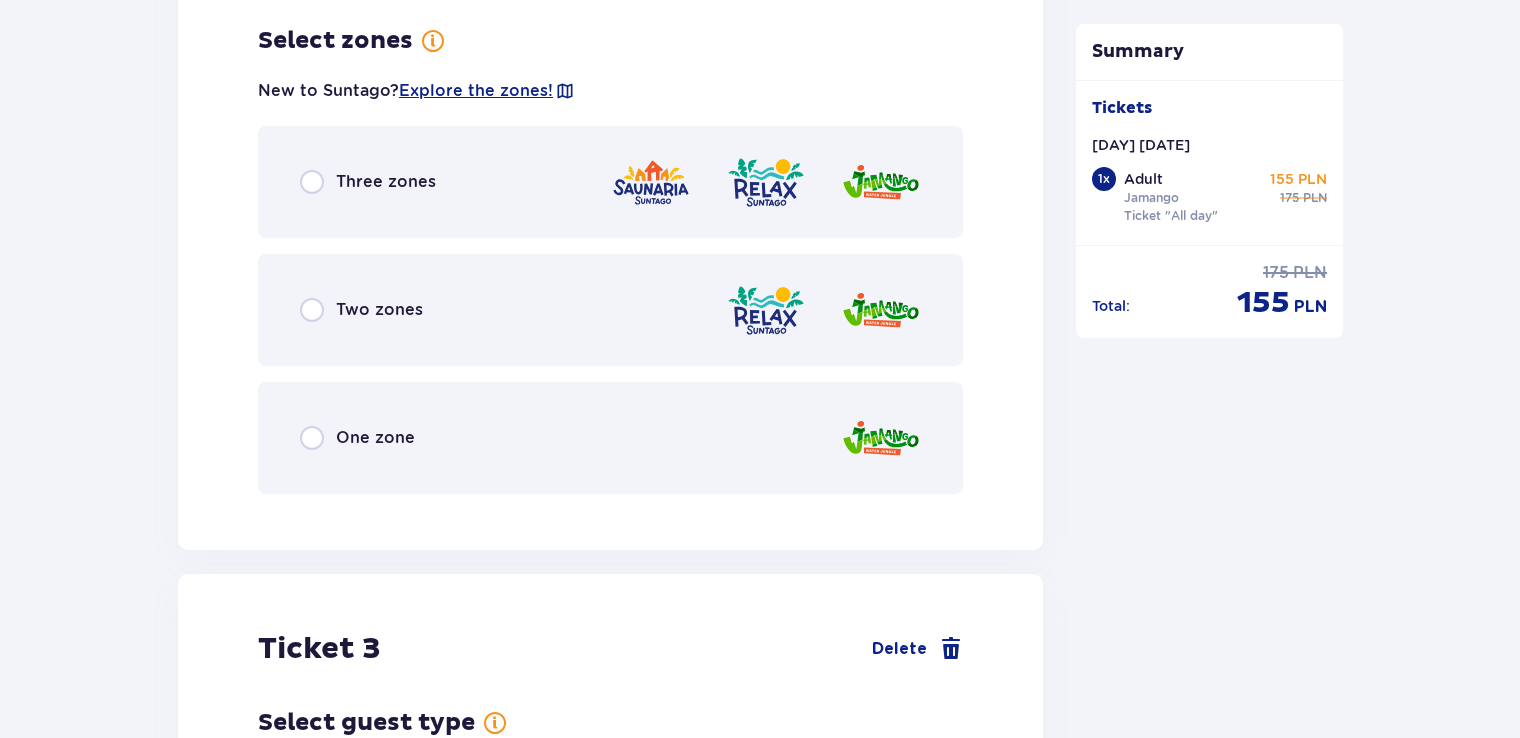 click on "One zone" at bounding box center [610, 438] 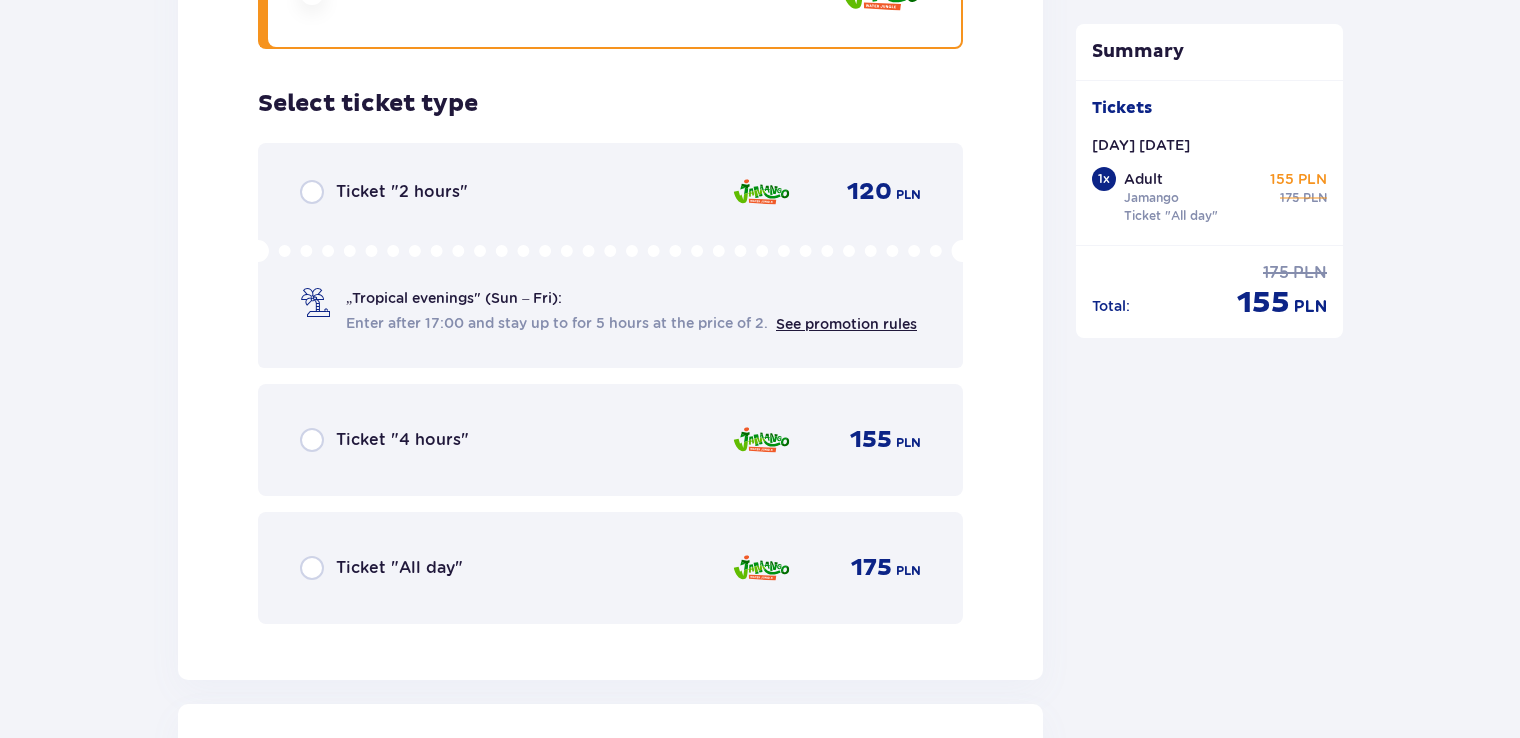 scroll, scrollTop: 3515, scrollLeft: 0, axis: vertical 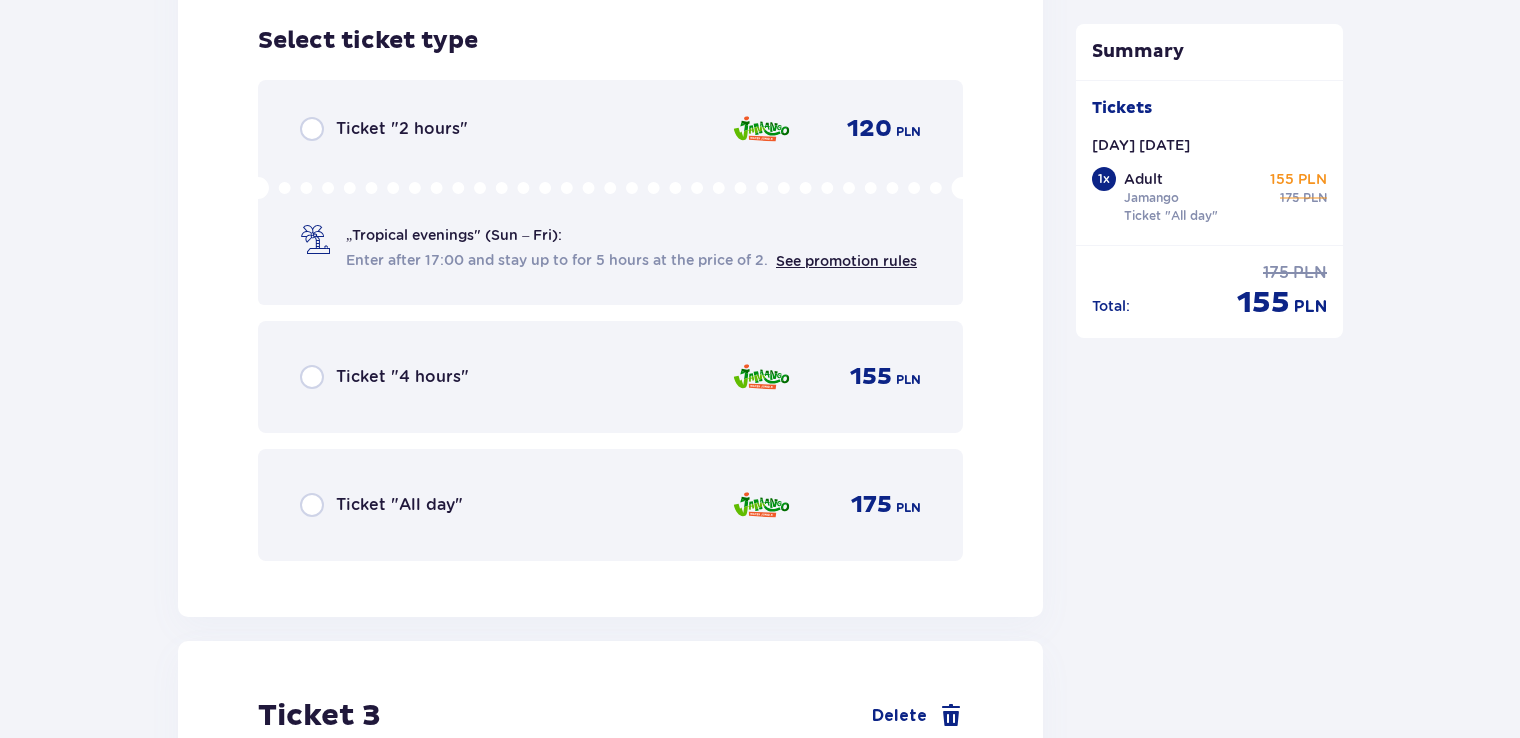 click on "Ticket "All day" 175 PLN" at bounding box center [610, 505] 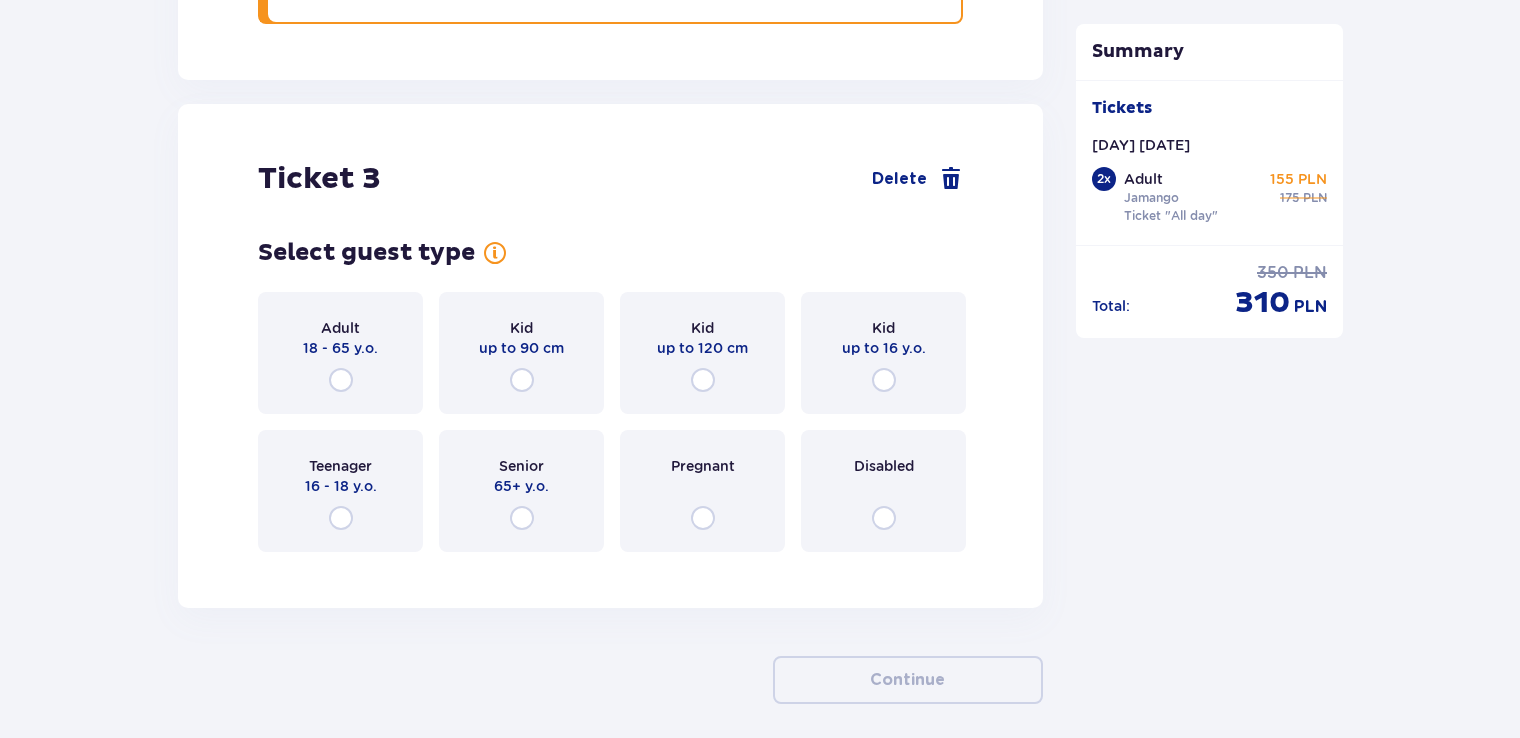 scroll, scrollTop: 4129, scrollLeft: 0, axis: vertical 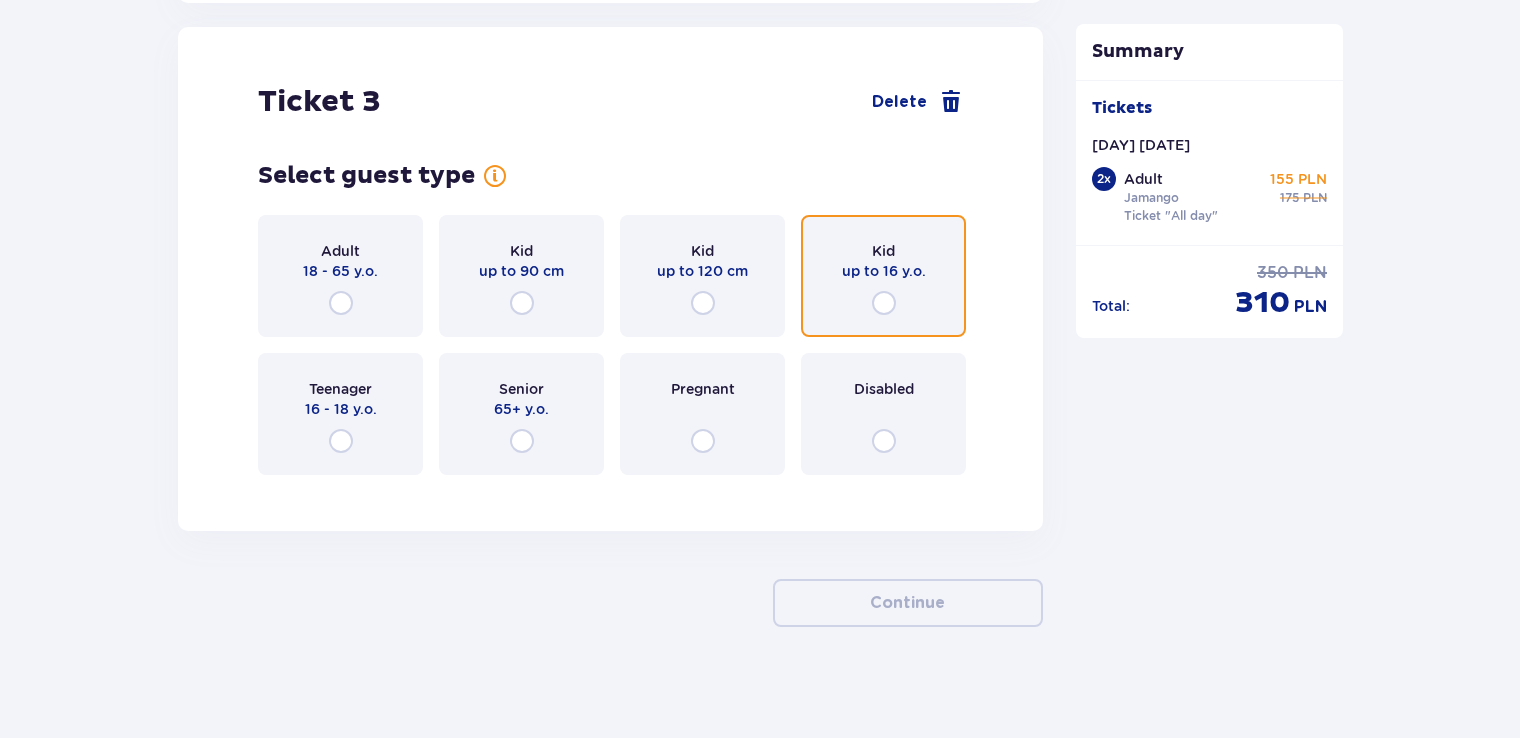 click at bounding box center (884, 303) 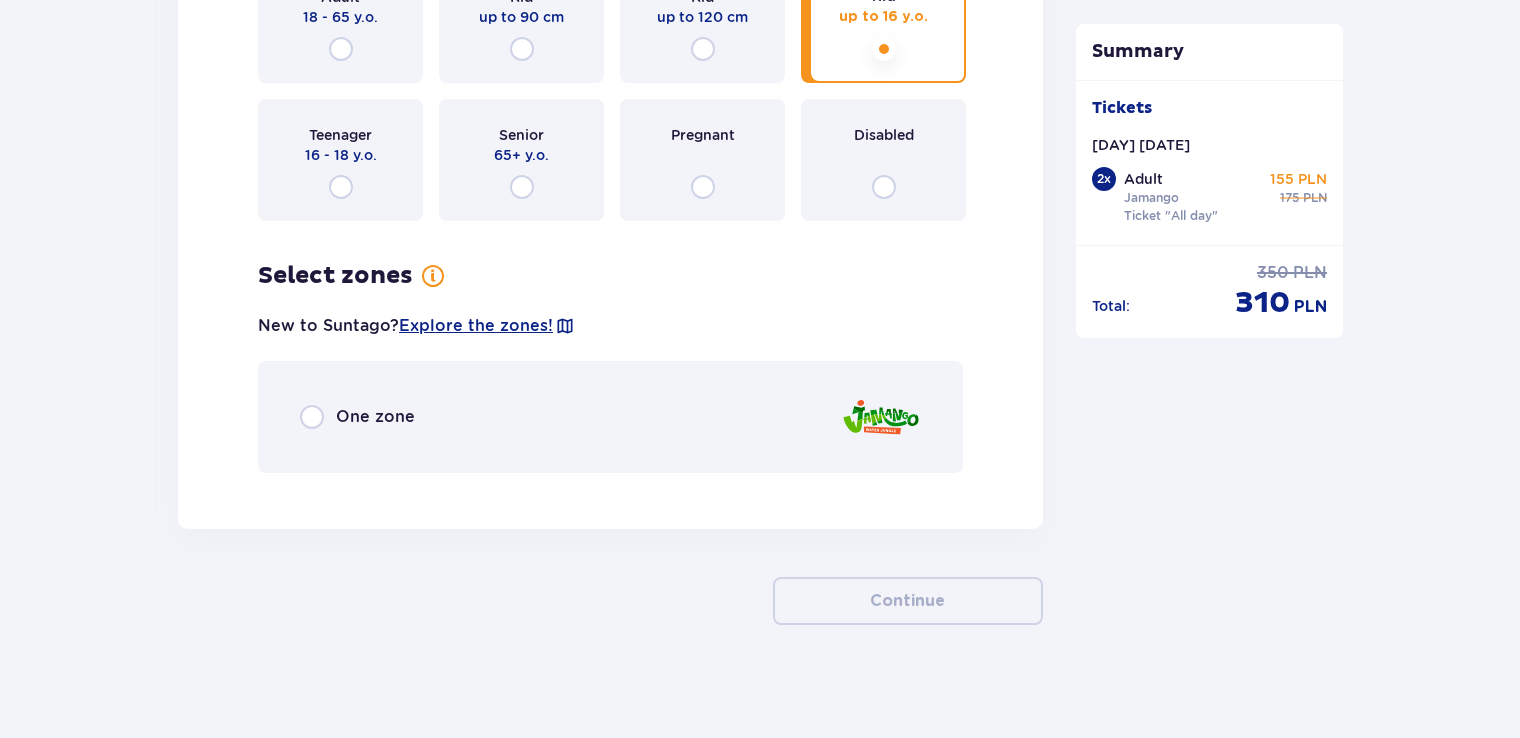 scroll, scrollTop: 4387, scrollLeft: 0, axis: vertical 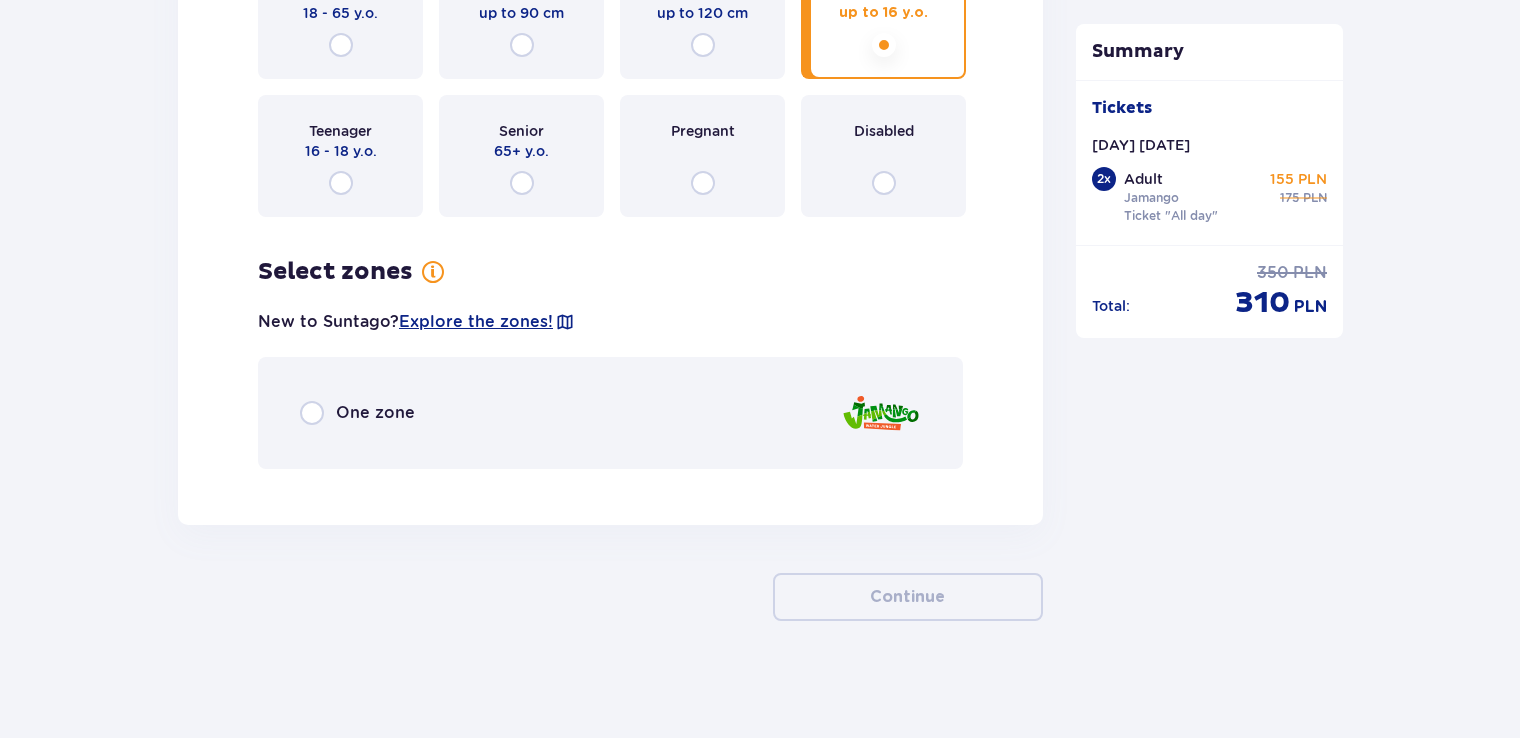 click on "One zone" at bounding box center [610, 413] 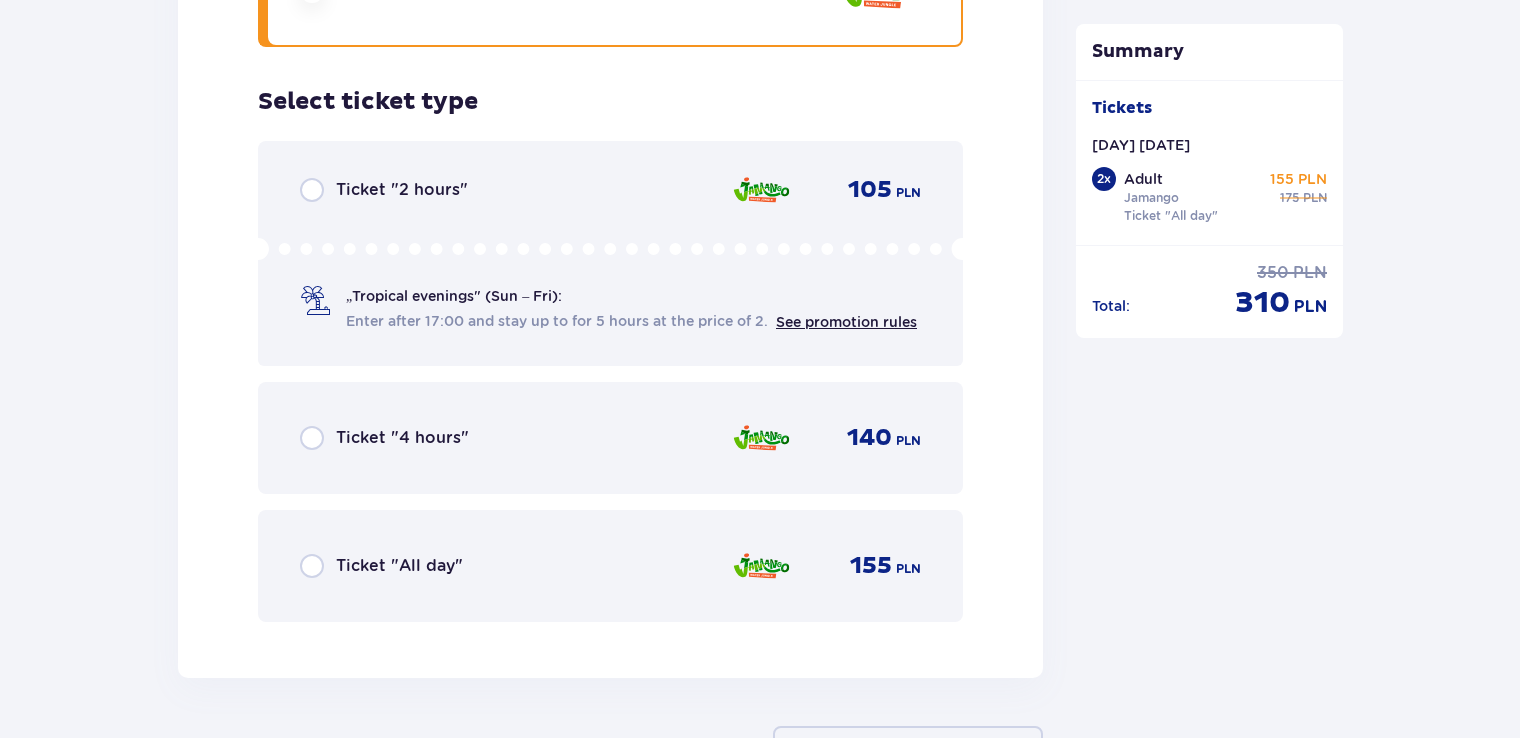 scroll, scrollTop: 4869, scrollLeft: 0, axis: vertical 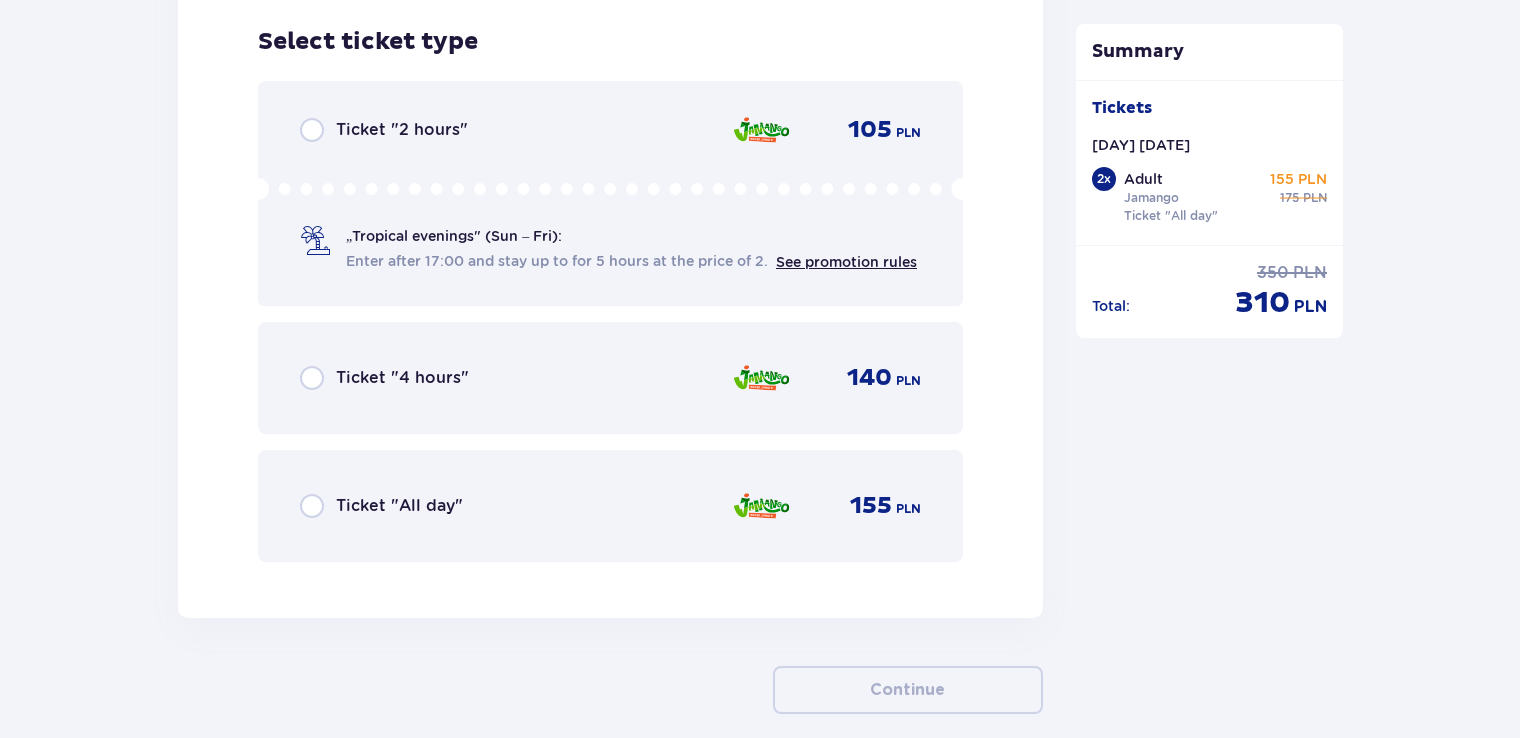 click on "Ticket "All day" 155 PLN" at bounding box center (610, 506) 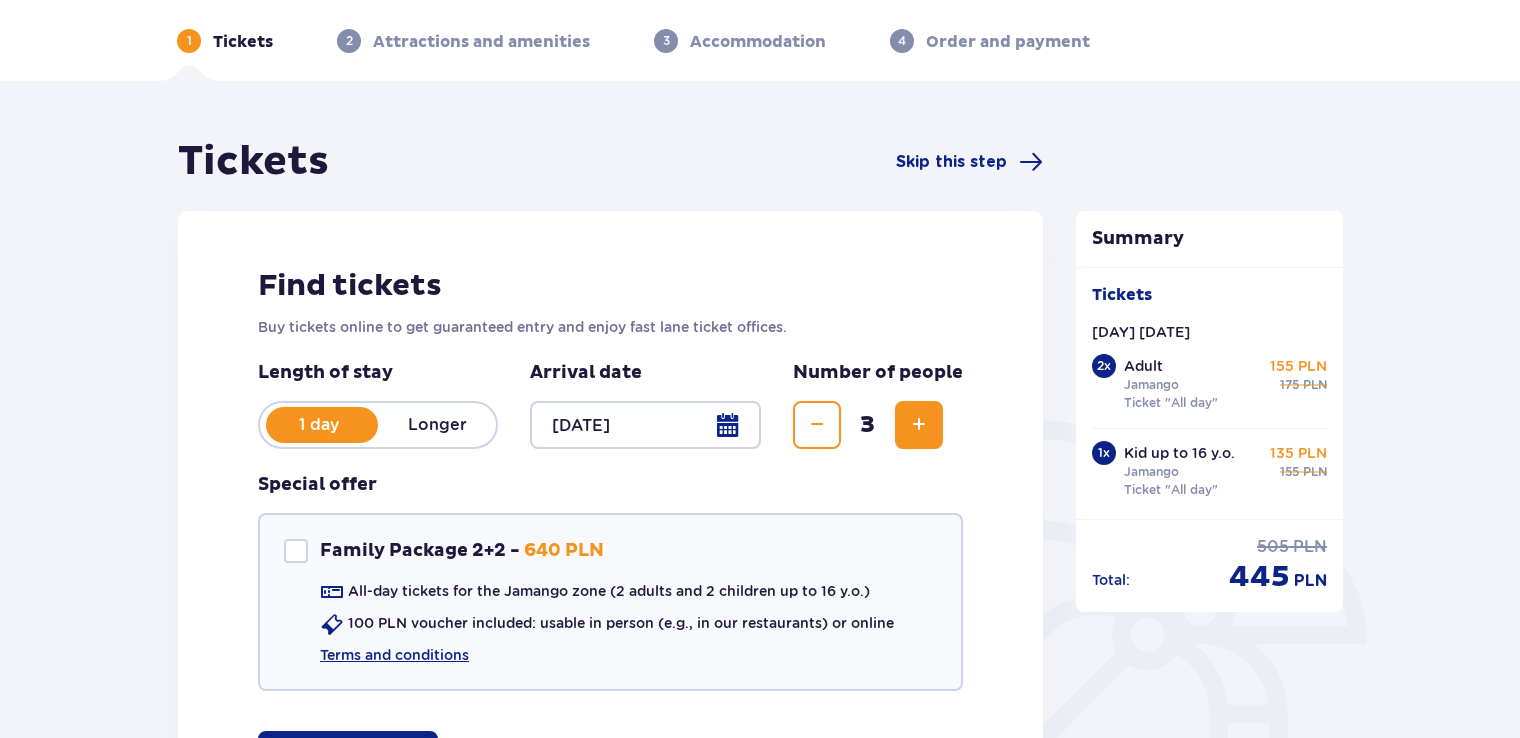 scroll, scrollTop: 0, scrollLeft: 0, axis: both 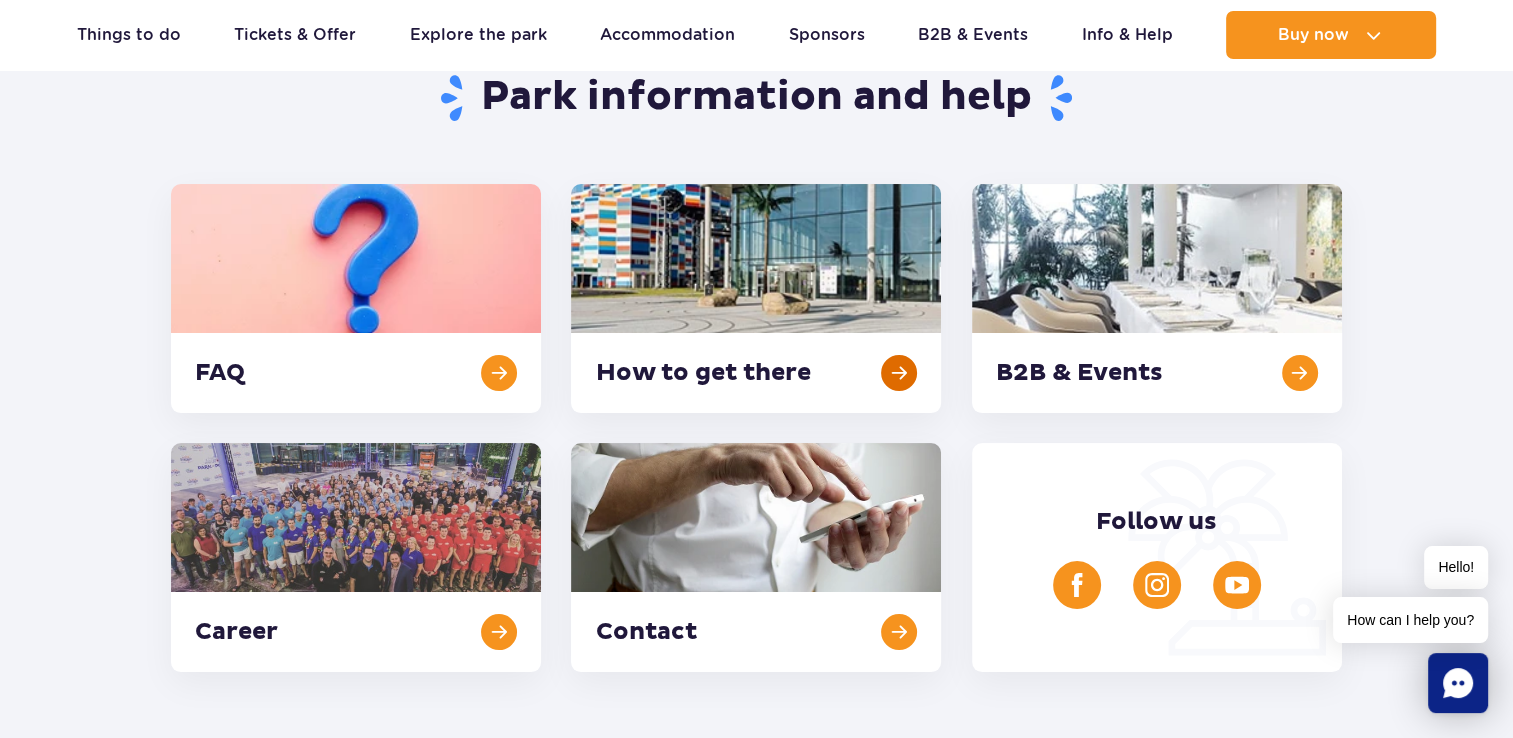 click at bounding box center (756, 298) 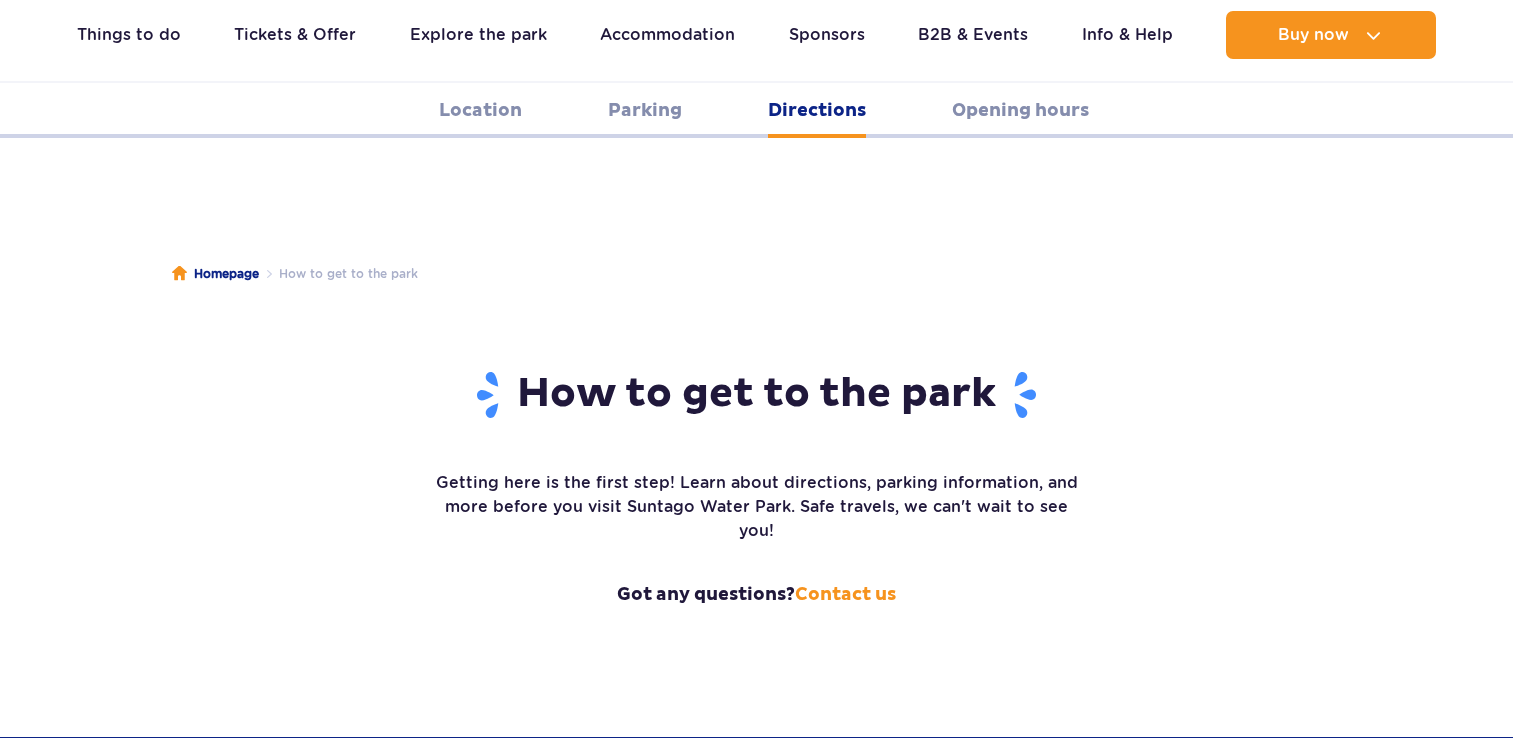 scroll, scrollTop: 2610, scrollLeft: 0, axis: vertical 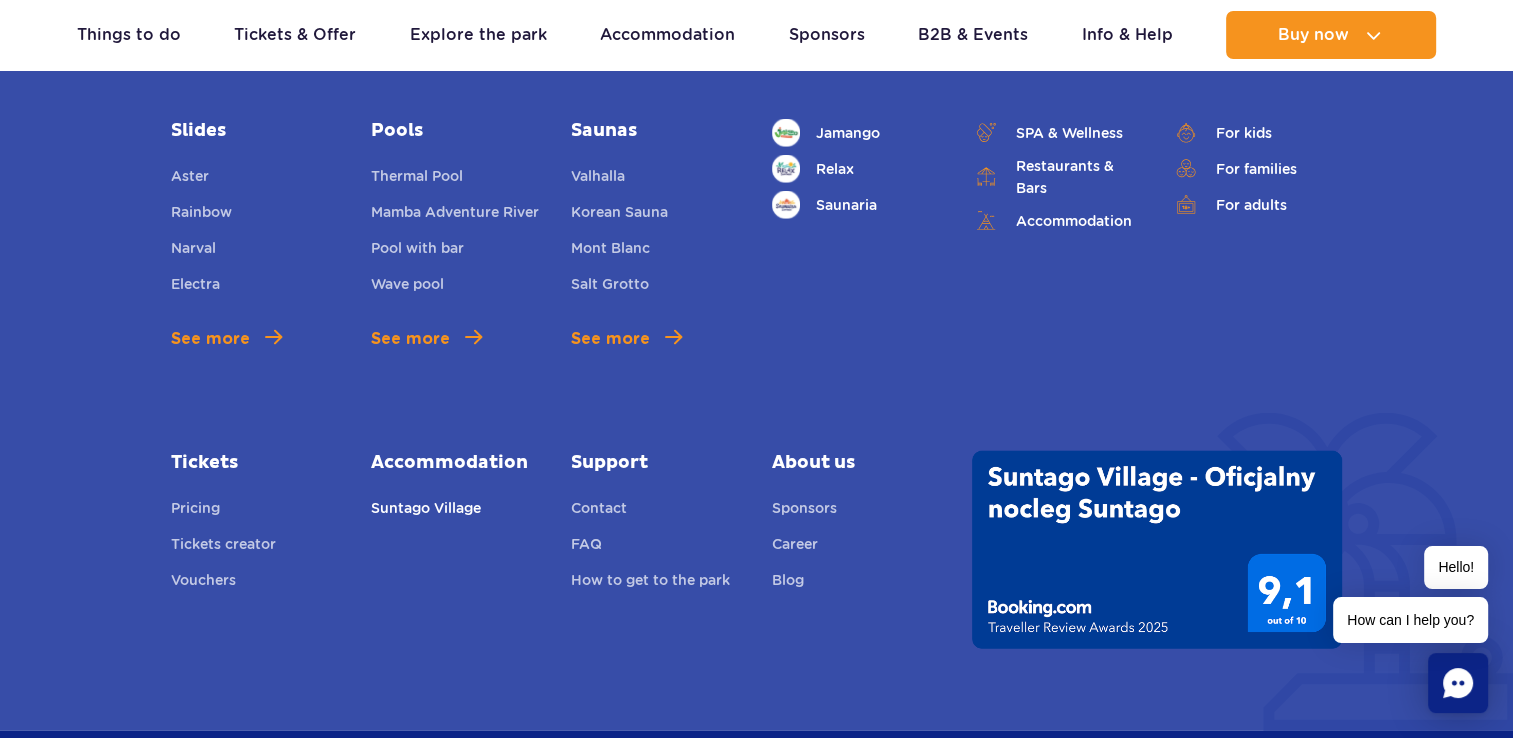 click on "Suntago Village" at bounding box center (426, 511) 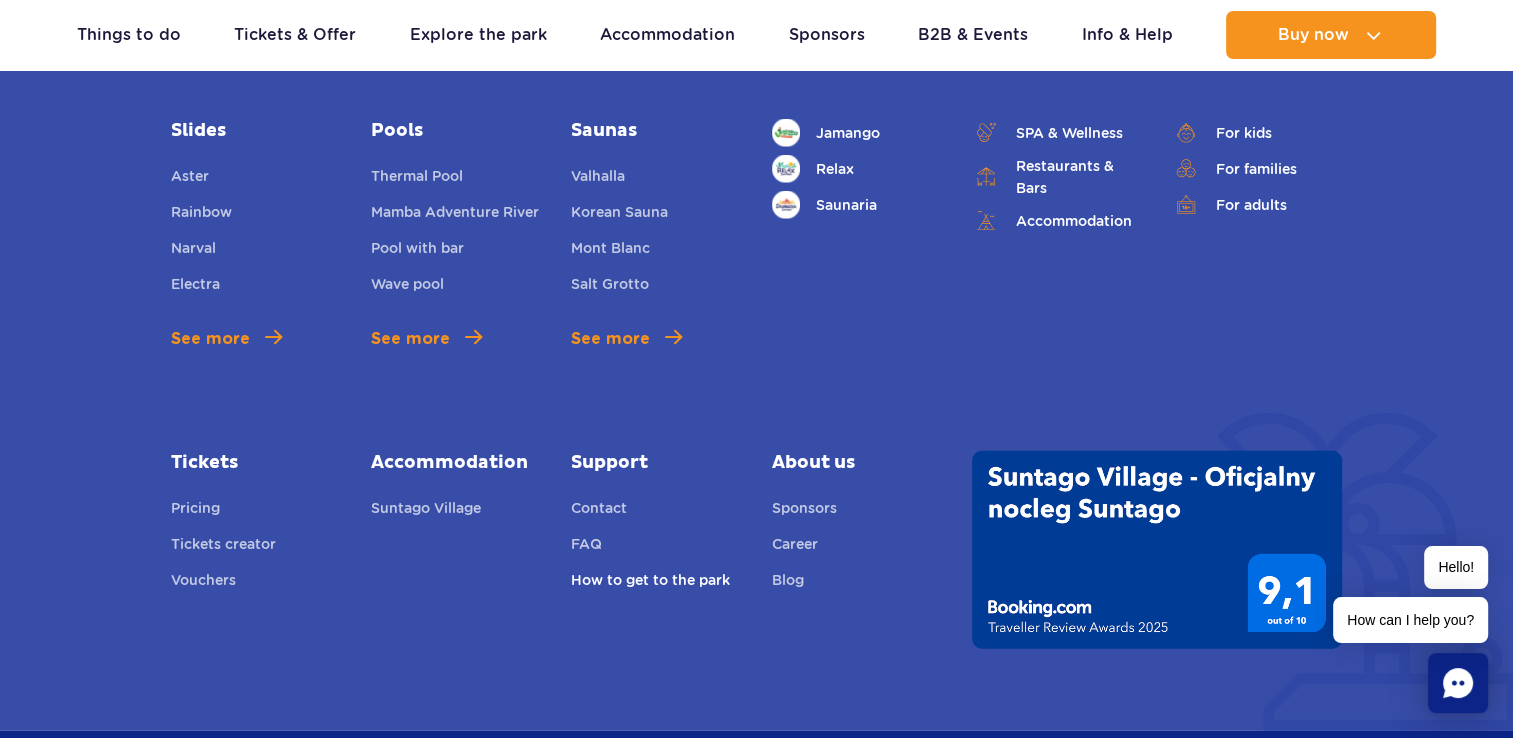 click on "How to get to the park" at bounding box center (650, 583) 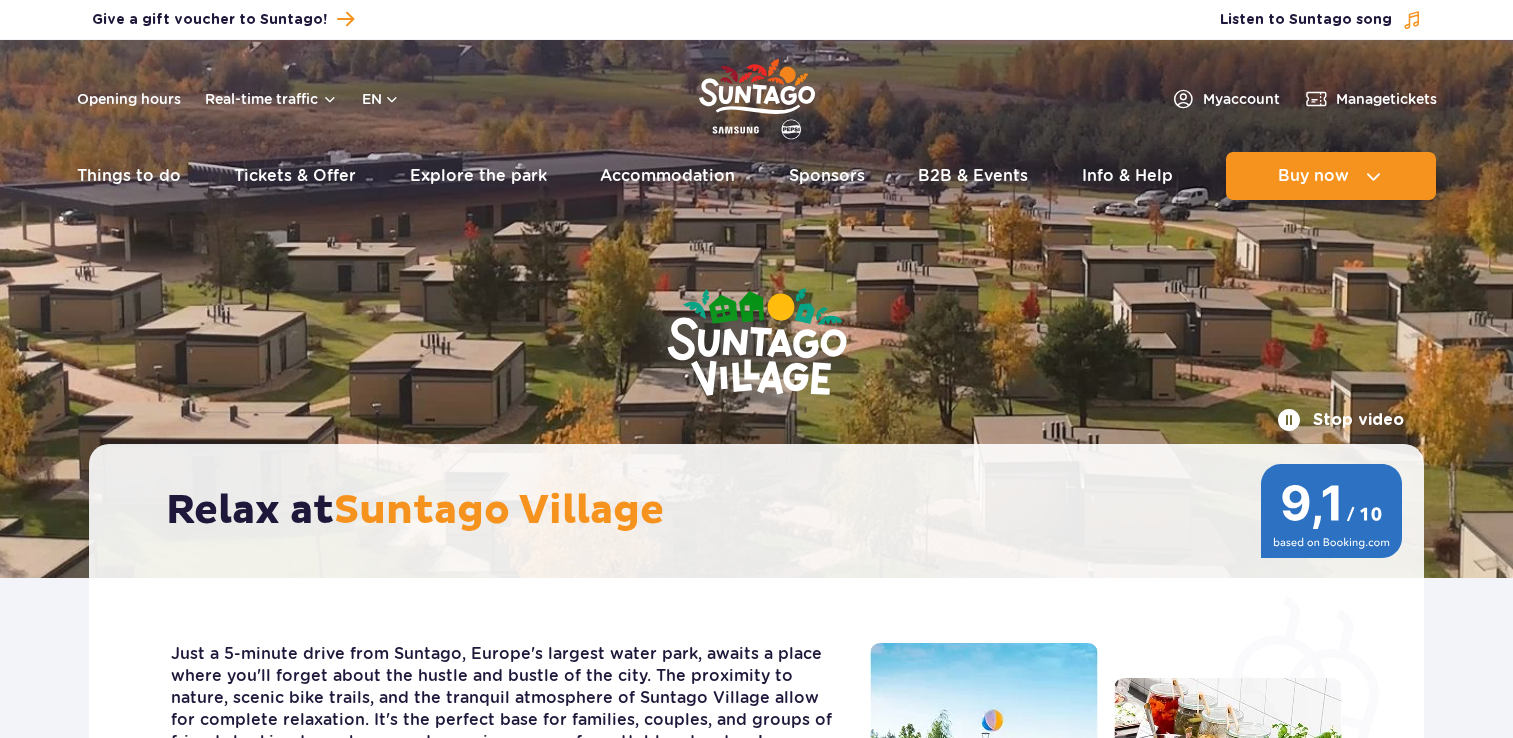 scroll, scrollTop: 0, scrollLeft: 0, axis: both 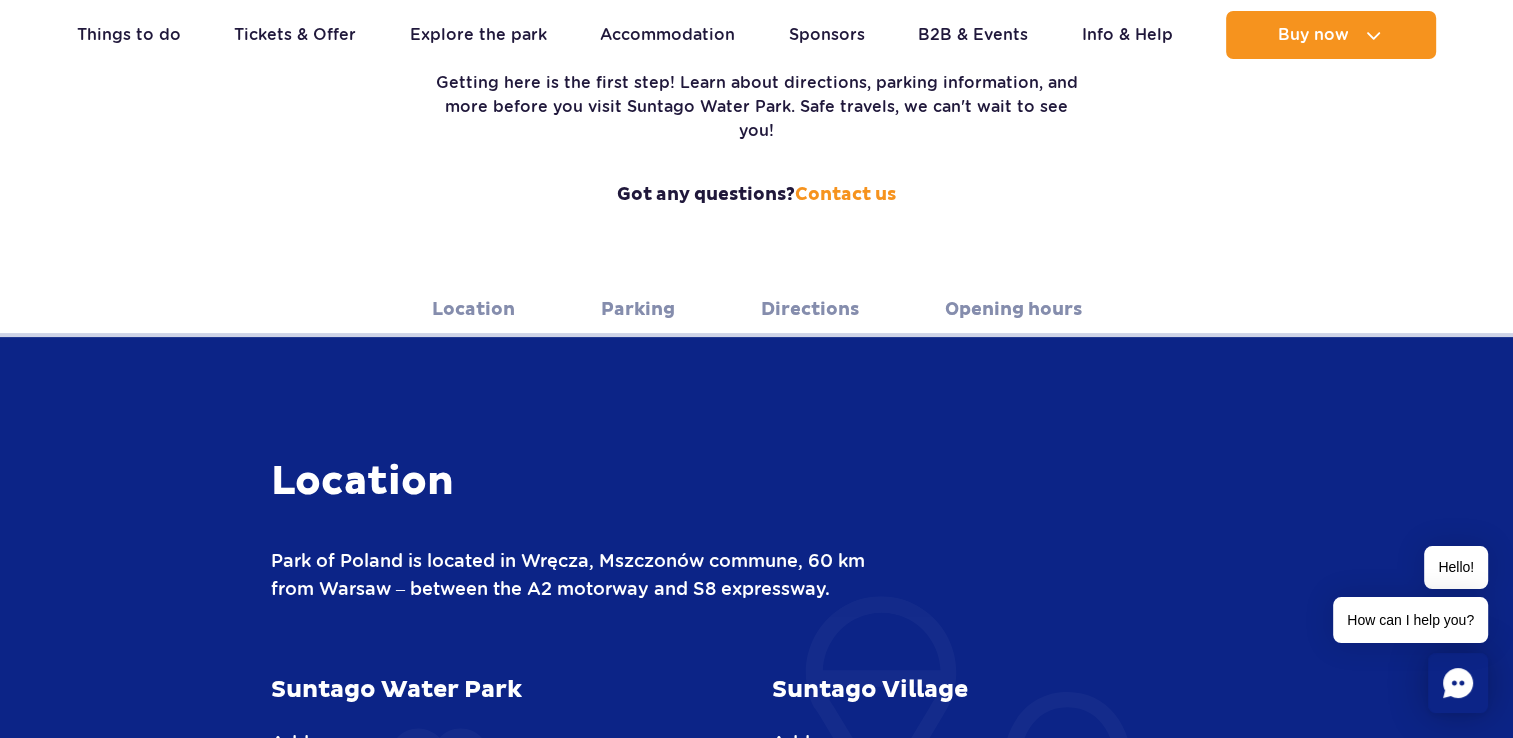 click on "Location" at bounding box center [473, 309] 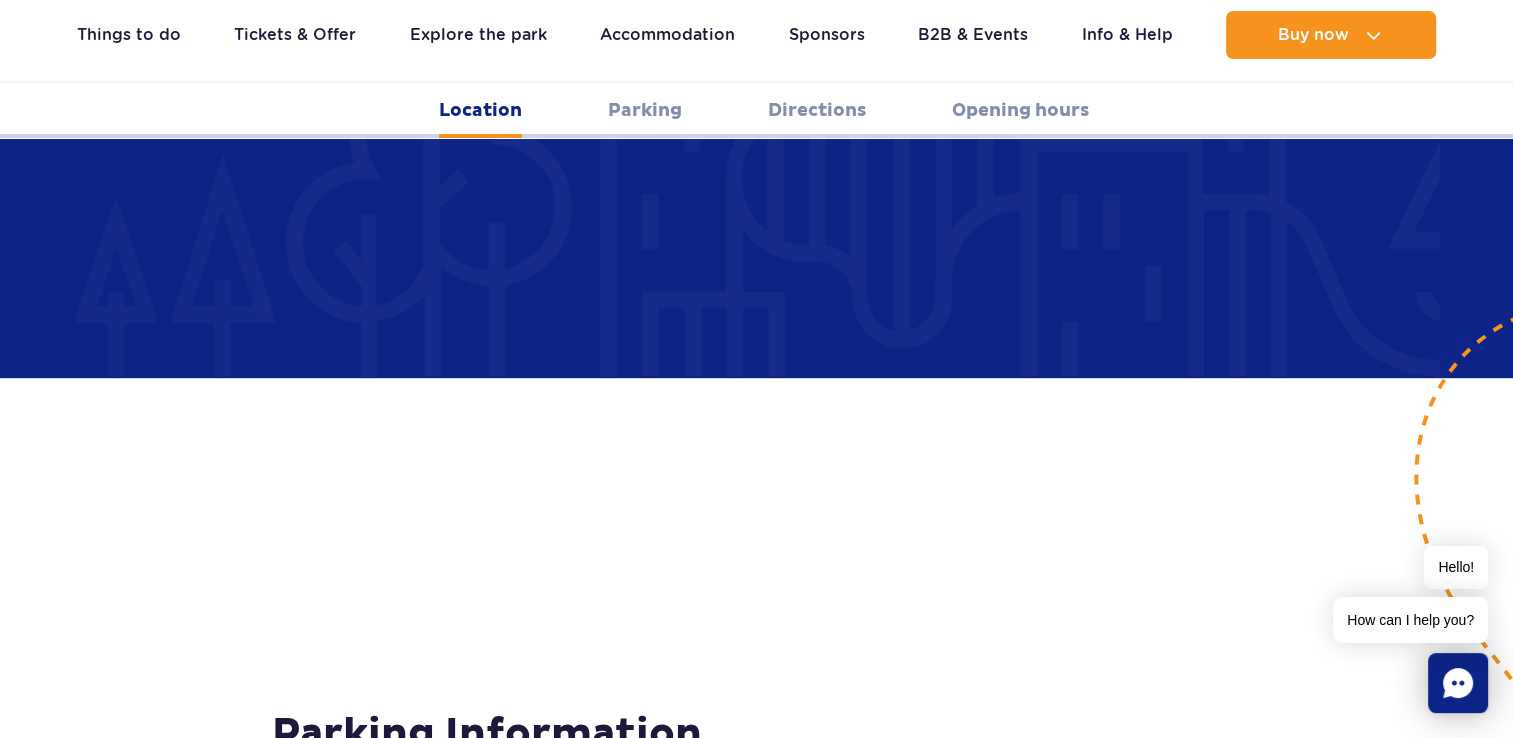 scroll, scrollTop: 1160, scrollLeft: 0, axis: vertical 